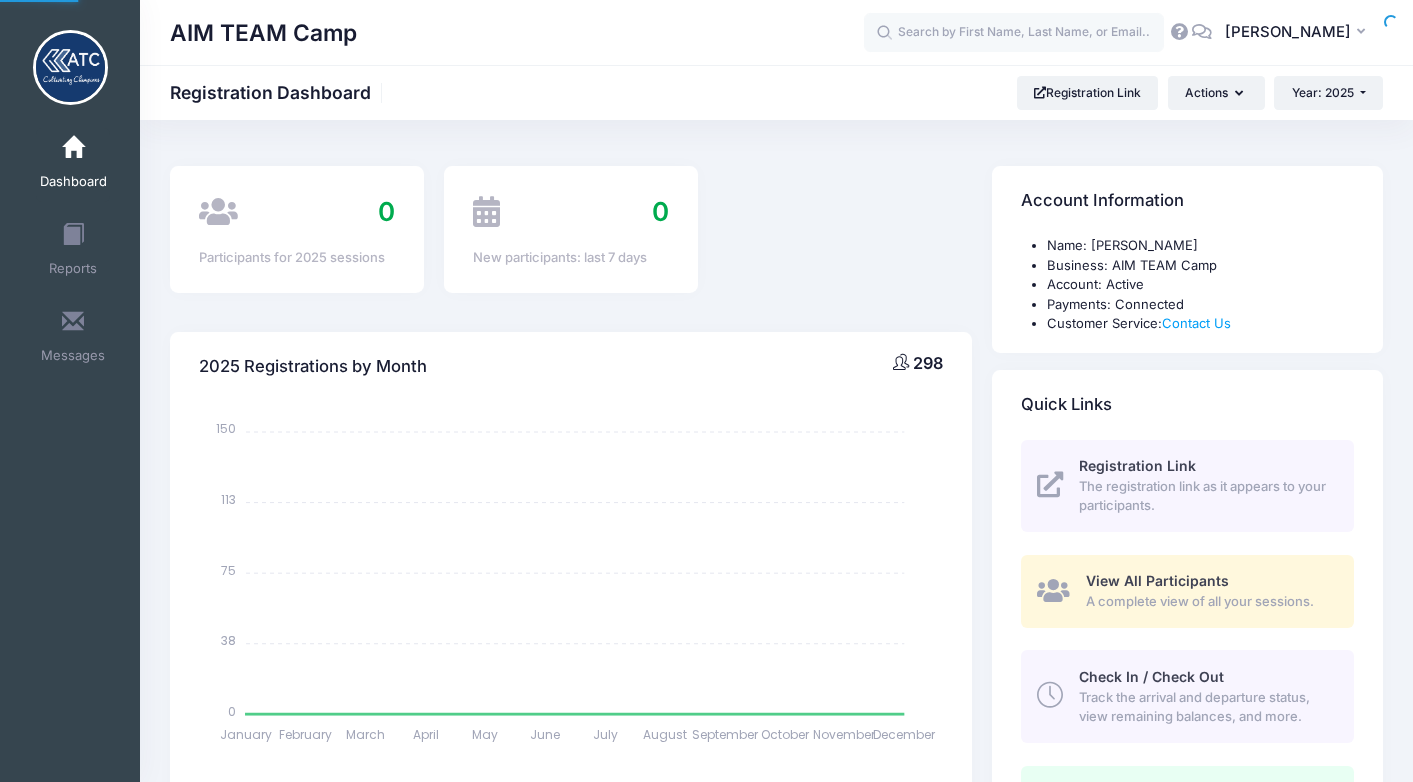 scroll, scrollTop: 0, scrollLeft: 0, axis: both 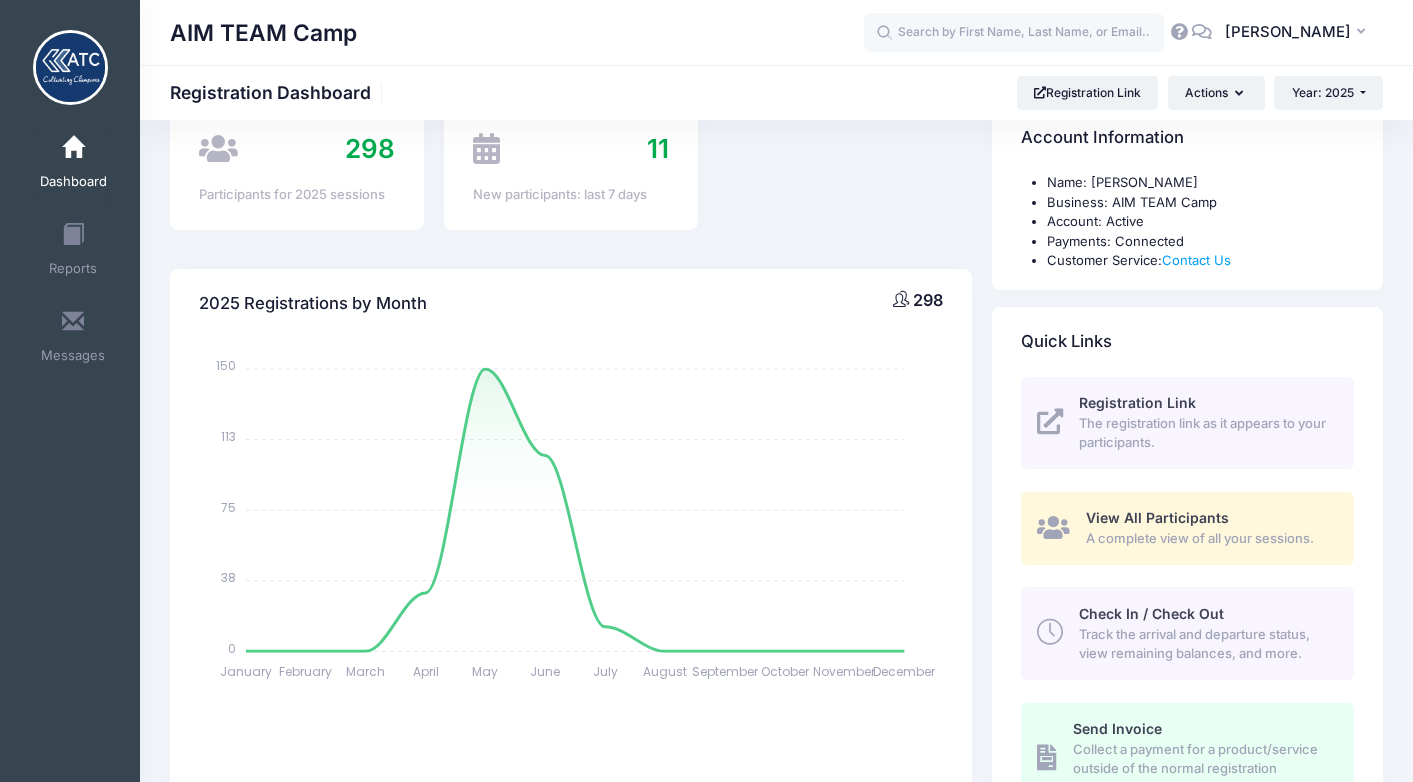 click on "Track the arrival and departure status, view remaining balances, and more." at bounding box center (1205, 644) 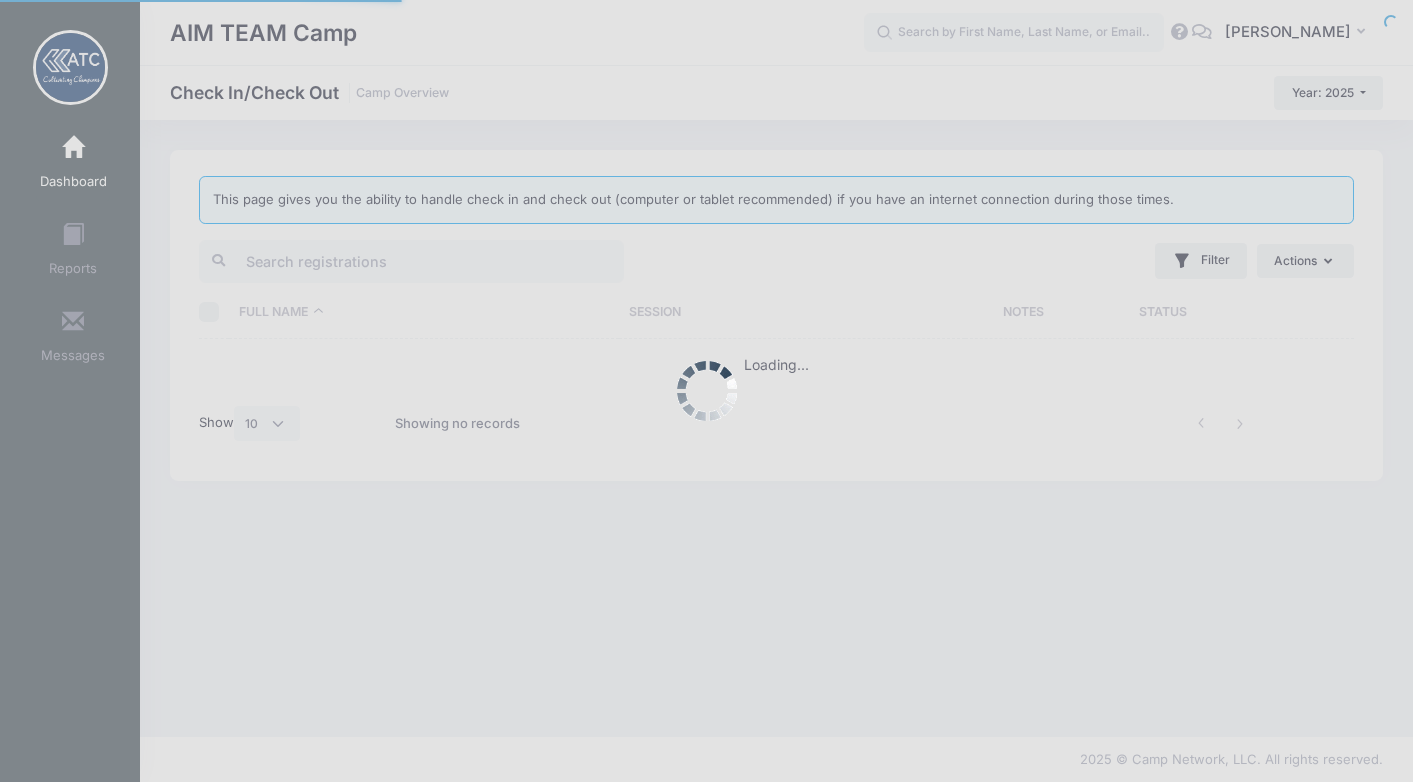 select on "10" 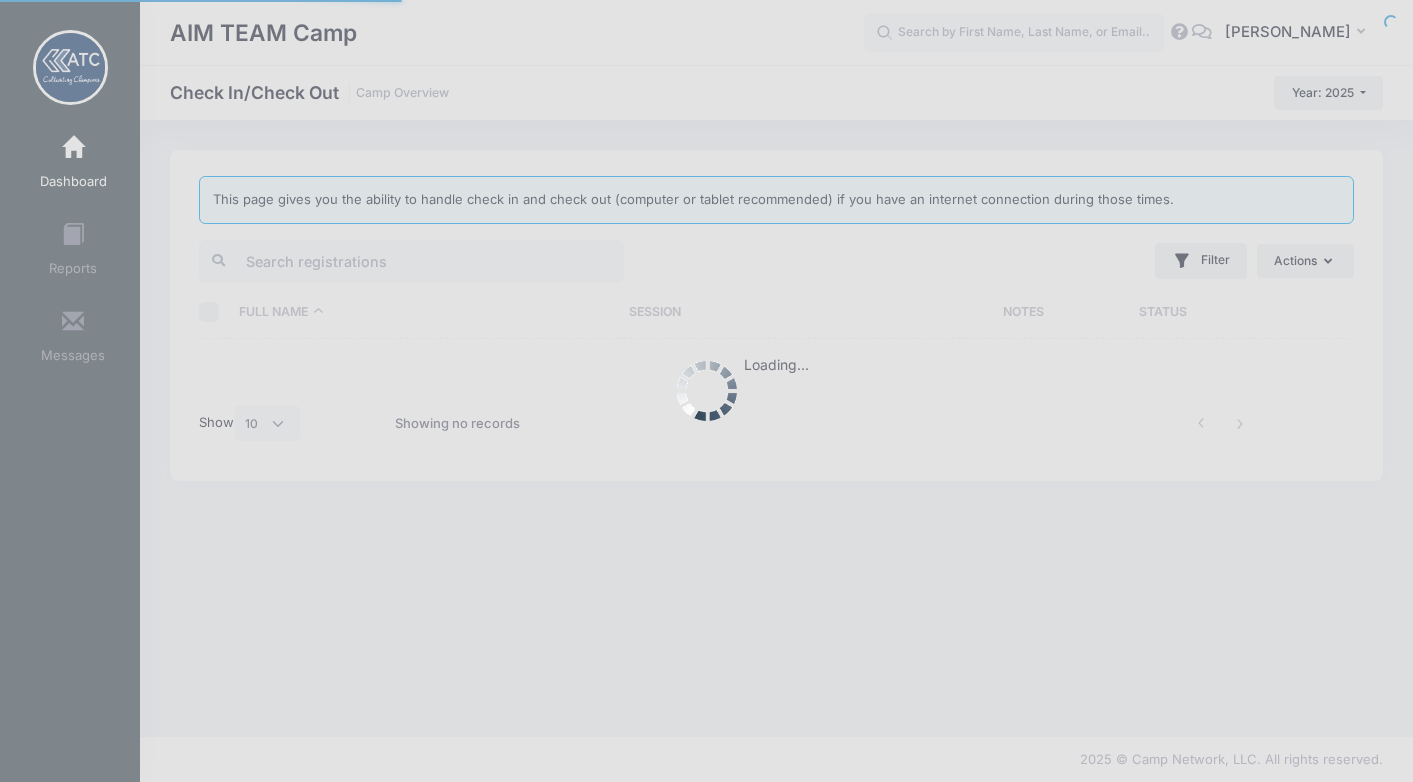 scroll, scrollTop: 0, scrollLeft: 0, axis: both 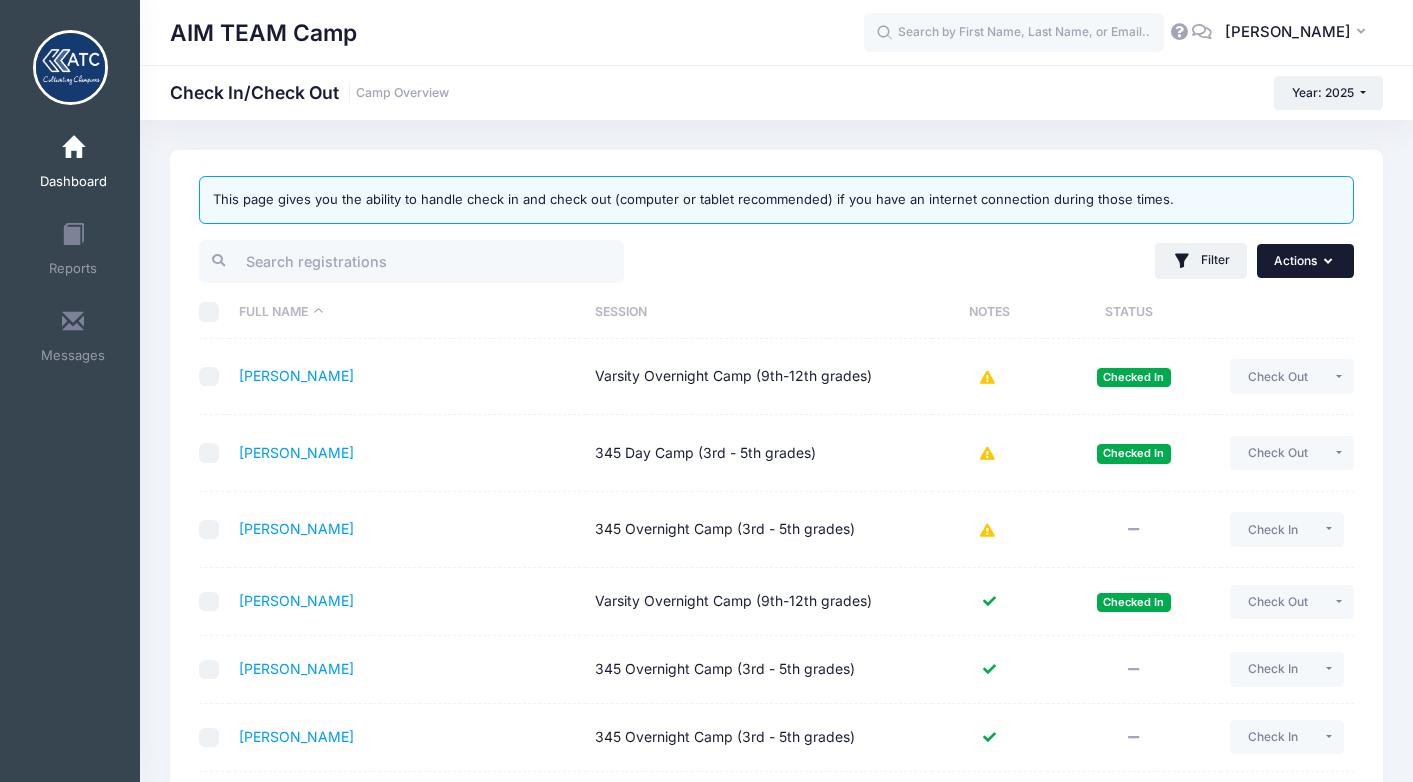 click on "Actions" at bounding box center [1305, 261] 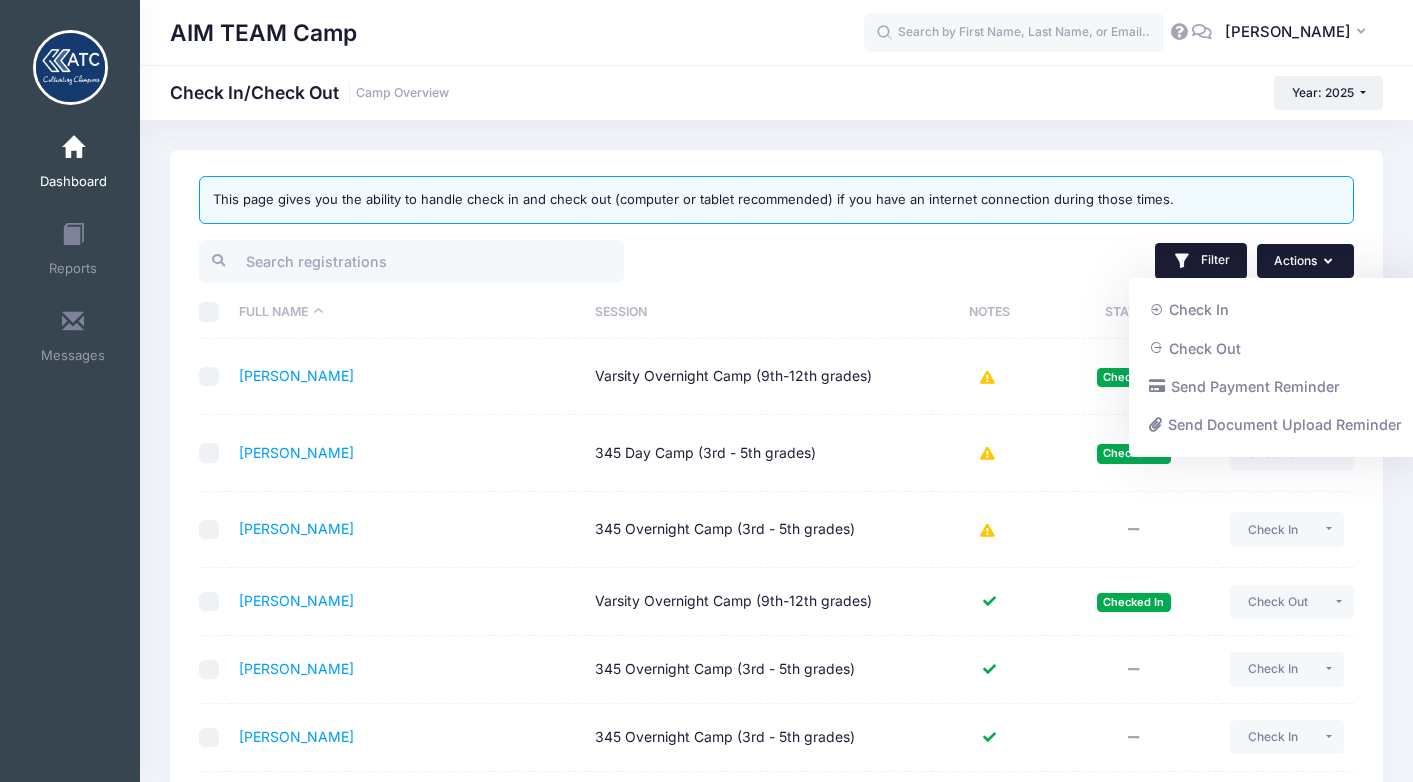click on "Filter" at bounding box center [1201, 261] 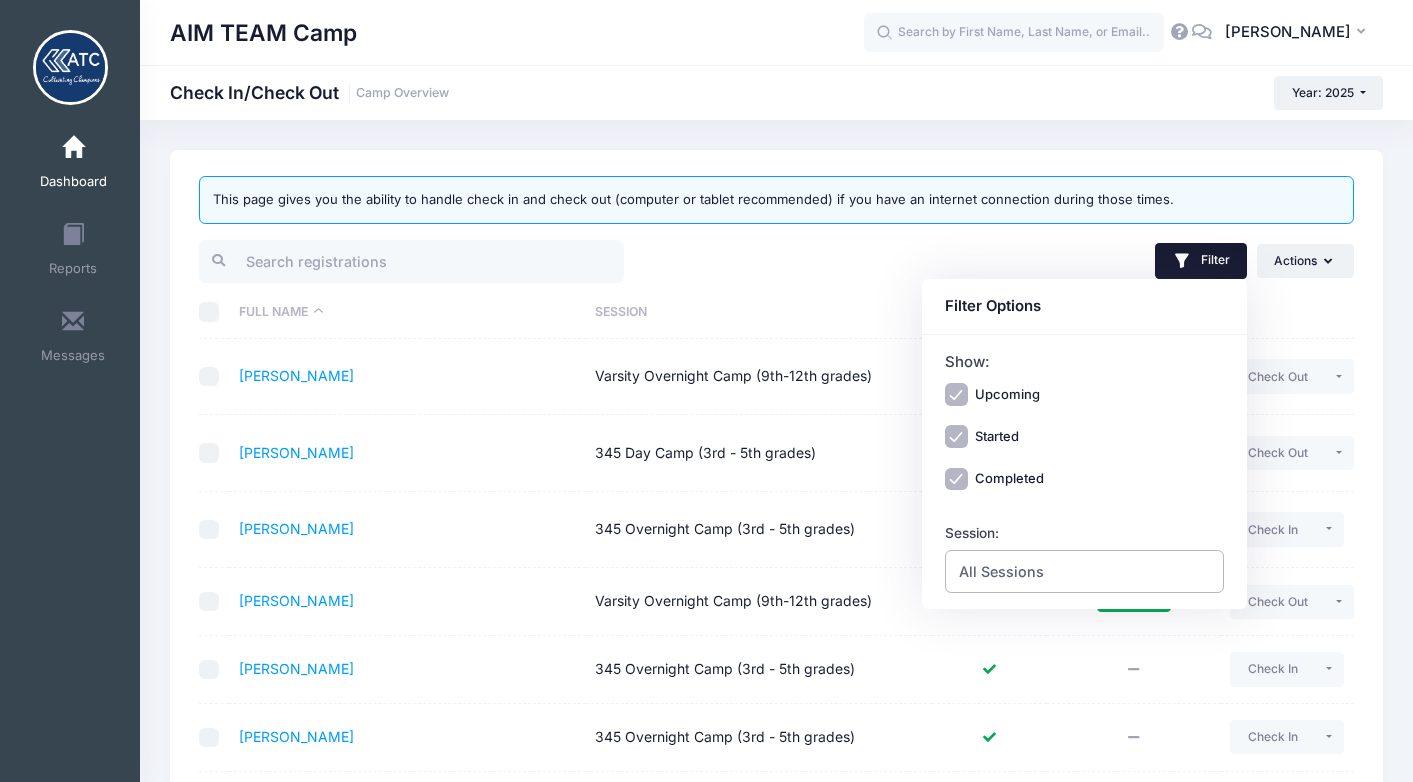 click on "All Sessions" at bounding box center (1001, 571) 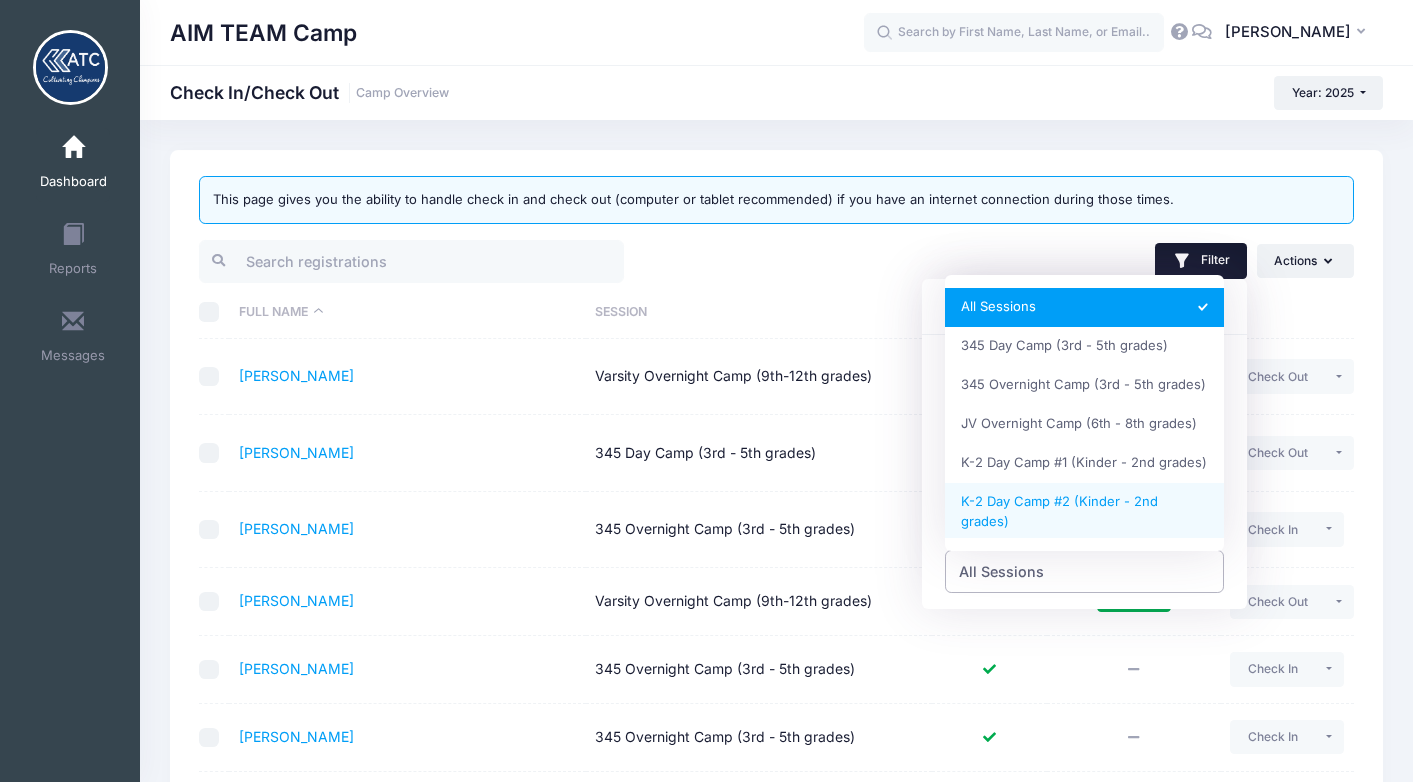 scroll, scrollTop: 0, scrollLeft: 0, axis: both 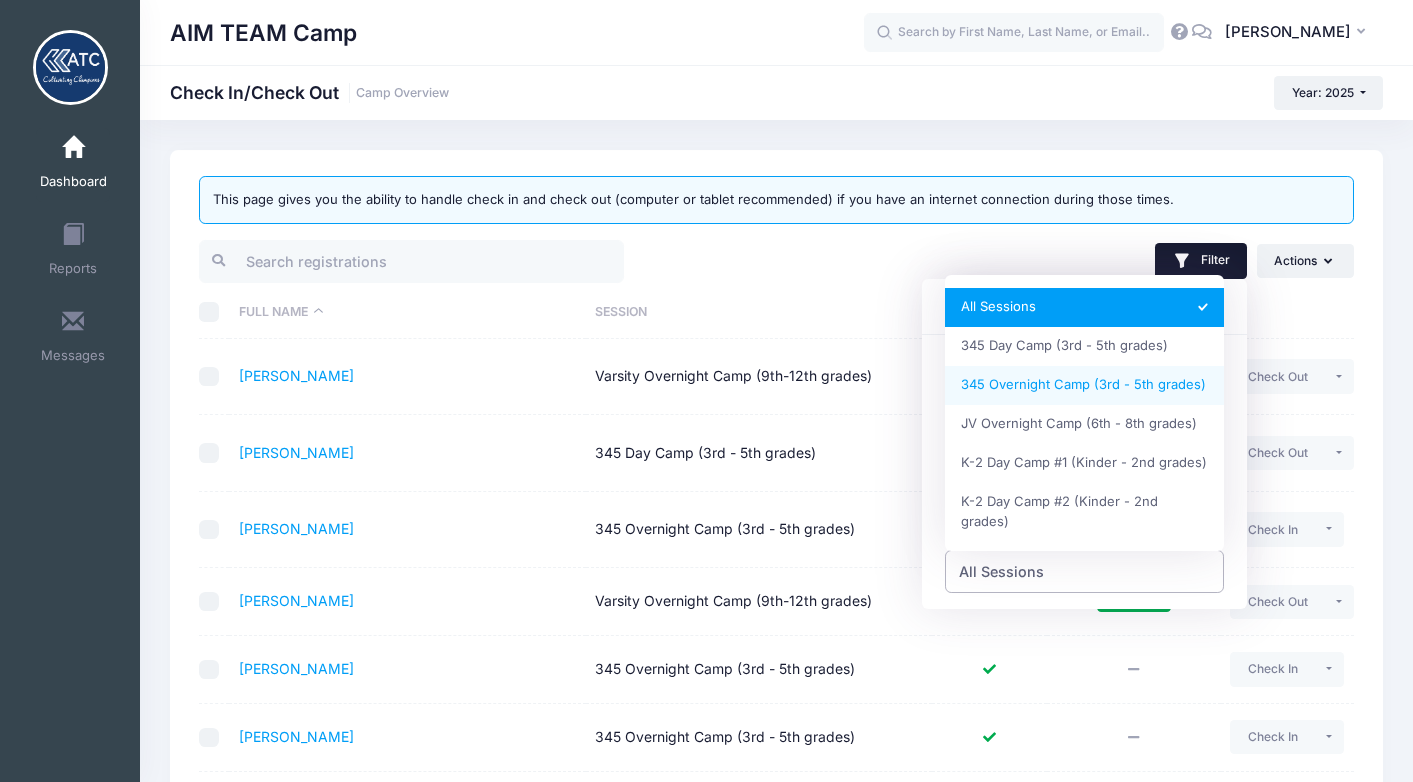 select on "345 Overnight Camp (3rd - 5th grades)" 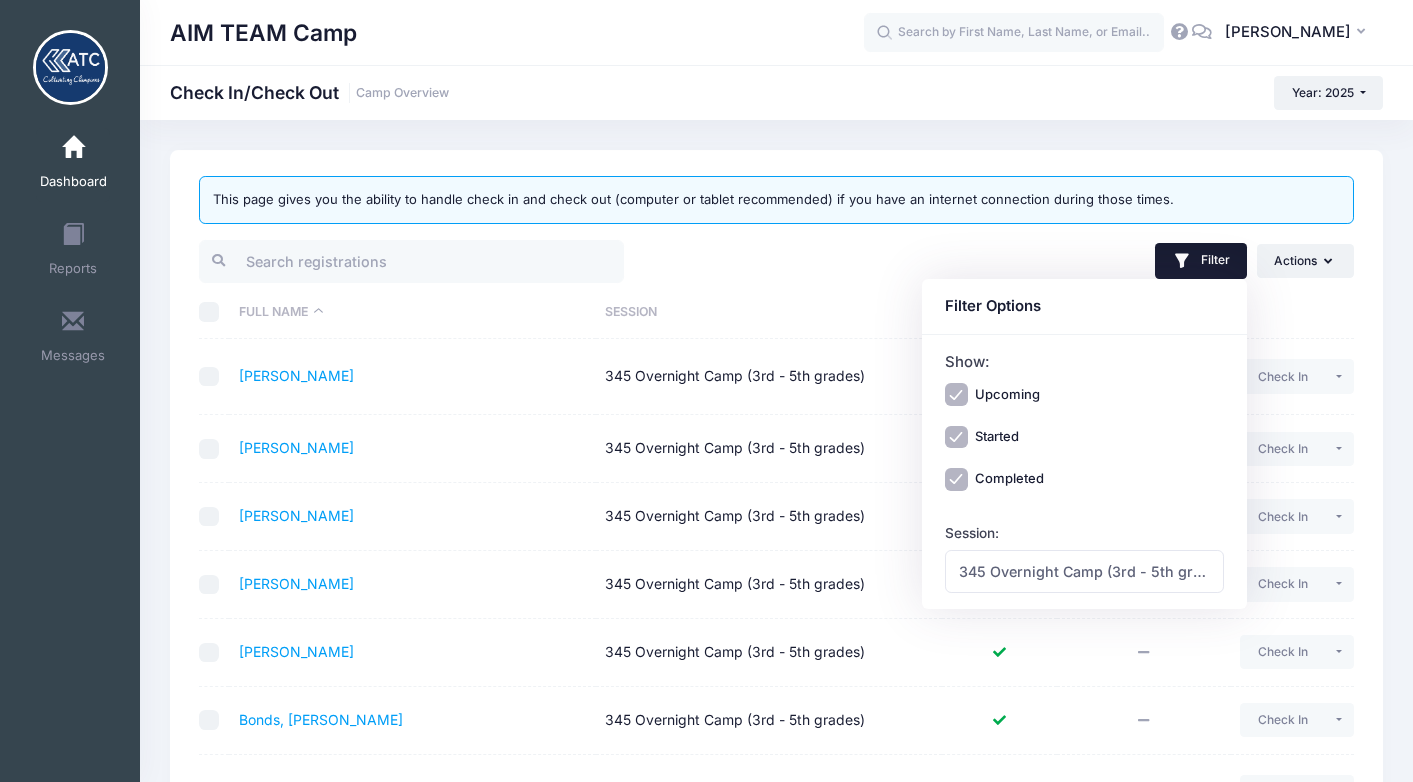 click on "345 Overnight Camp (3rd - 5th grades)" at bounding box center [769, 585] 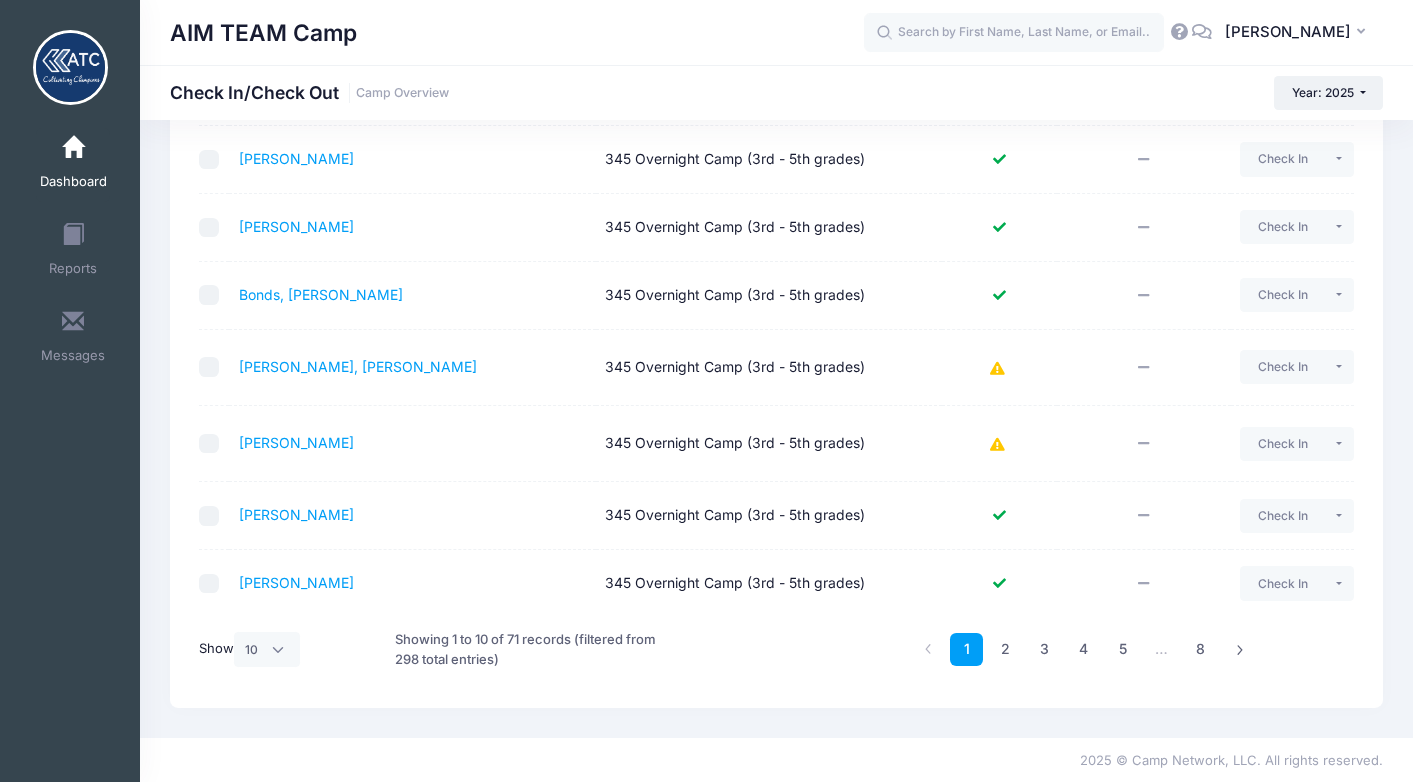 scroll, scrollTop: 424, scrollLeft: 0, axis: vertical 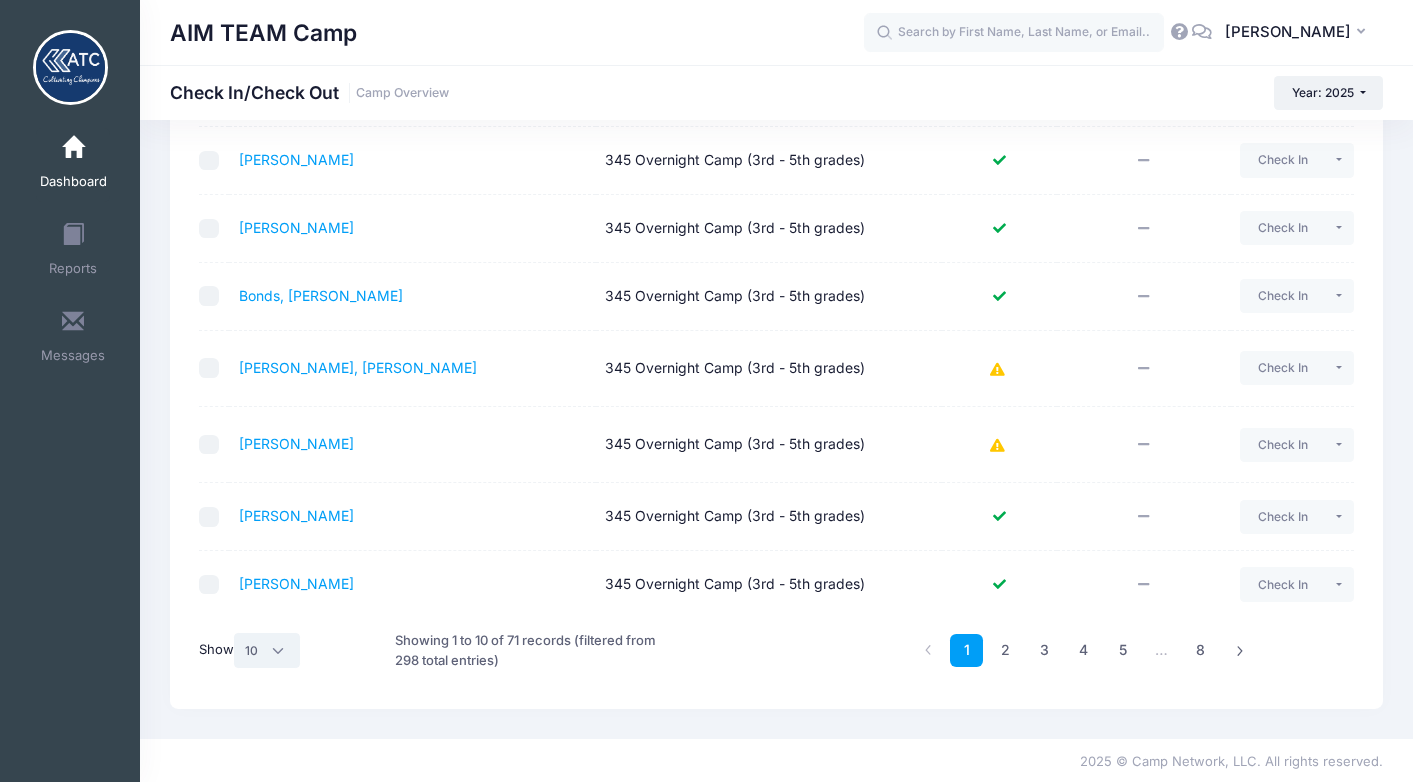 select on "-1" 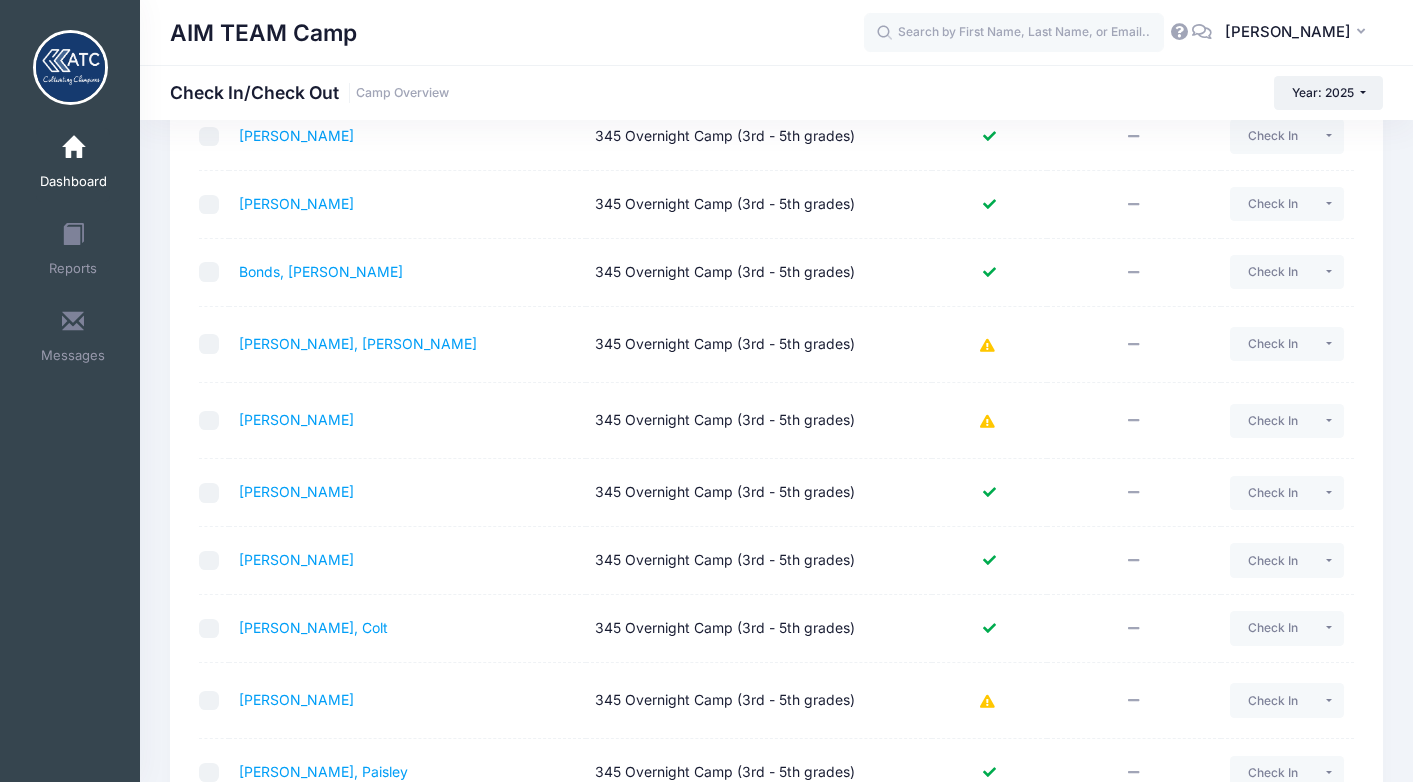 scroll, scrollTop: 455, scrollLeft: 0, axis: vertical 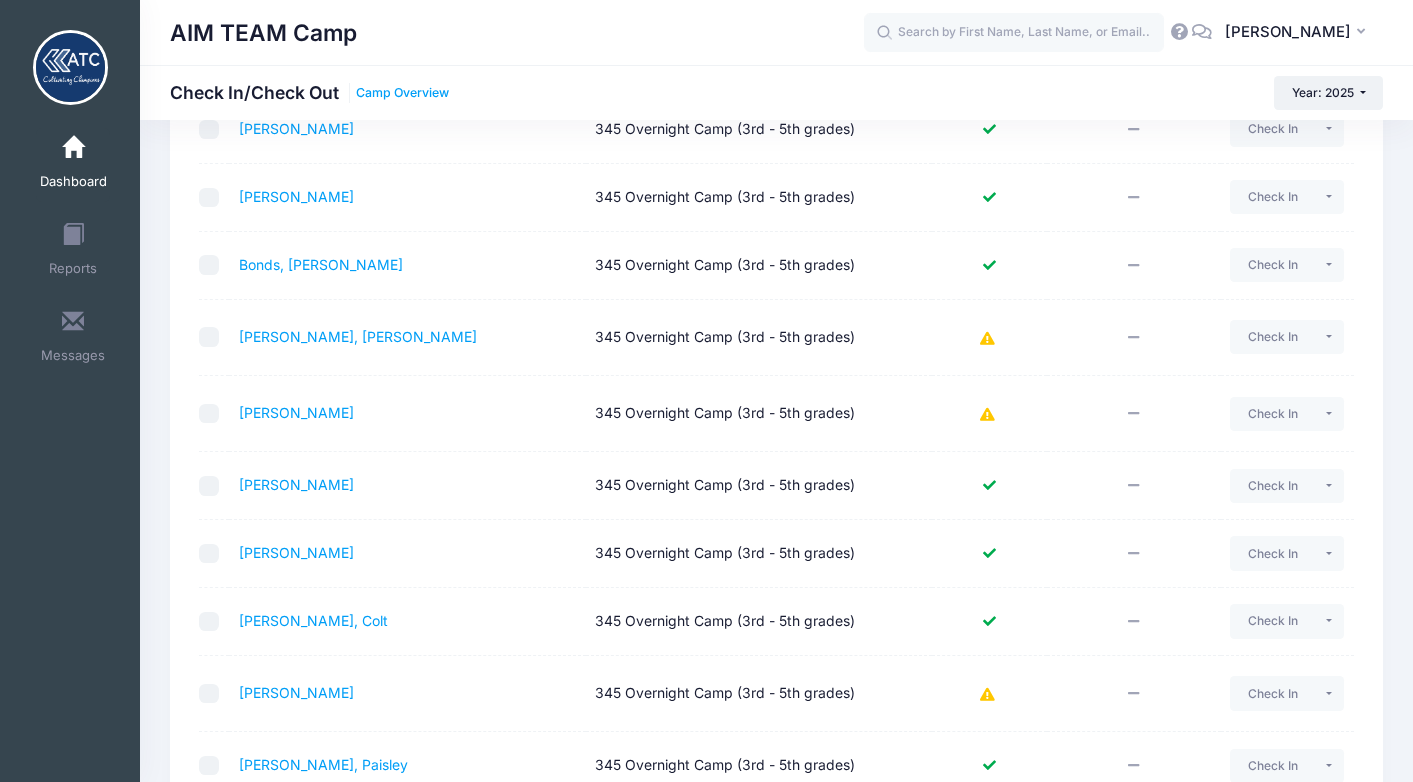 click on "Camp Overview" at bounding box center (402, 93) 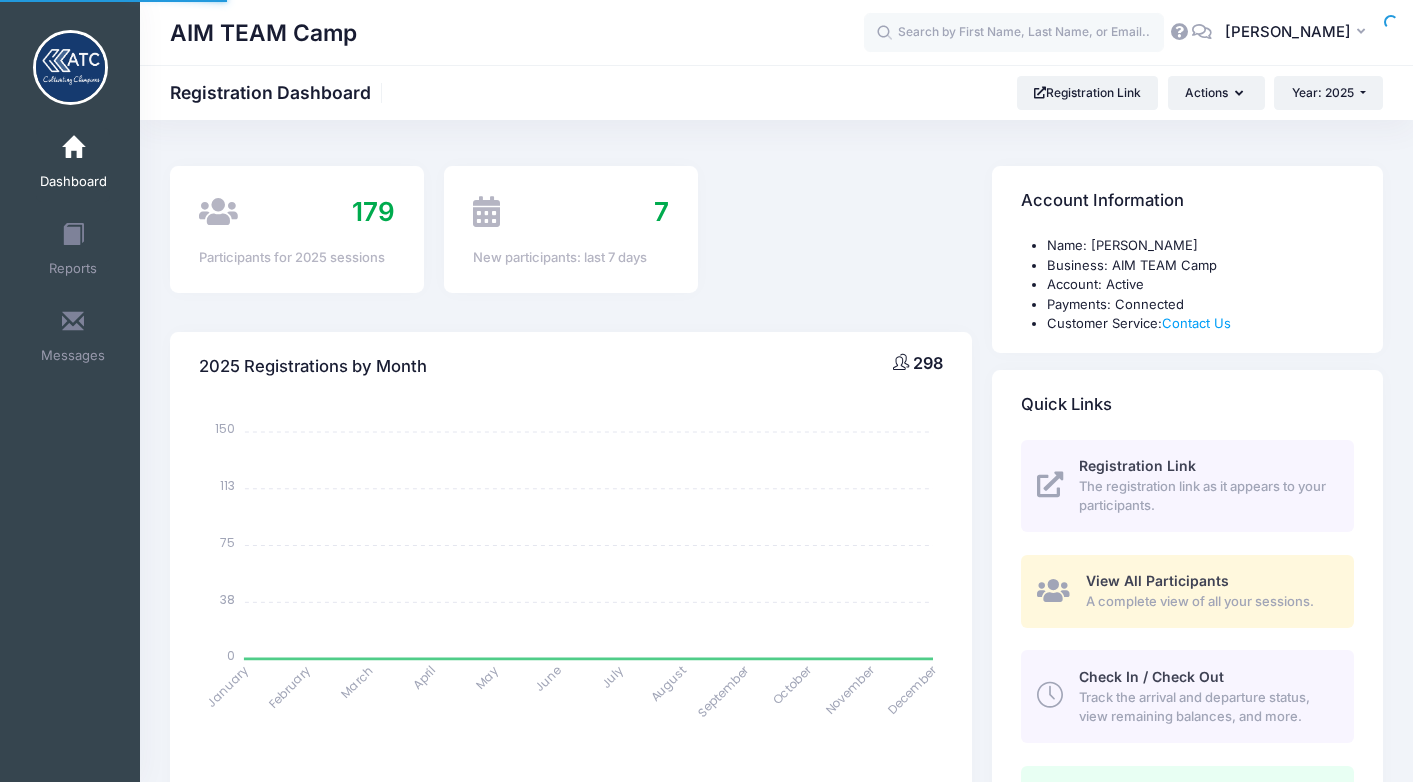 scroll, scrollTop: 0, scrollLeft: 0, axis: both 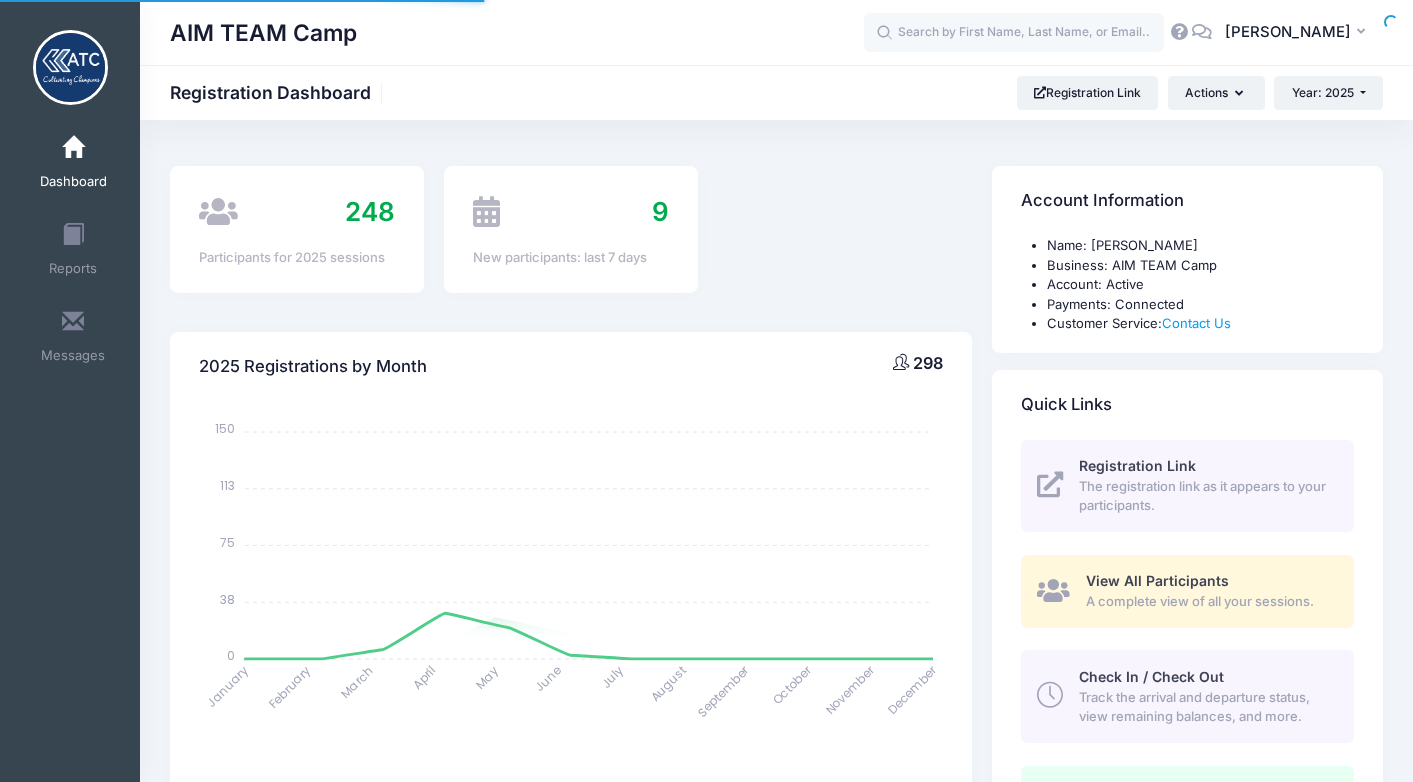 select 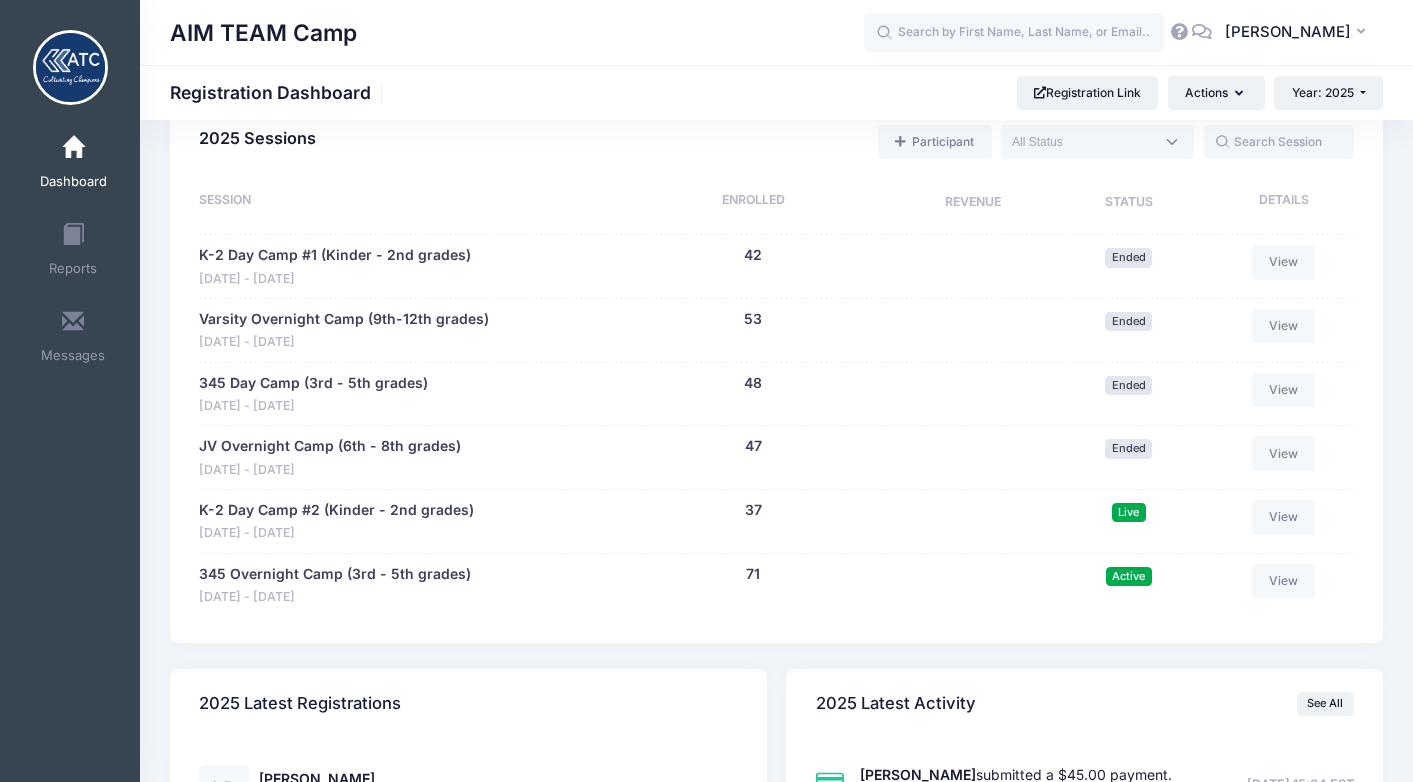 scroll, scrollTop: 932, scrollLeft: 0, axis: vertical 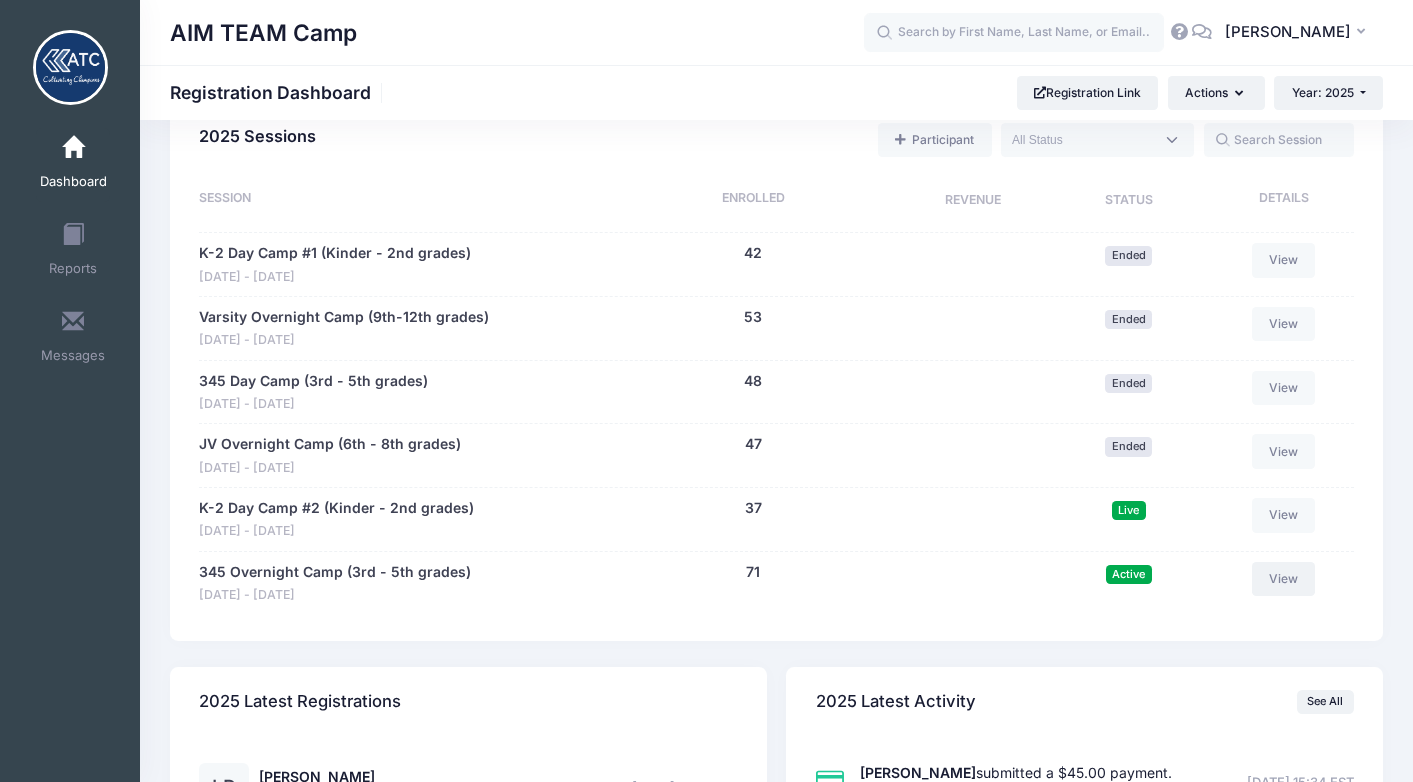 click on "View" at bounding box center (1284, 579) 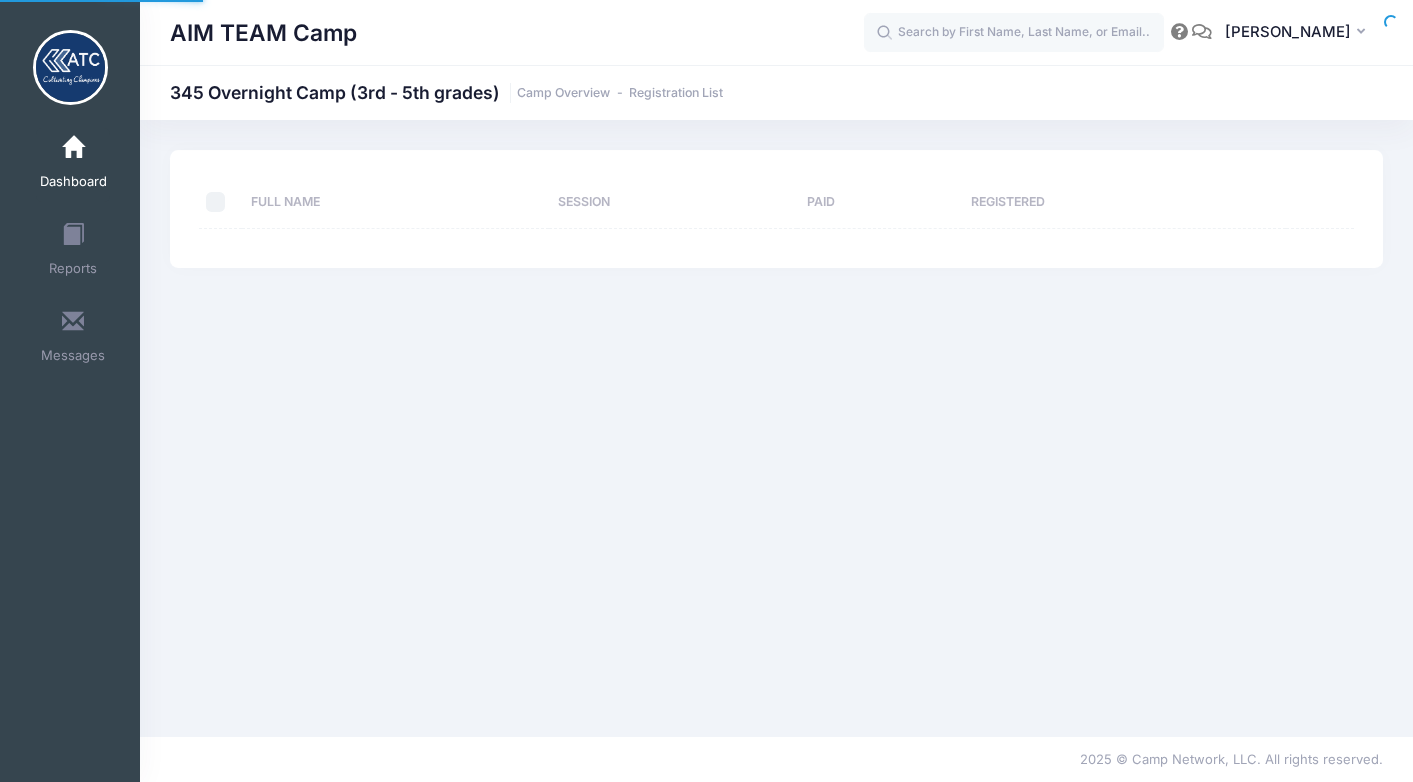 scroll, scrollTop: 0, scrollLeft: 0, axis: both 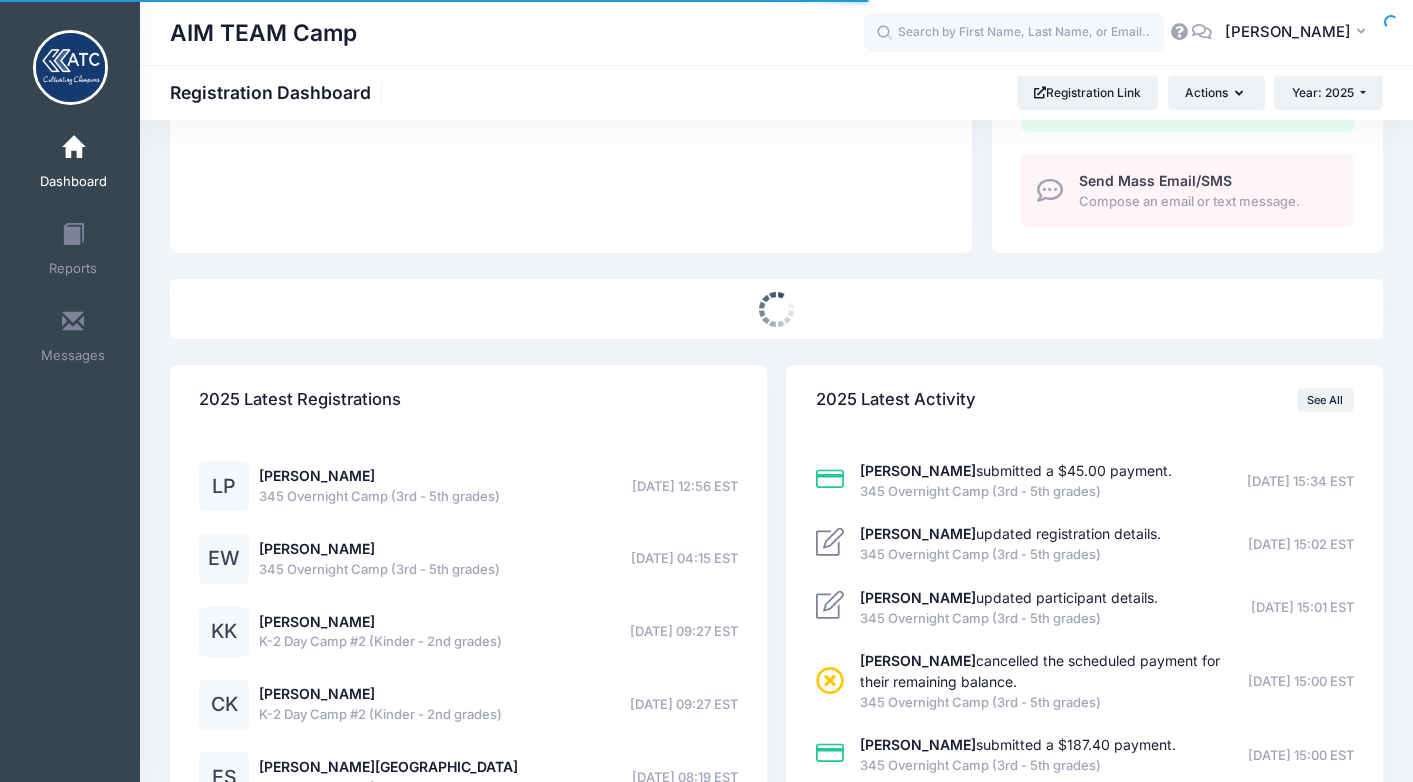 select 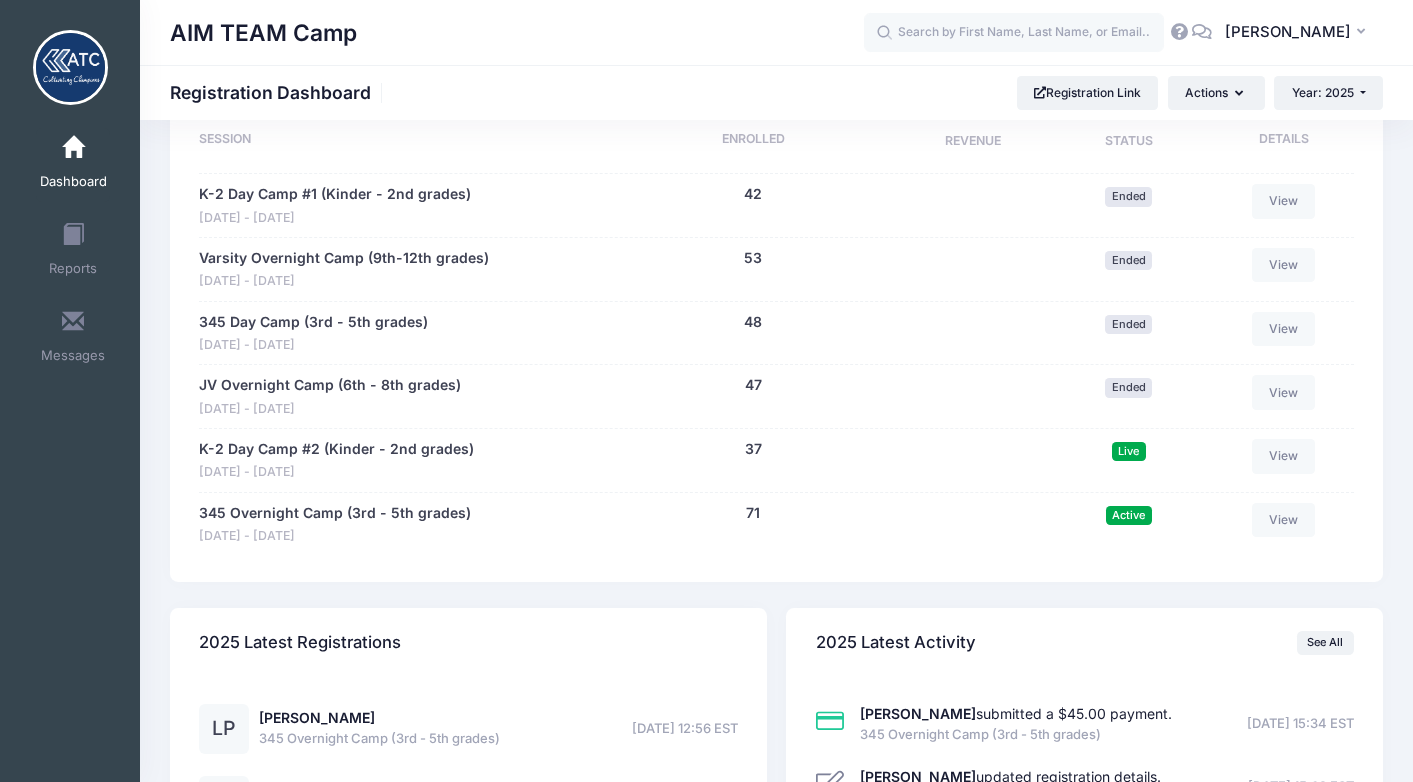 scroll, scrollTop: 990, scrollLeft: 0, axis: vertical 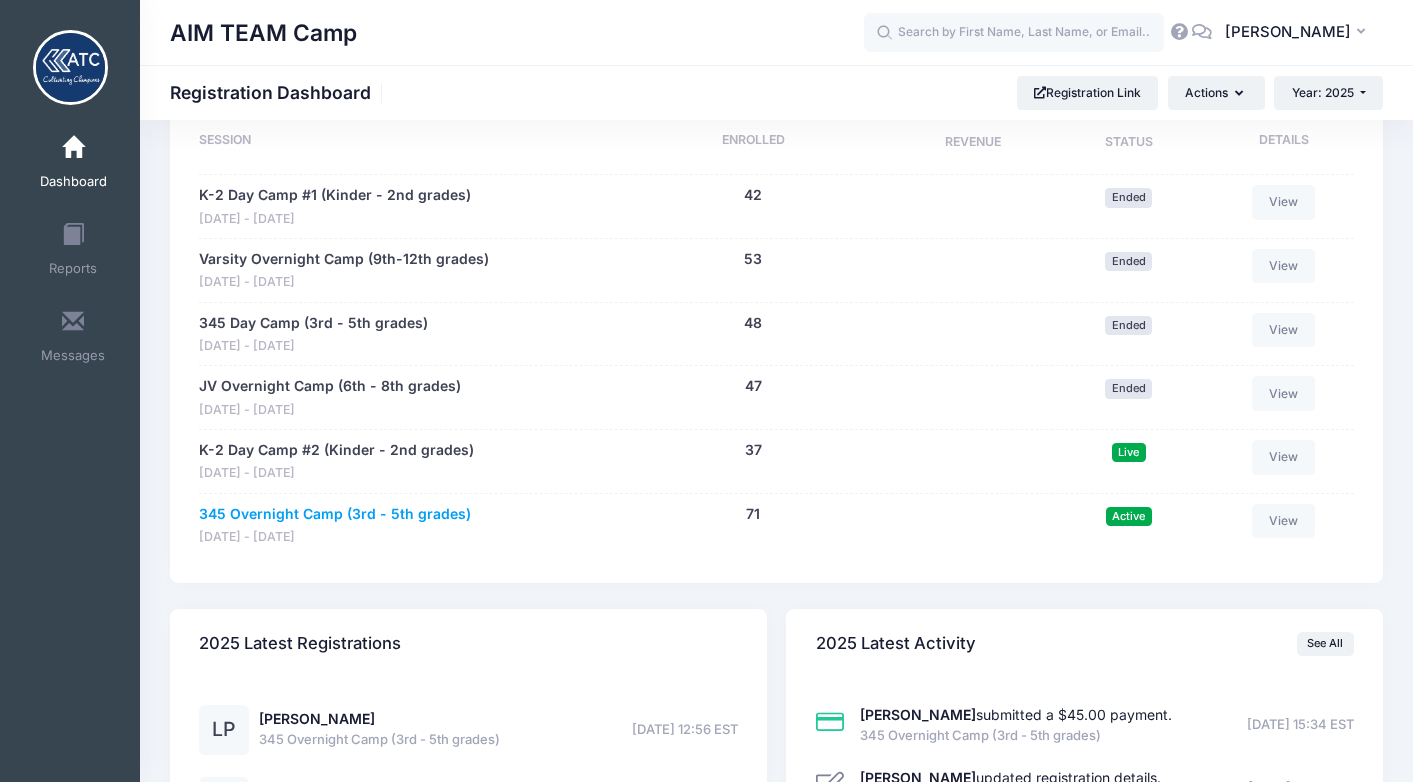 click on "345 Overnight Camp (3rd - 5th grades)" at bounding box center [335, 514] 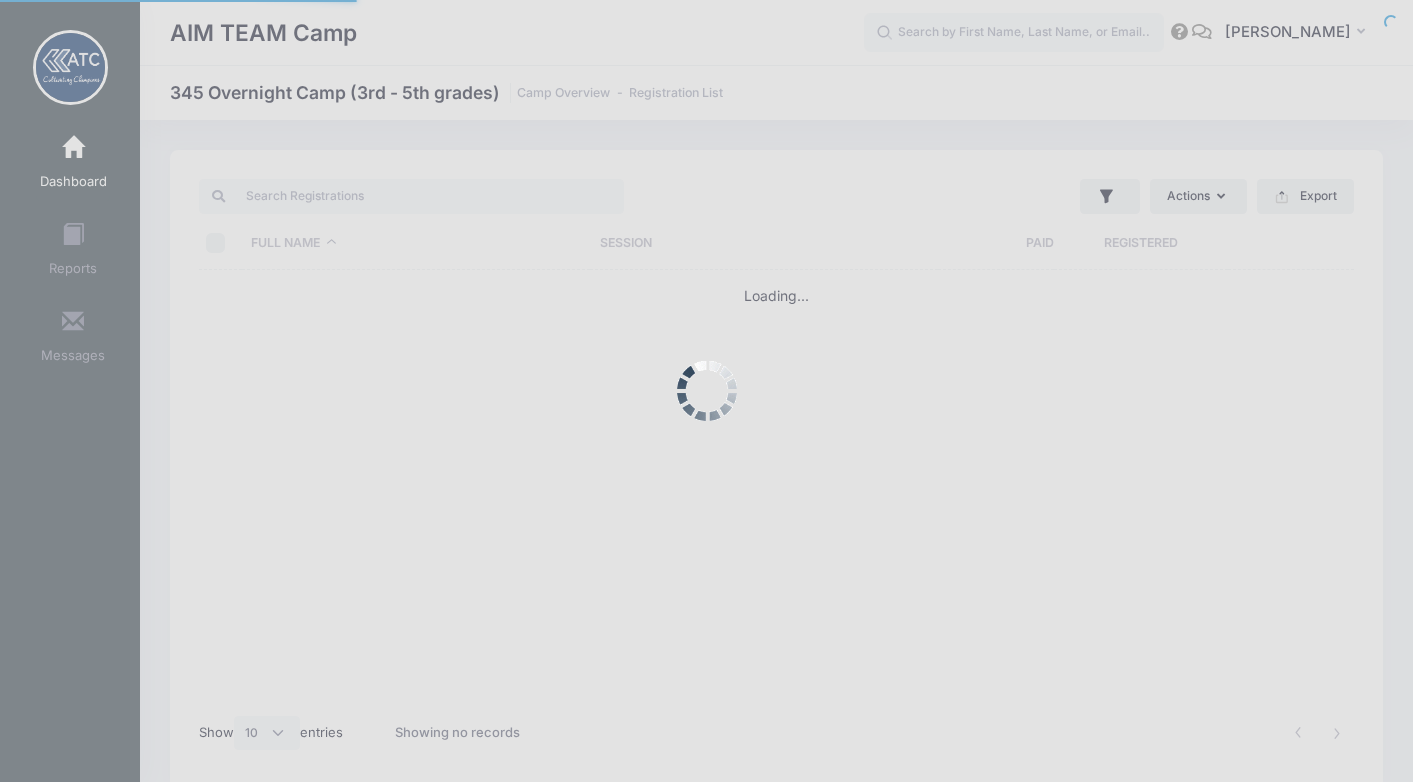 select on "10" 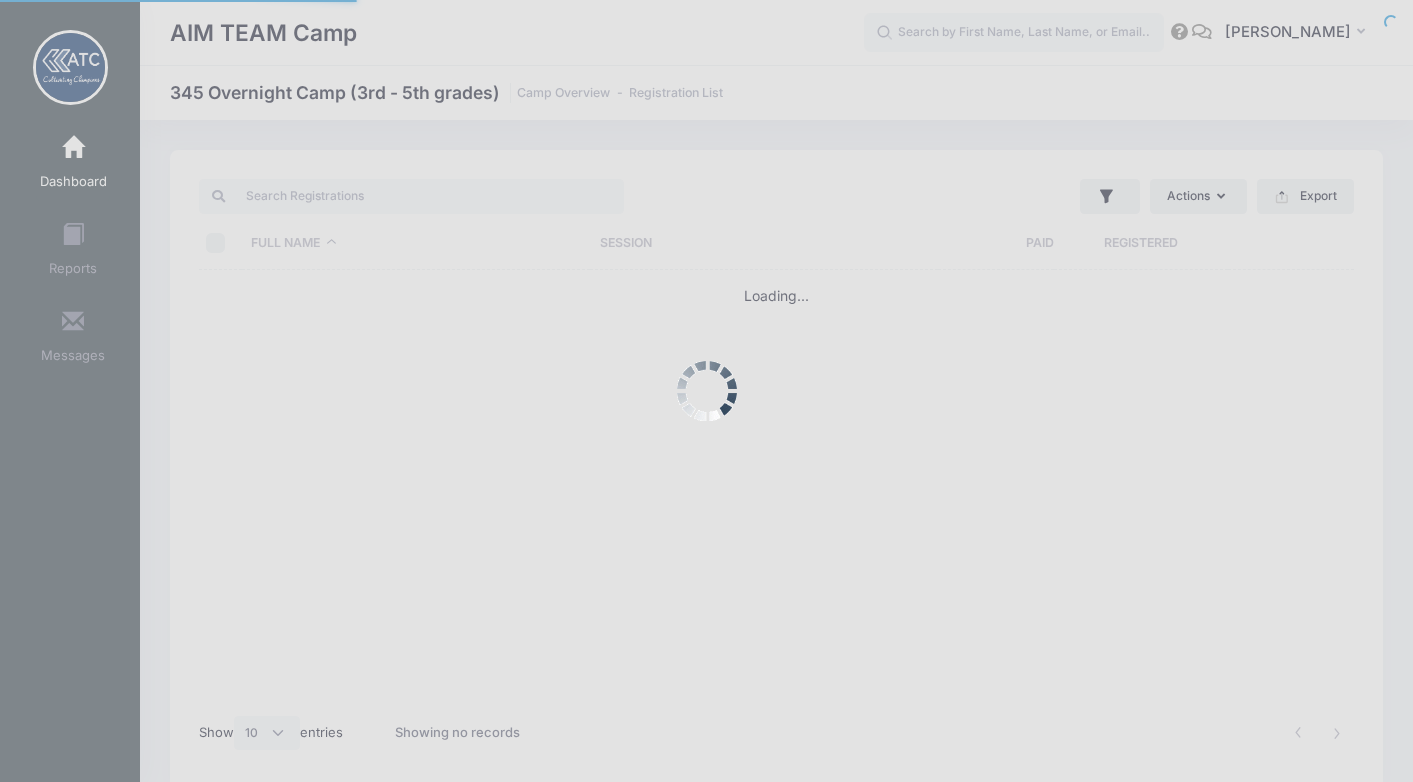 scroll, scrollTop: 0, scrollLeft: 0, axis: both 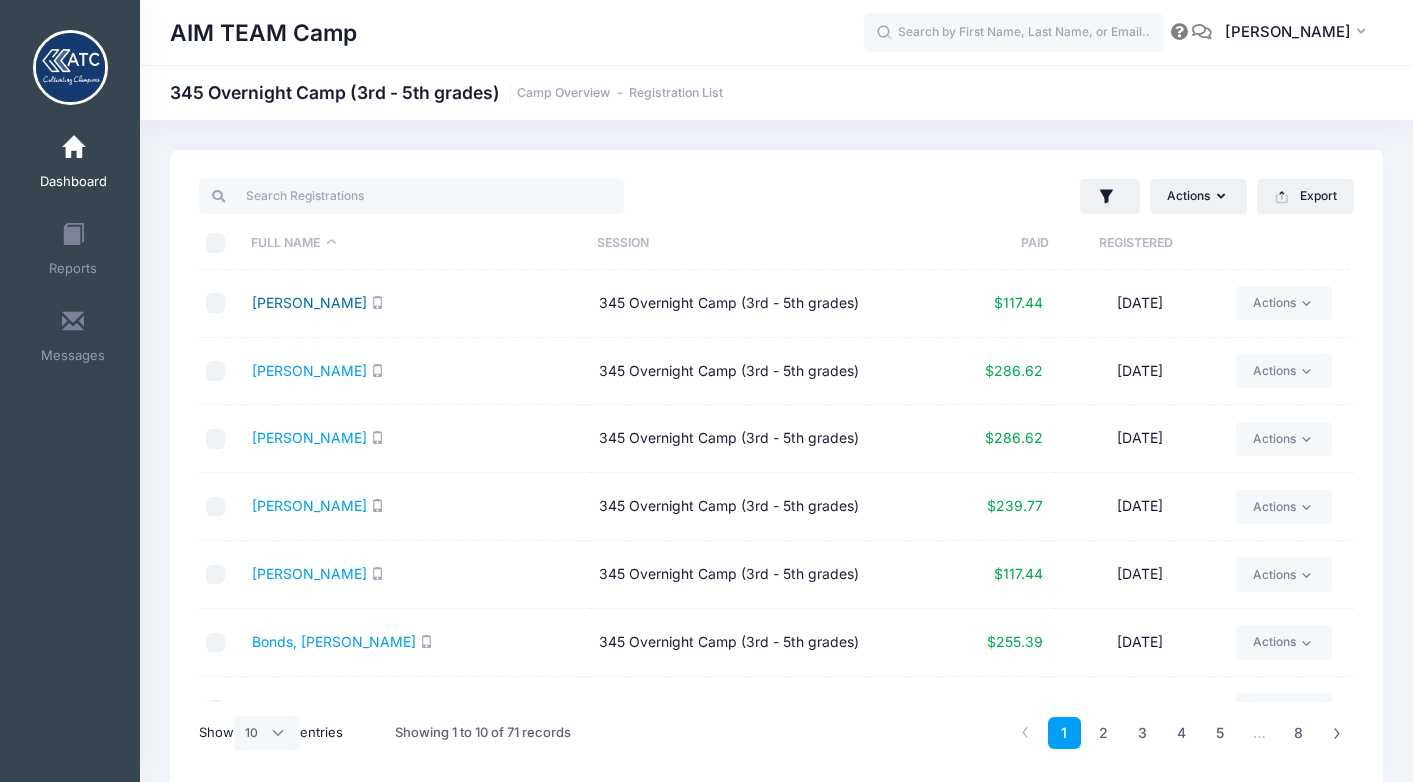 click on "Alcantara, Mia" at bounding box center [309, 302] 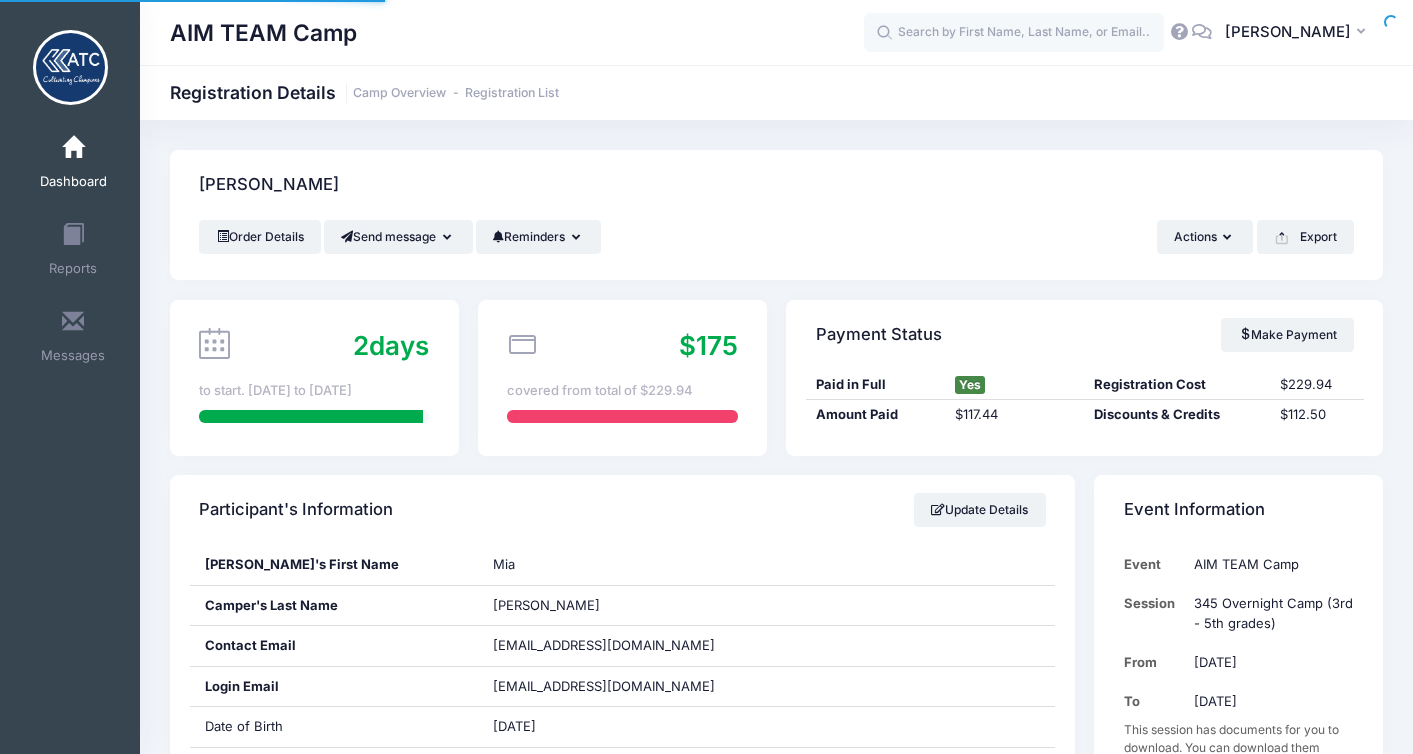 scroll, scrollTop: 0, scrollLeft: 0, axis: both 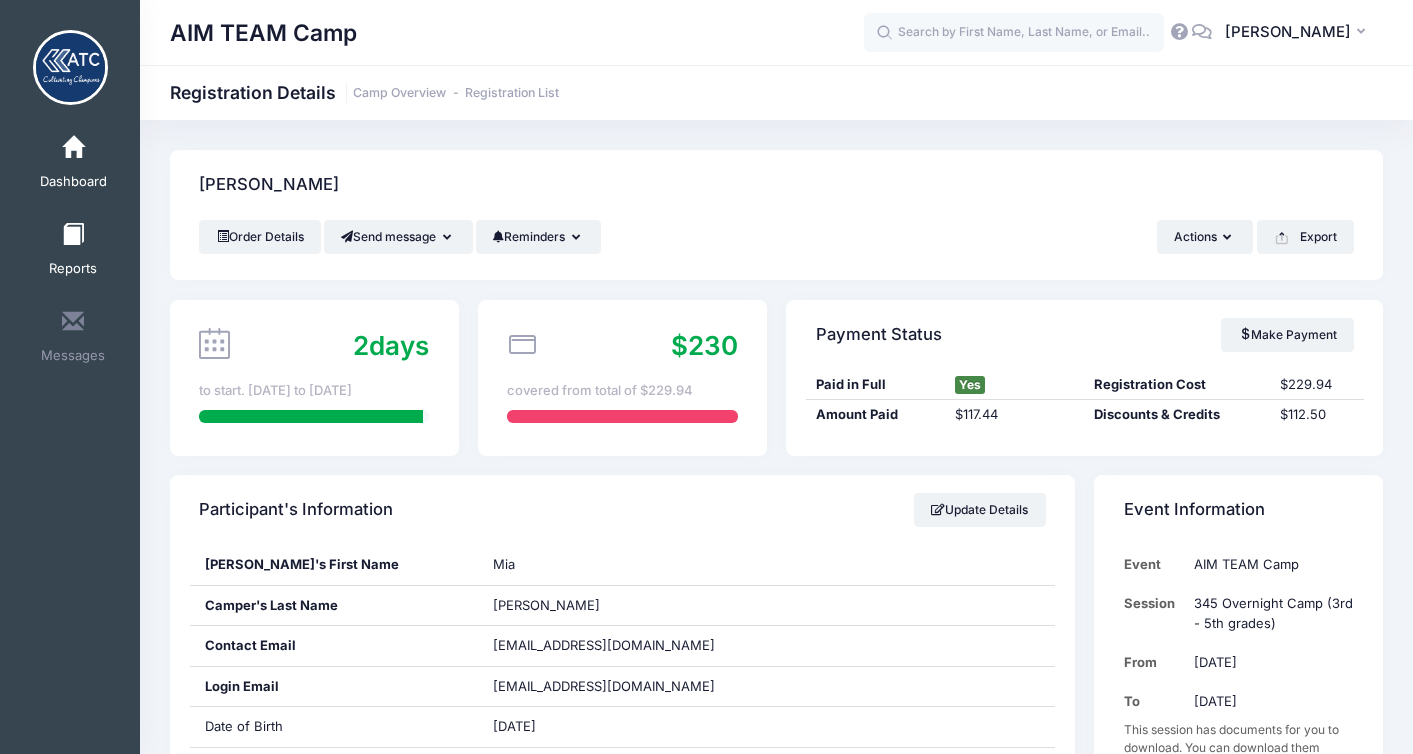 click on "Reports" at bounding box center (73, 252) 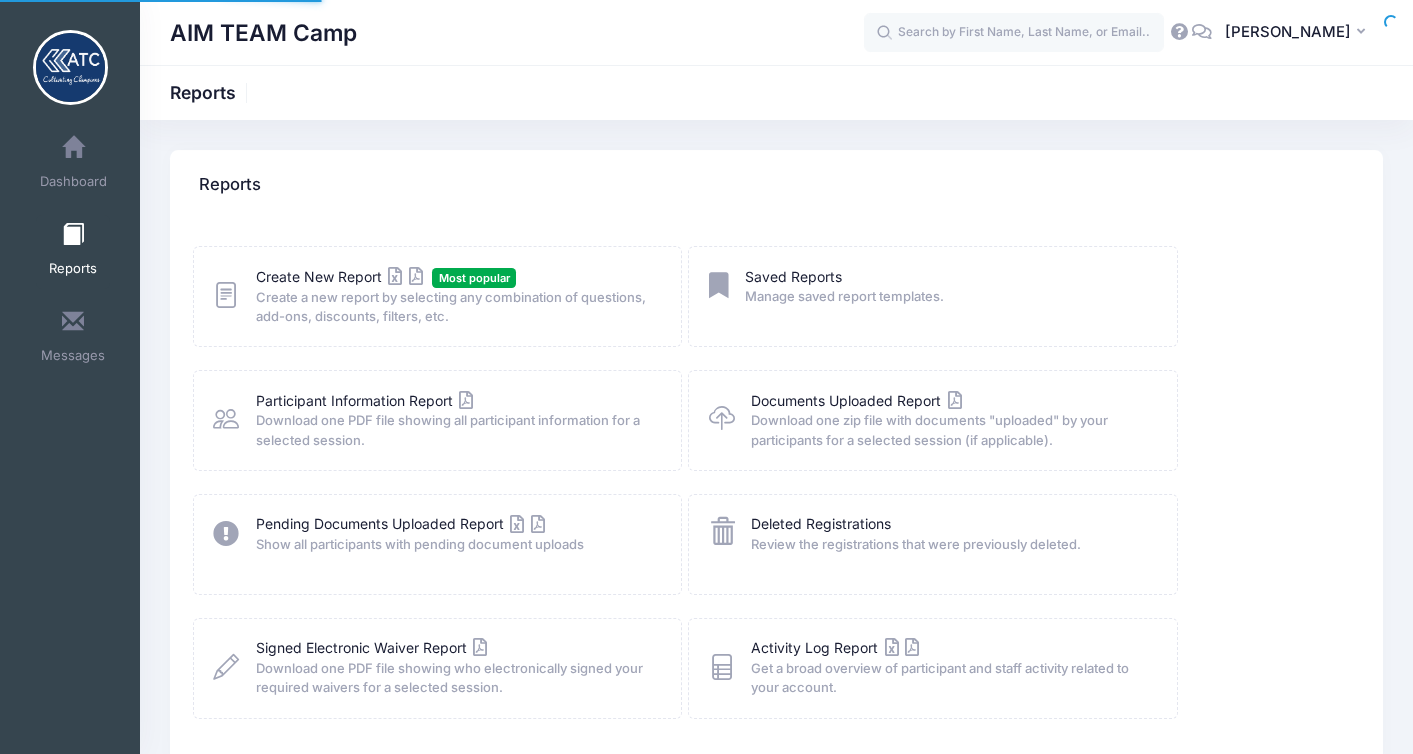 scroll, scrollTop: 0, scrollLeft: 0, axis: both 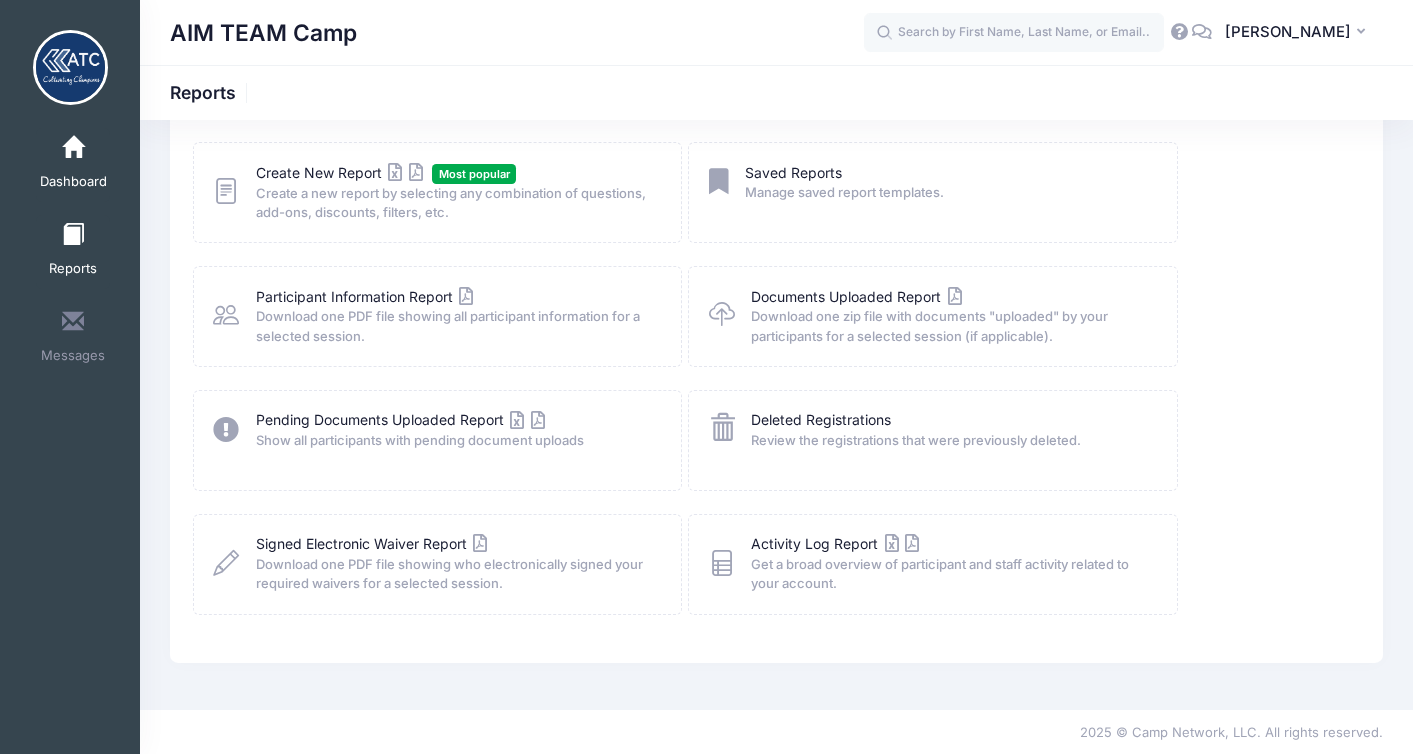 click at bounding box center [73, 148] 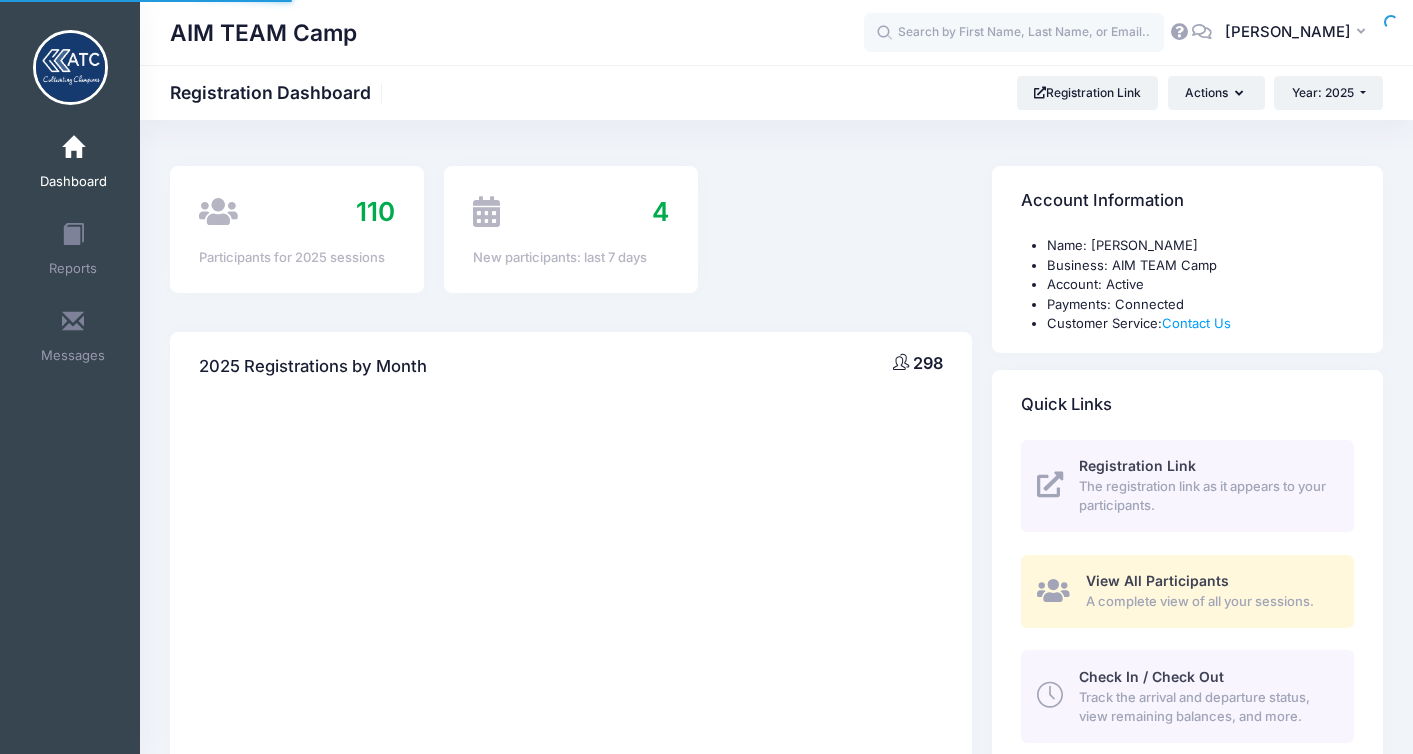 scroll, scrollTop: 0, scrollLeft: 0, axis: both 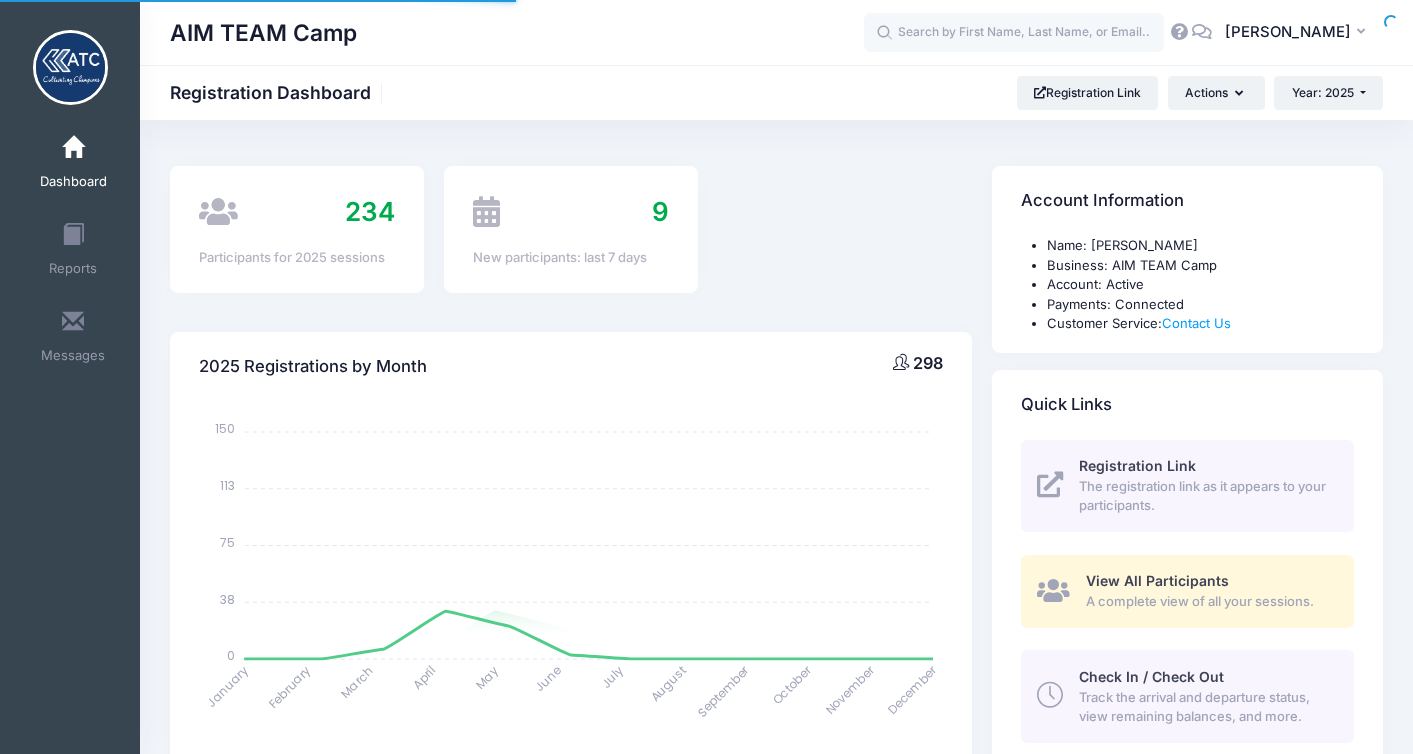 select 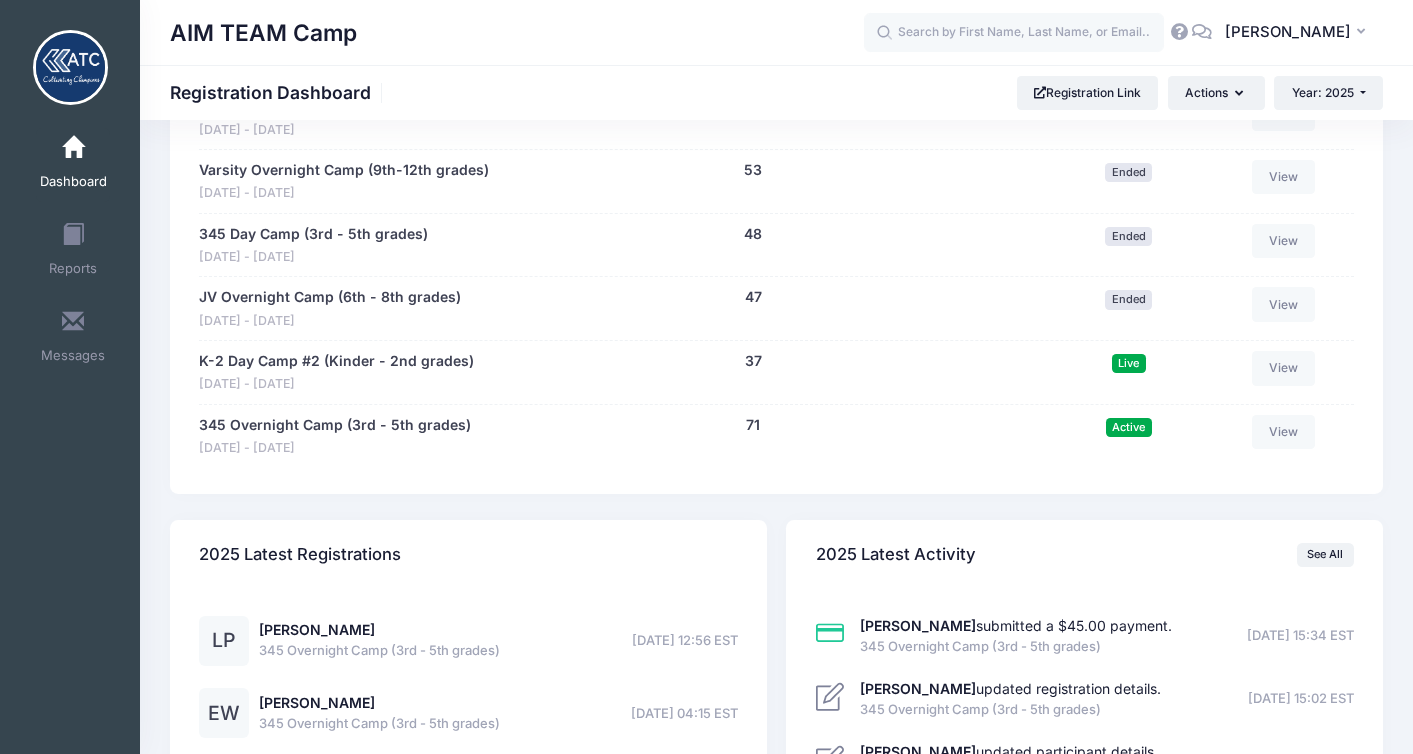 scroll, scrollTop: 1078, scrollLeft: 0, axis: vertical 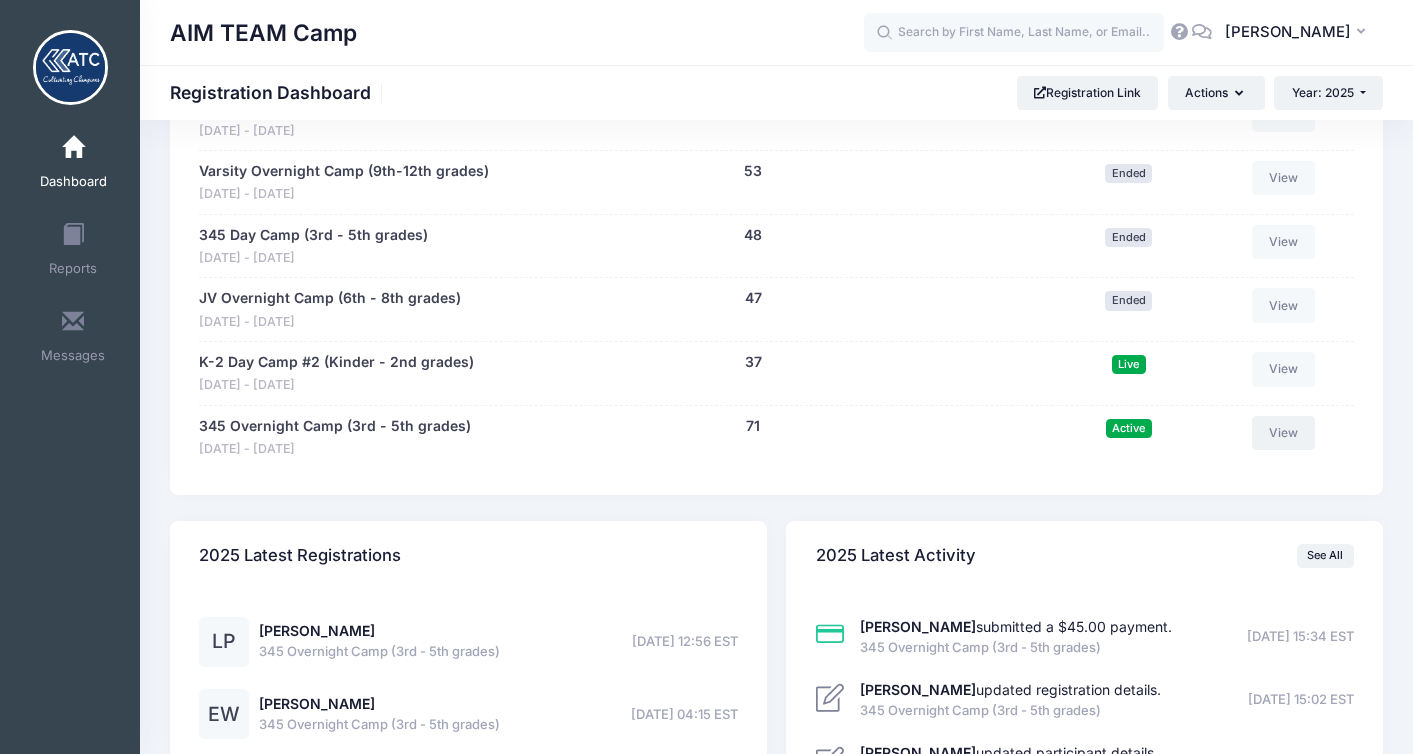 click on "View" at bounding box center [1284, 433] 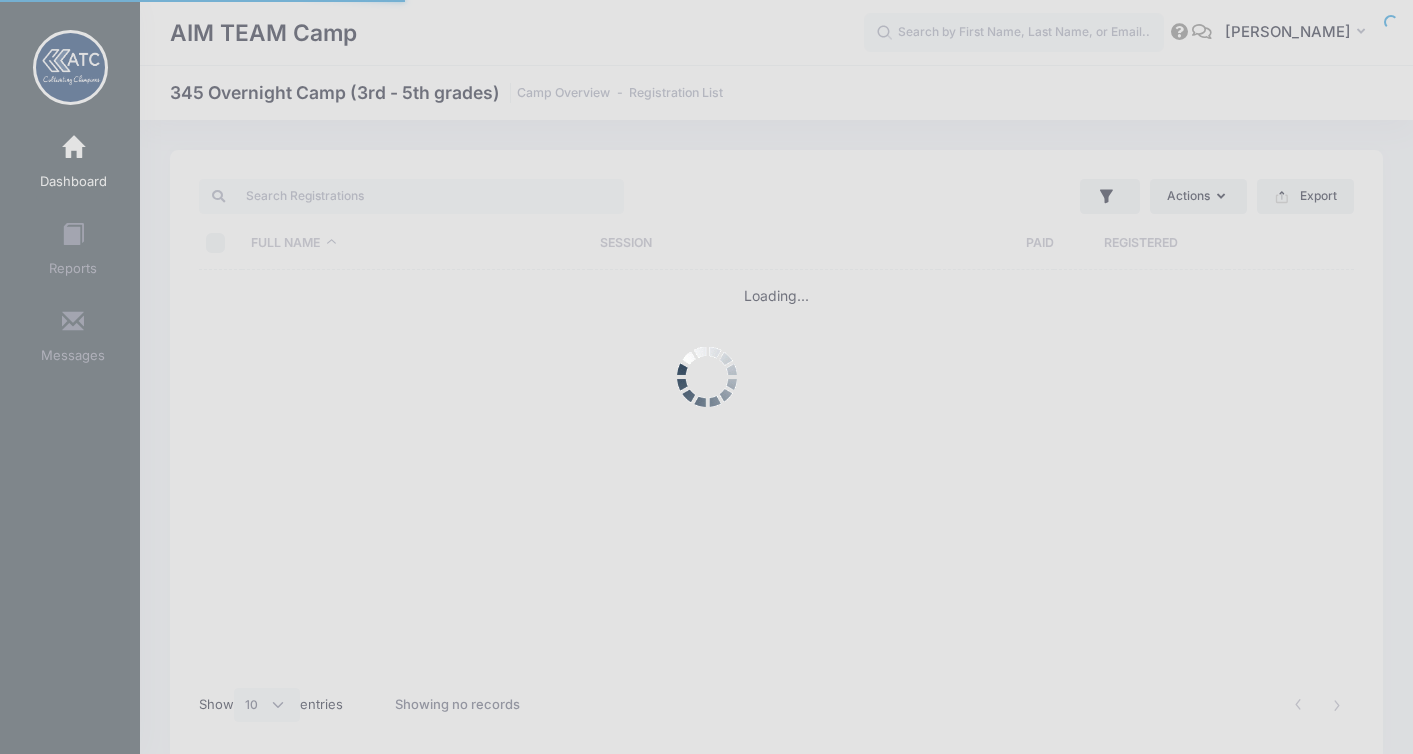 select on "10" 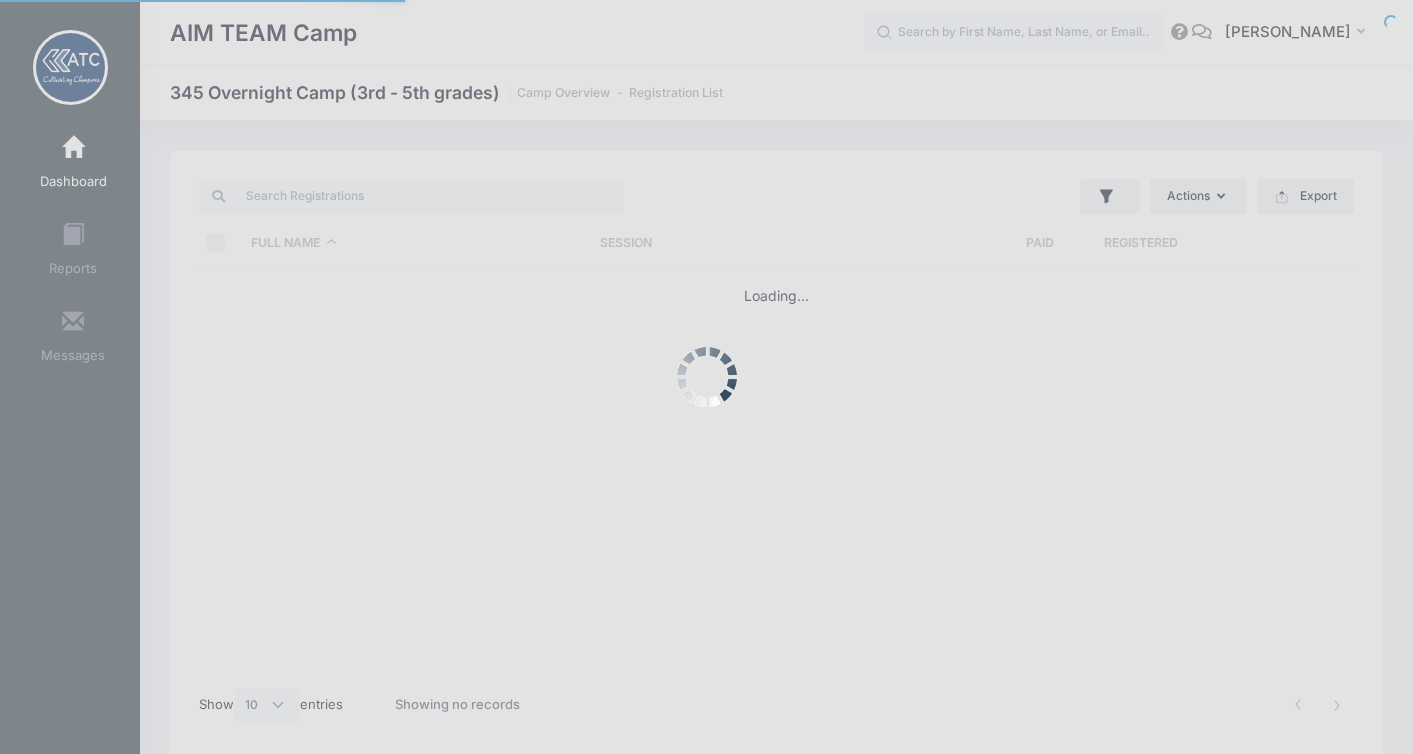 scroll, scrollTop: 0, scrollLeft: 0, axis: both 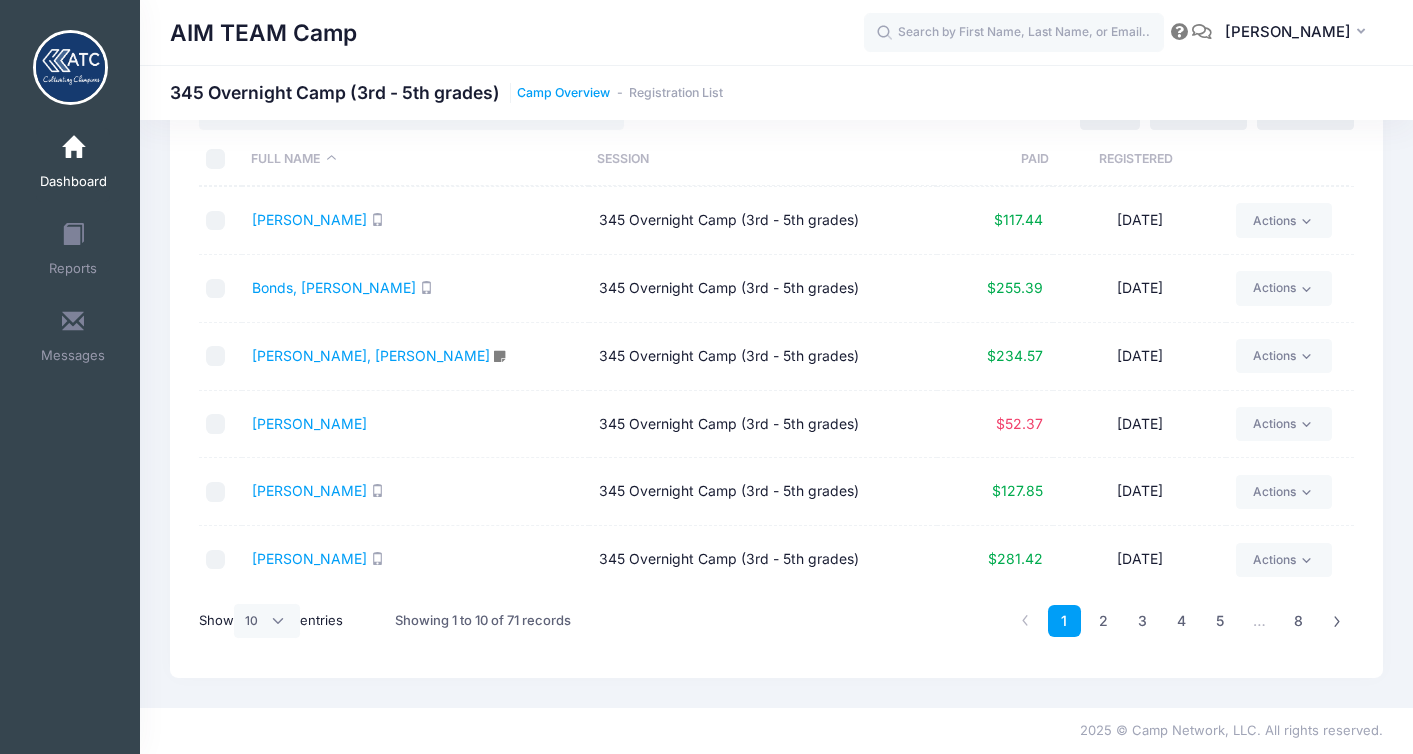 click on "Camp Overview" at bounding box center [563, 93] 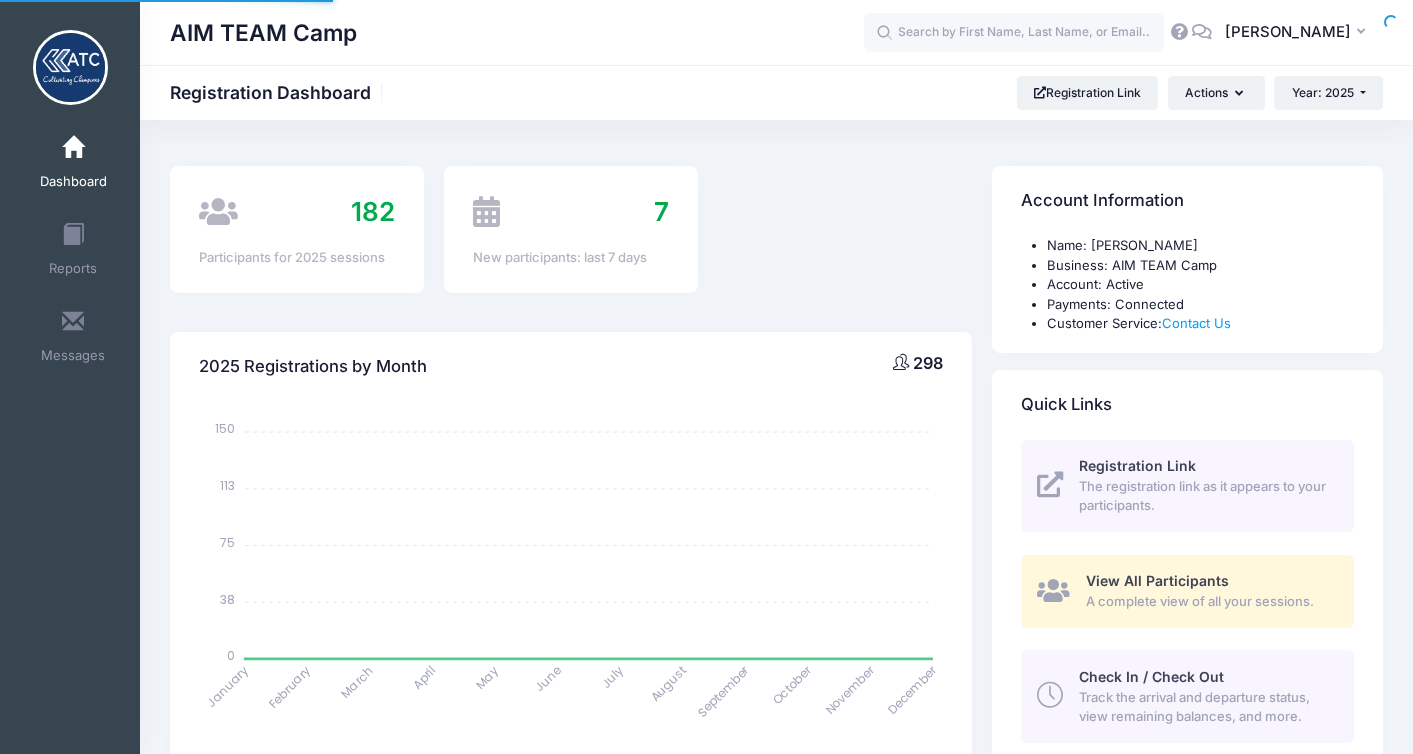 scroll, scrollTop: 0, scrollLeft: 0, axis: both 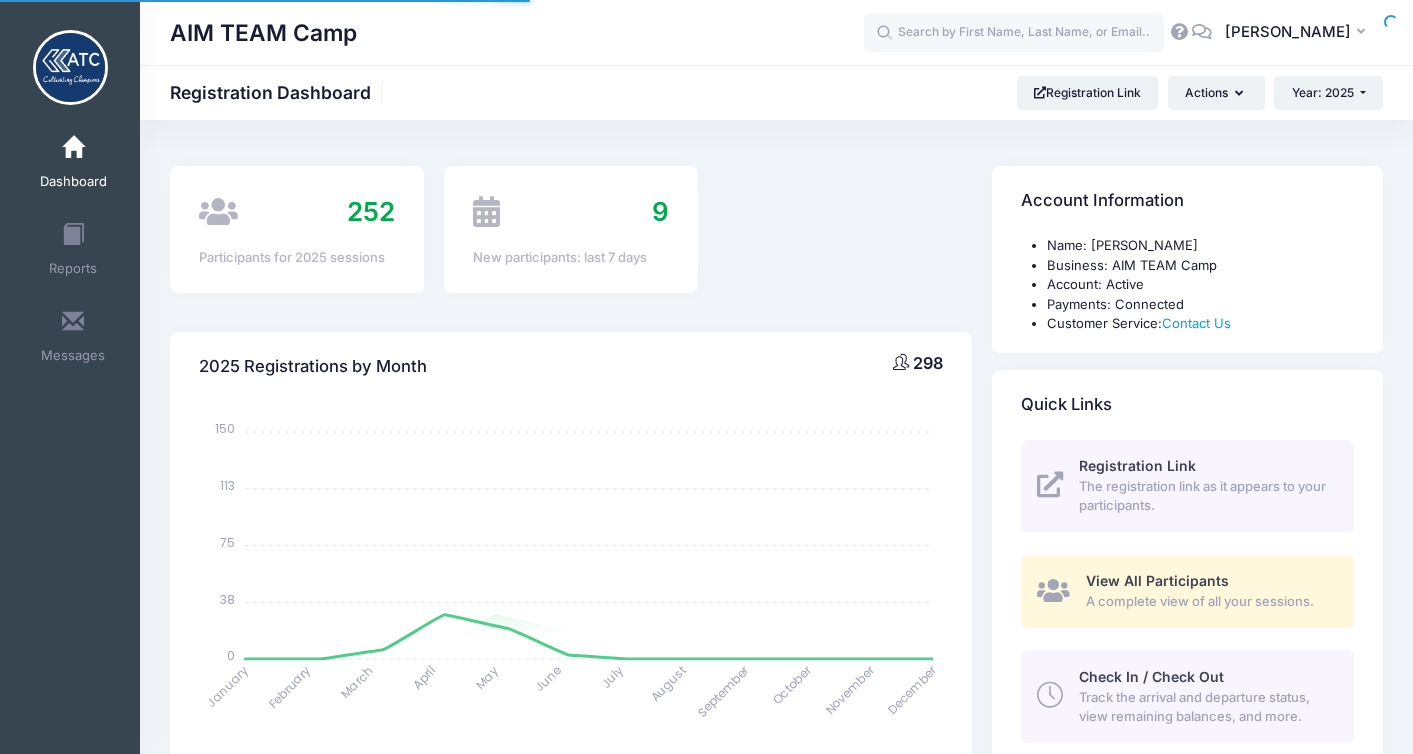 select 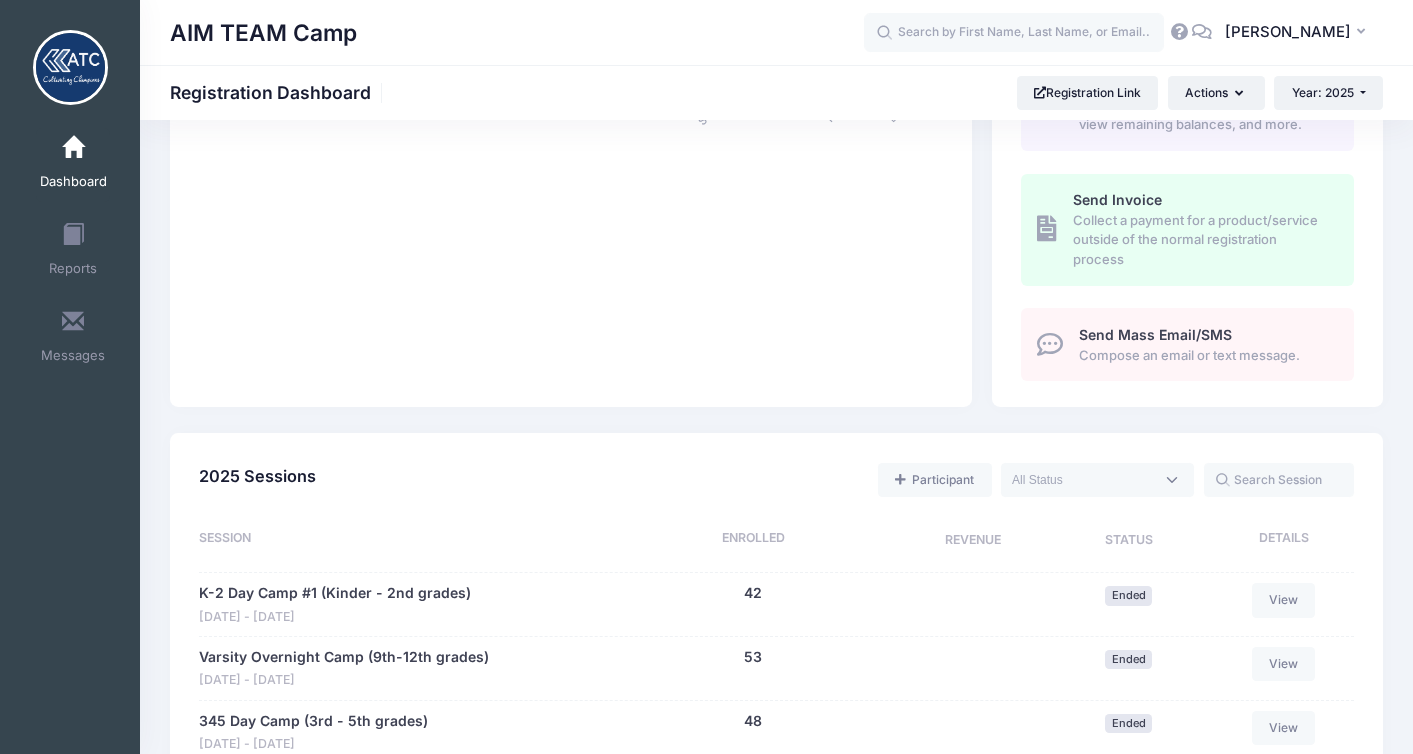 scroll, scrollTop: 630, scrollLeft: 0, axis: vertical 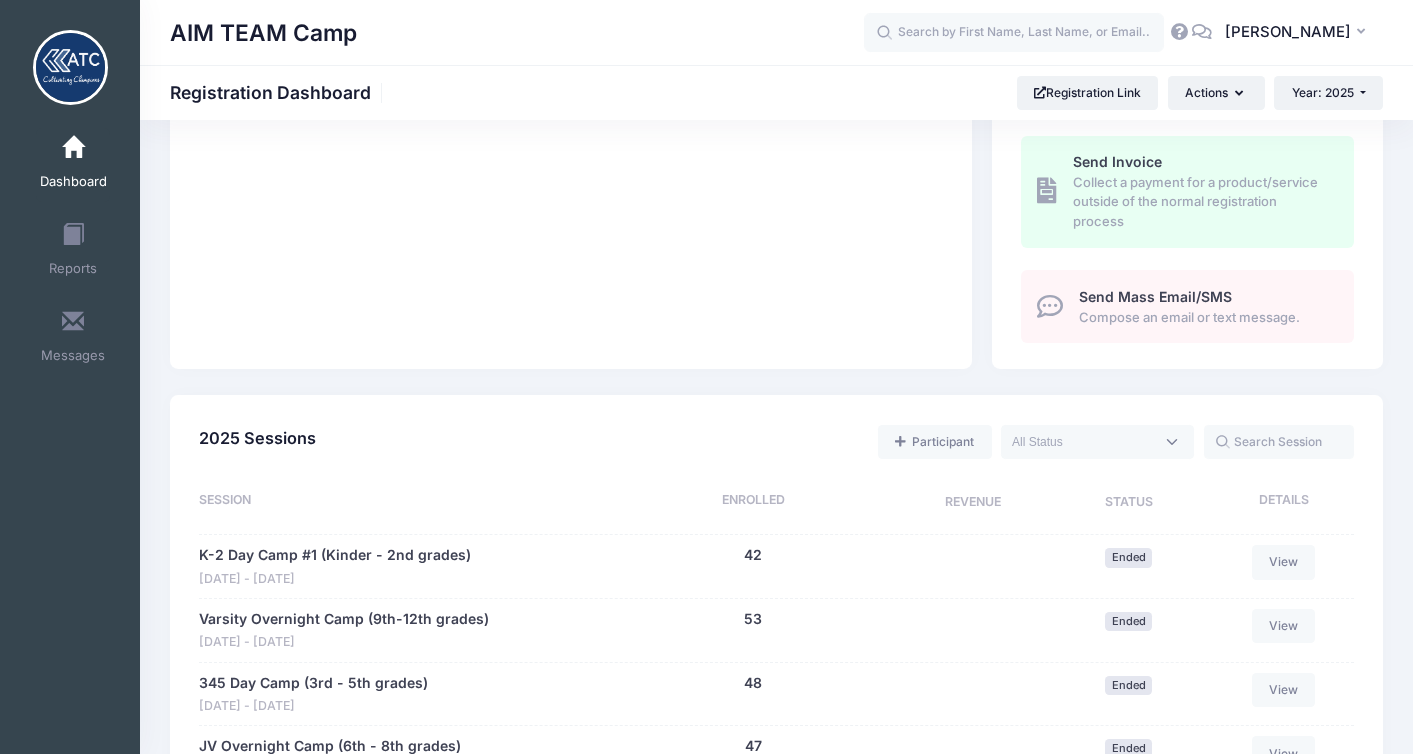 click at bounding box center (1097, 442) 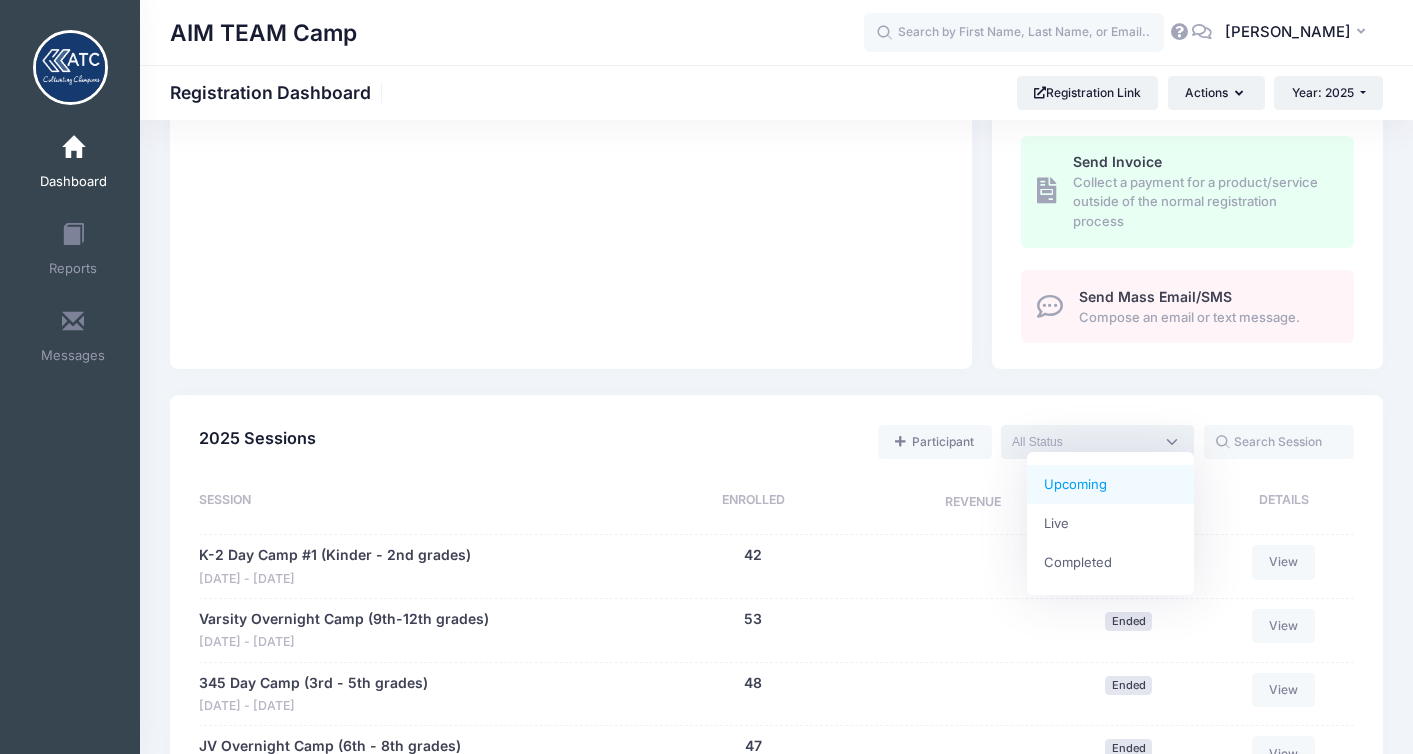 click at bounding box center (1097, 442) 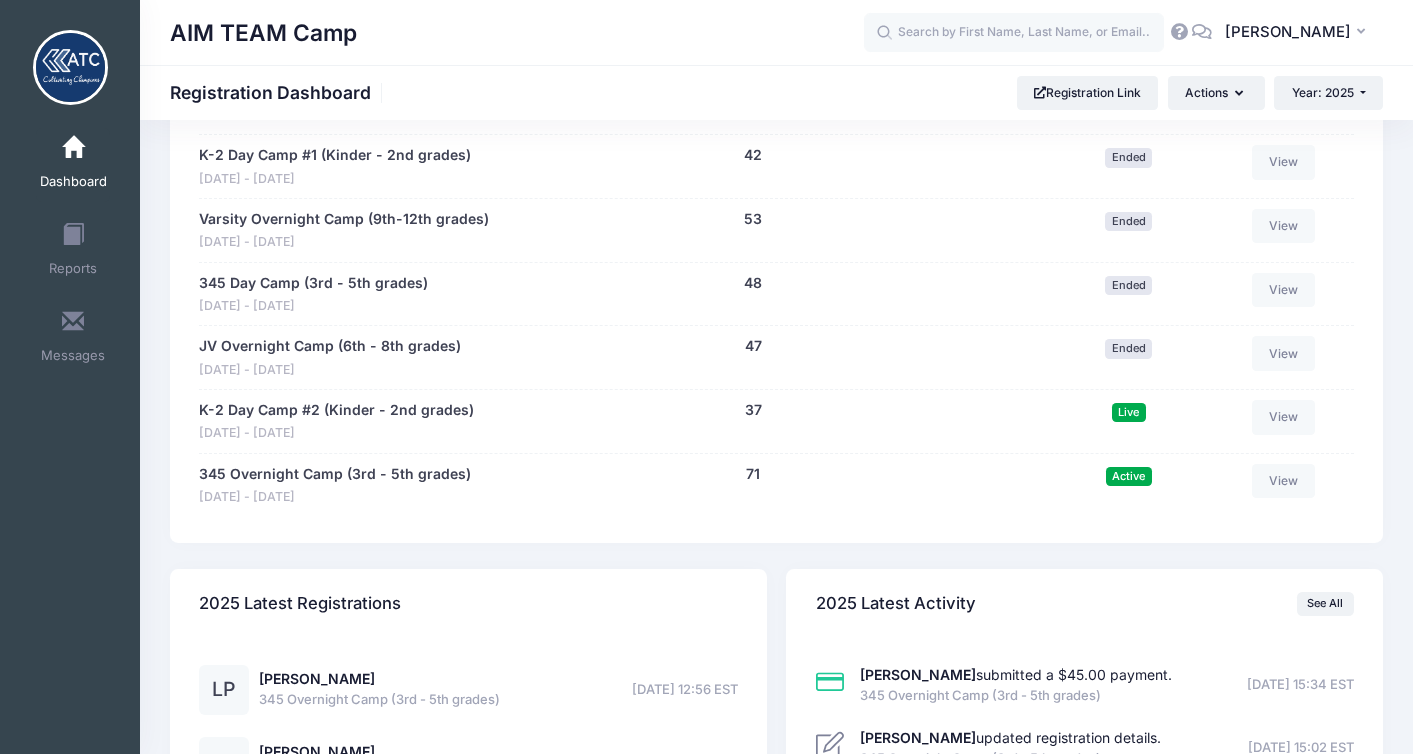 scroll, scrollTop: 1040, scrollLeft: 0, axis: vertical 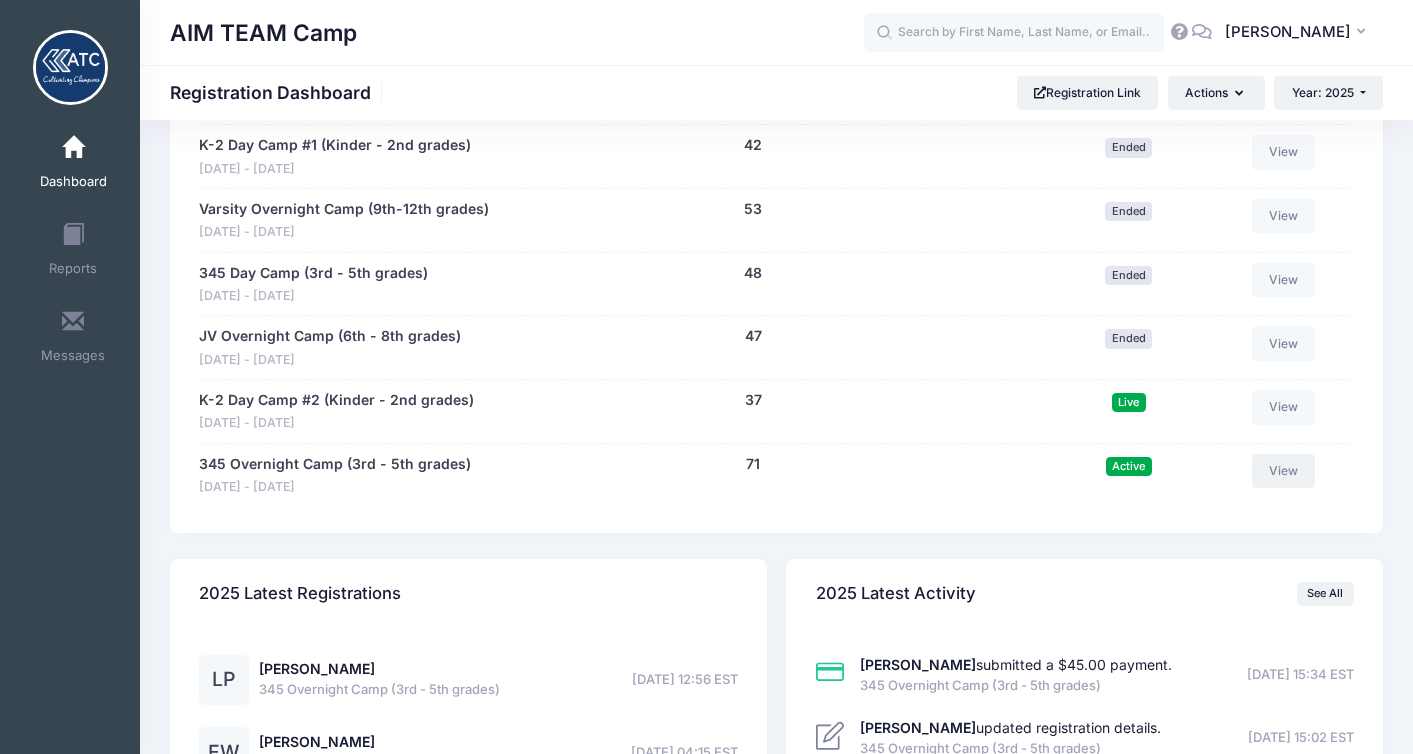 click on "View" at bounding box center (1284, 471) 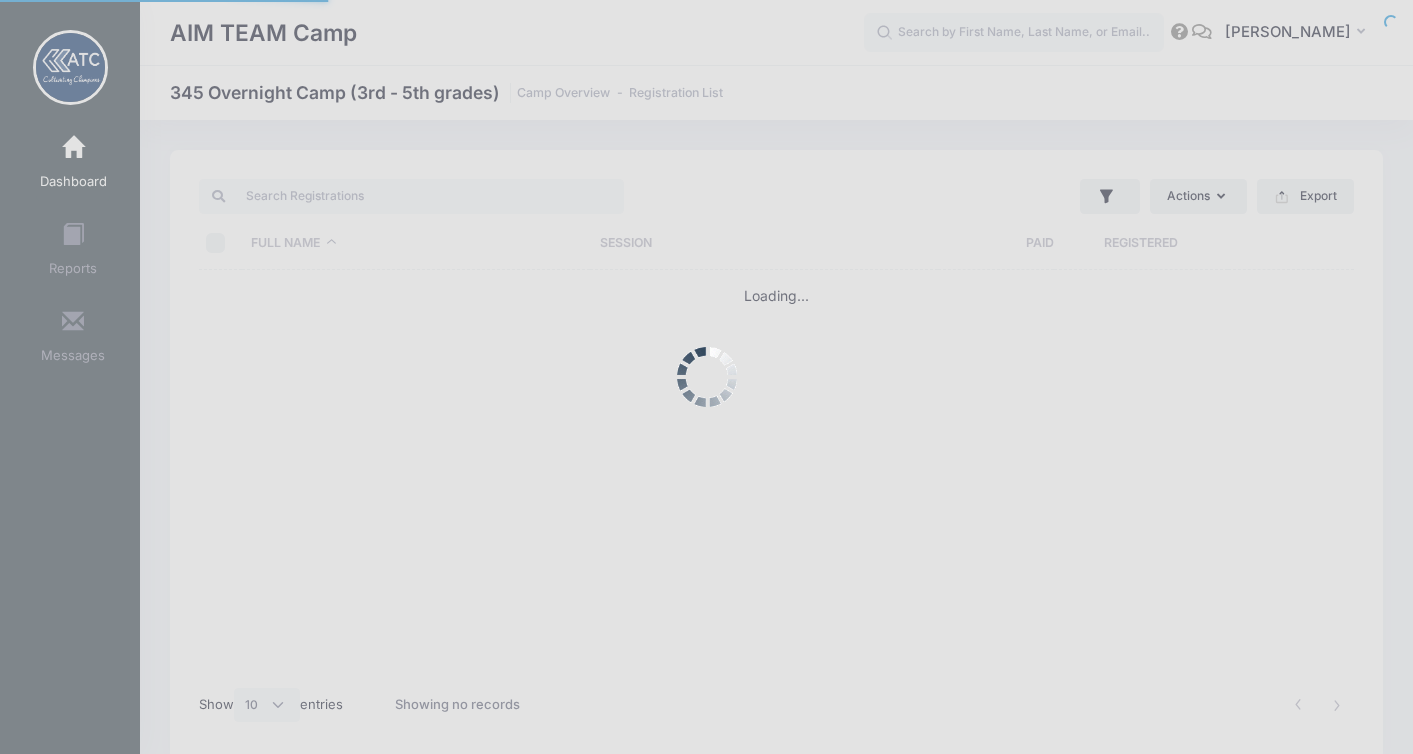 select on "10" 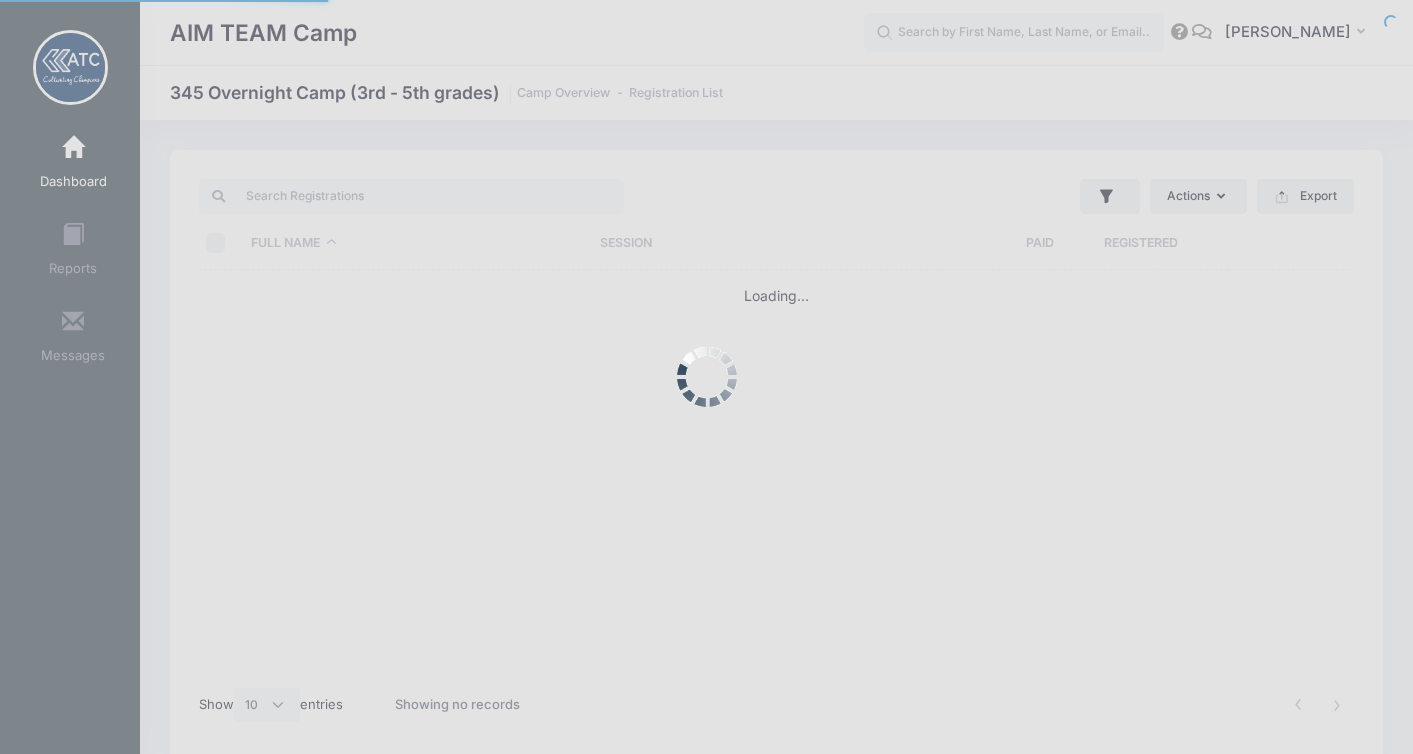 scroll, scrollTop: 0, scrollLeft: 0, axis: both 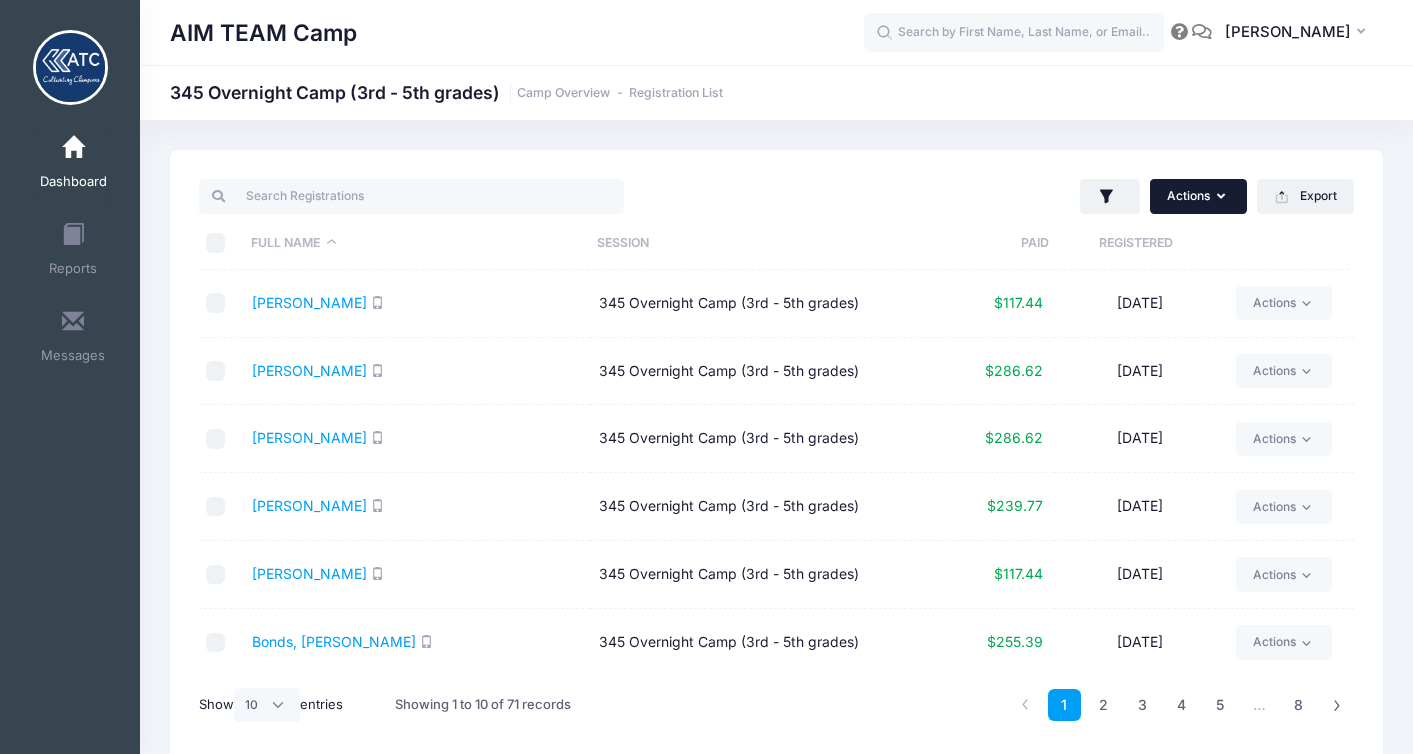 click on "Actions" at bounding box center (1198, 196) 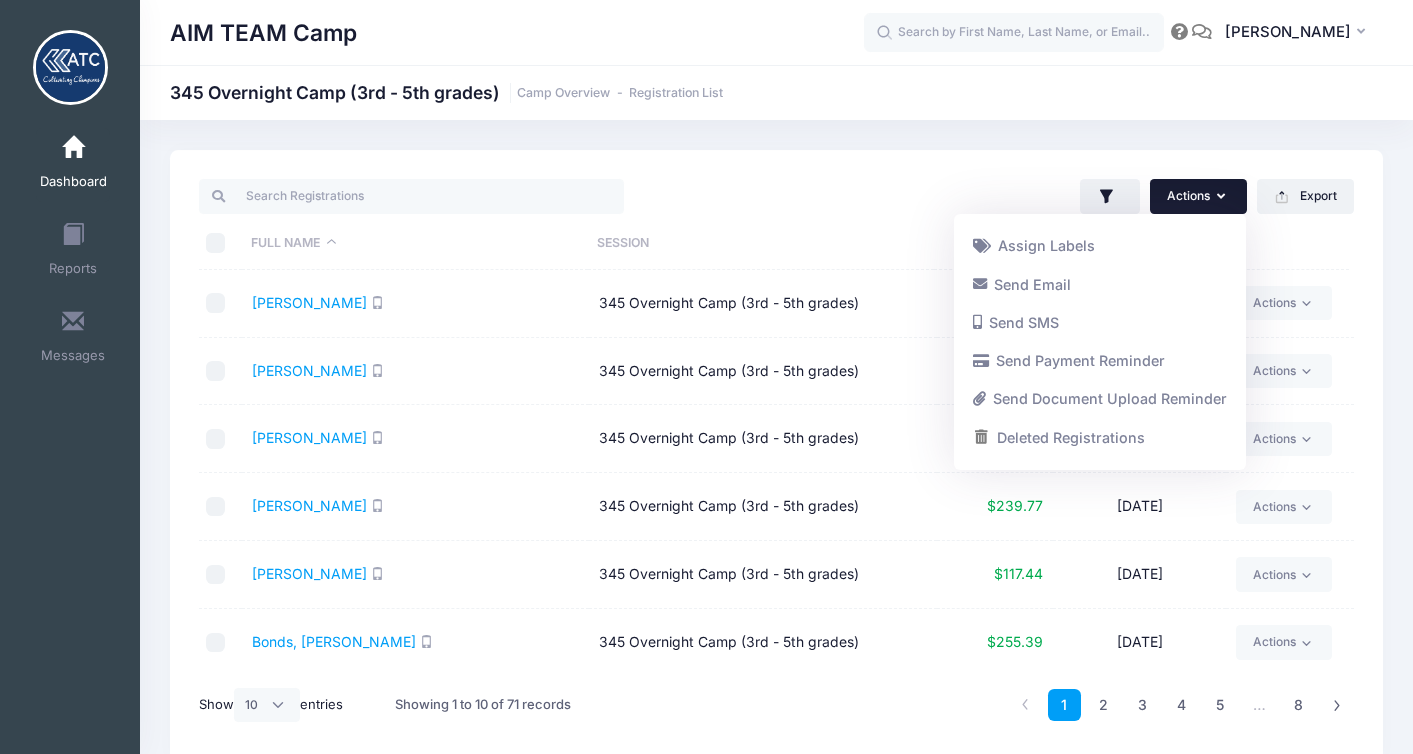 click on "Session" at bounding box center (761, 243) 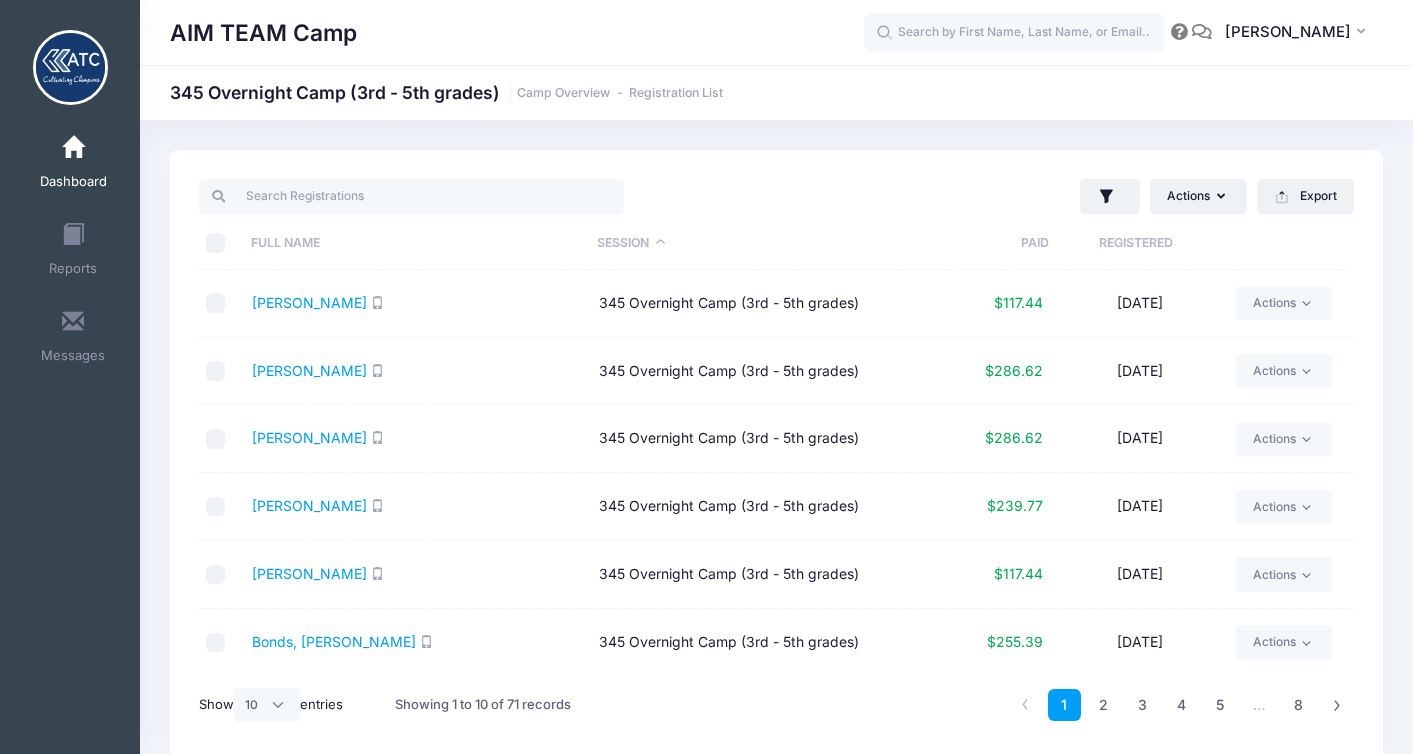 click on "Dashboard" at bounding box center [73, 182] 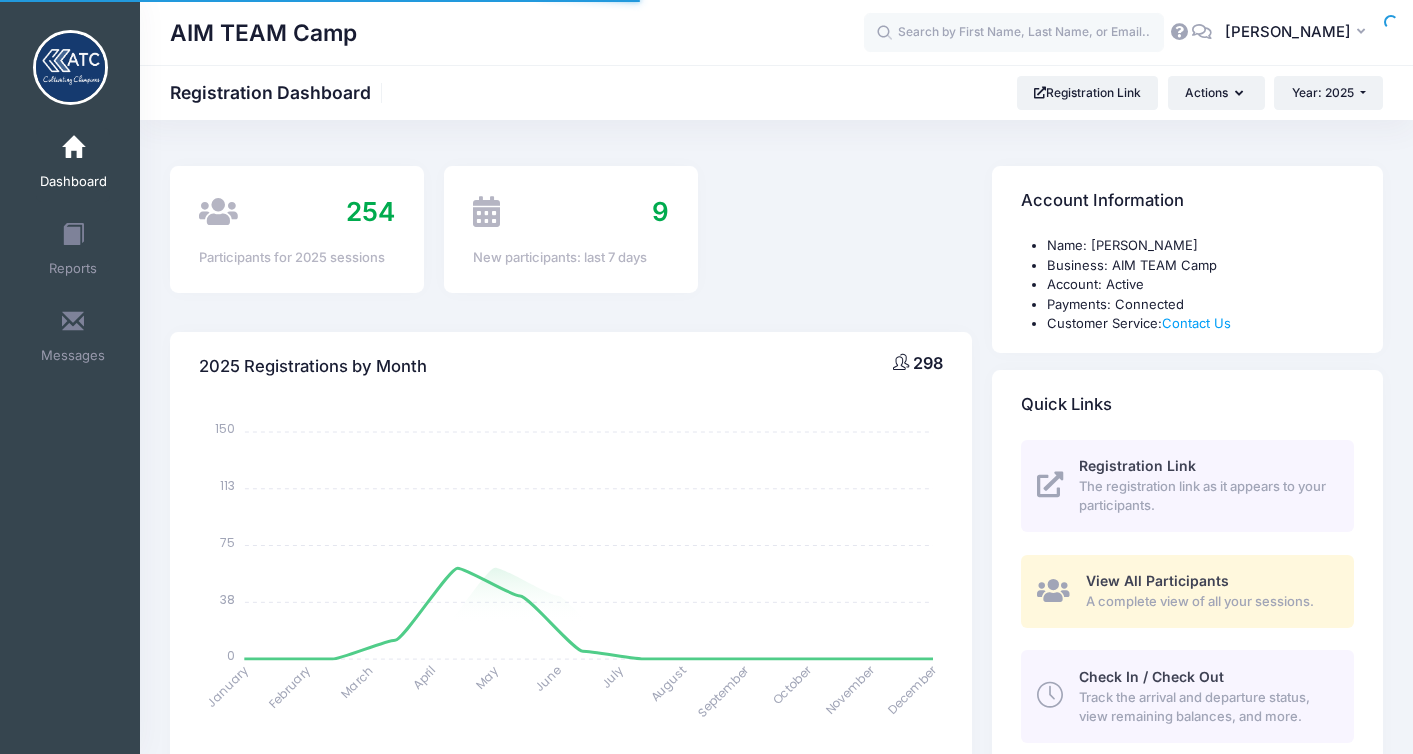 scroll, scrollTop: 0, scrollLeft: 0, axis: both 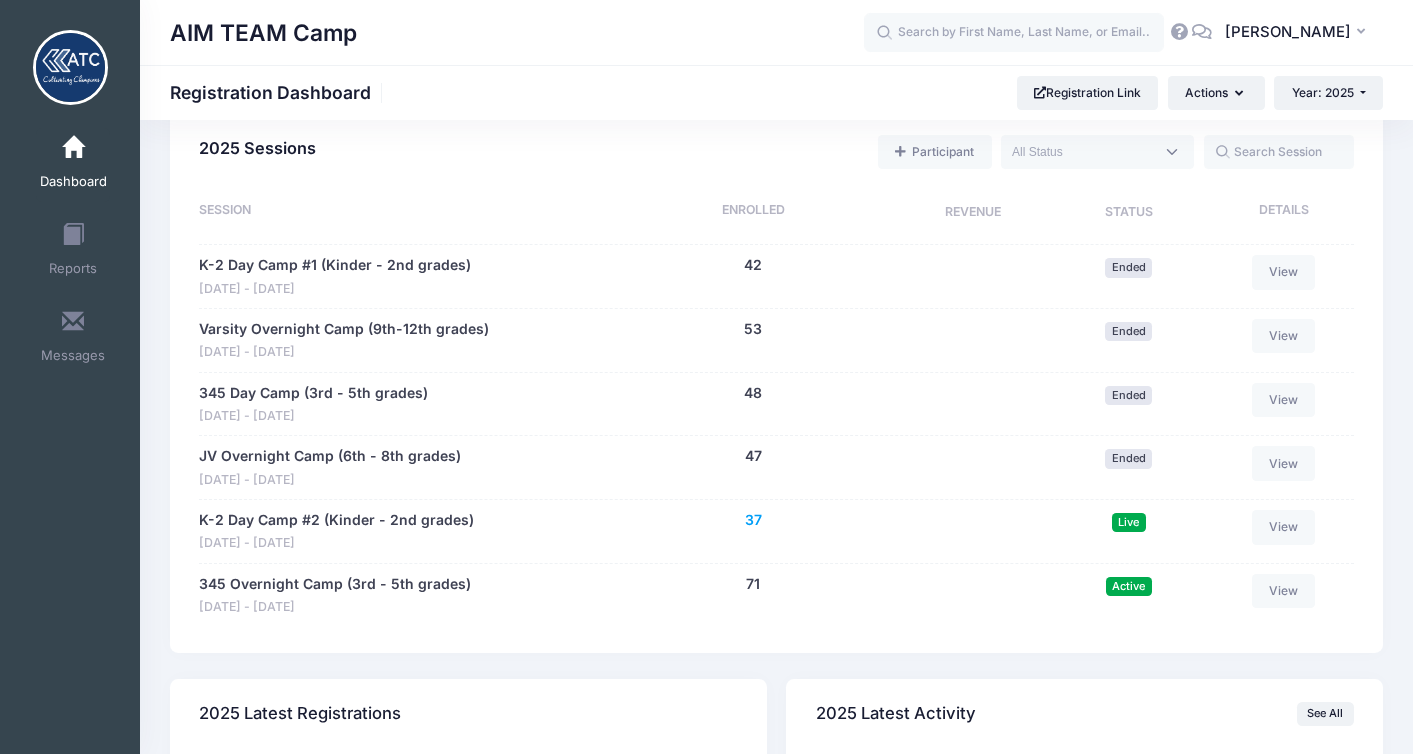 click on "37" at bounding box center [753, 520] 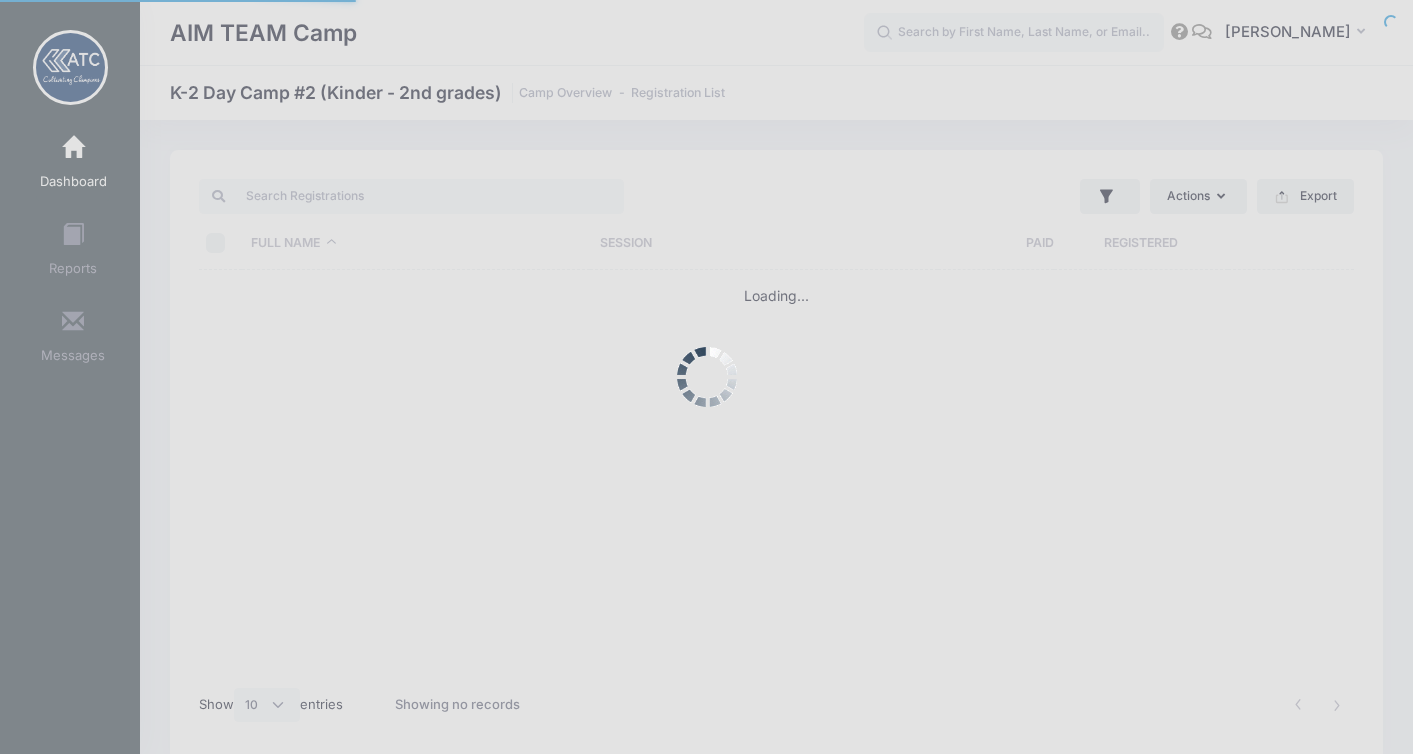 select on "10" 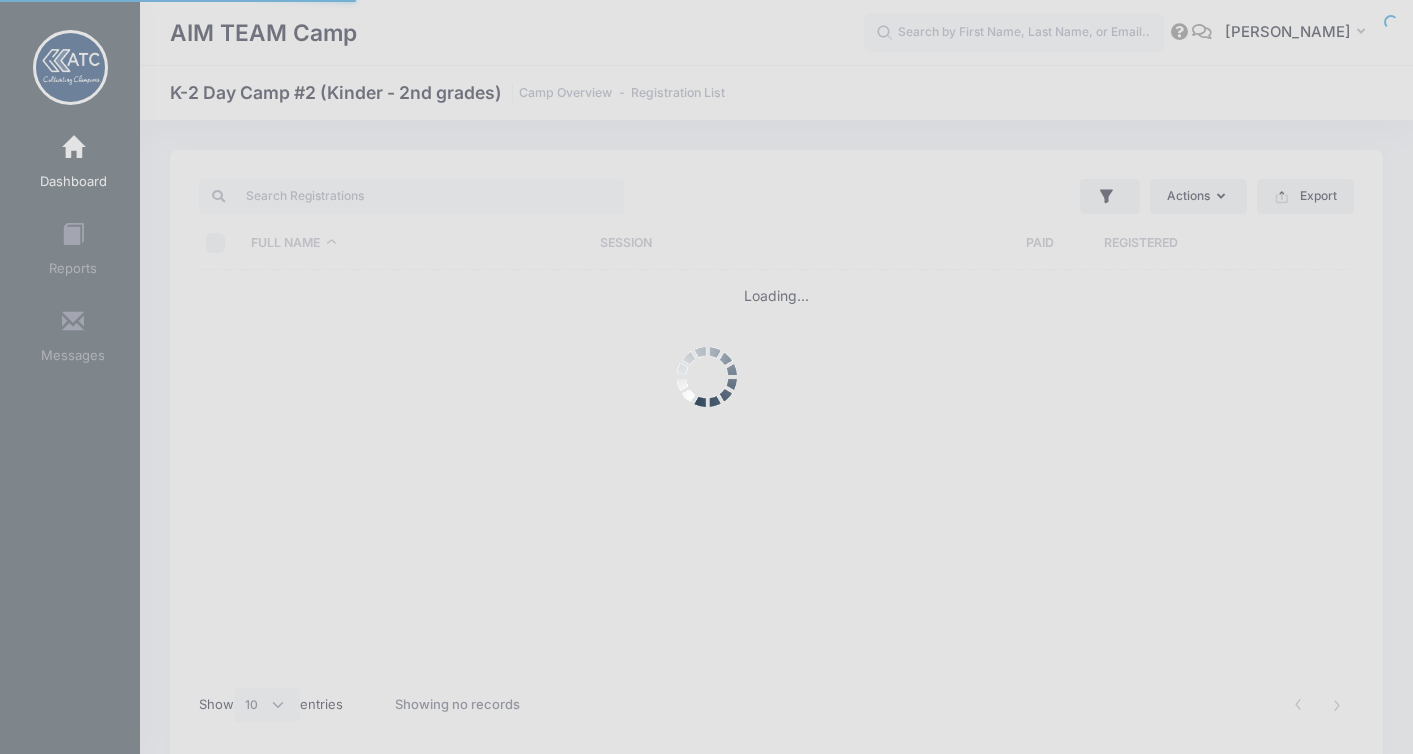 scroll, scrollTop: 0, scrollLeft: 0, axis: both 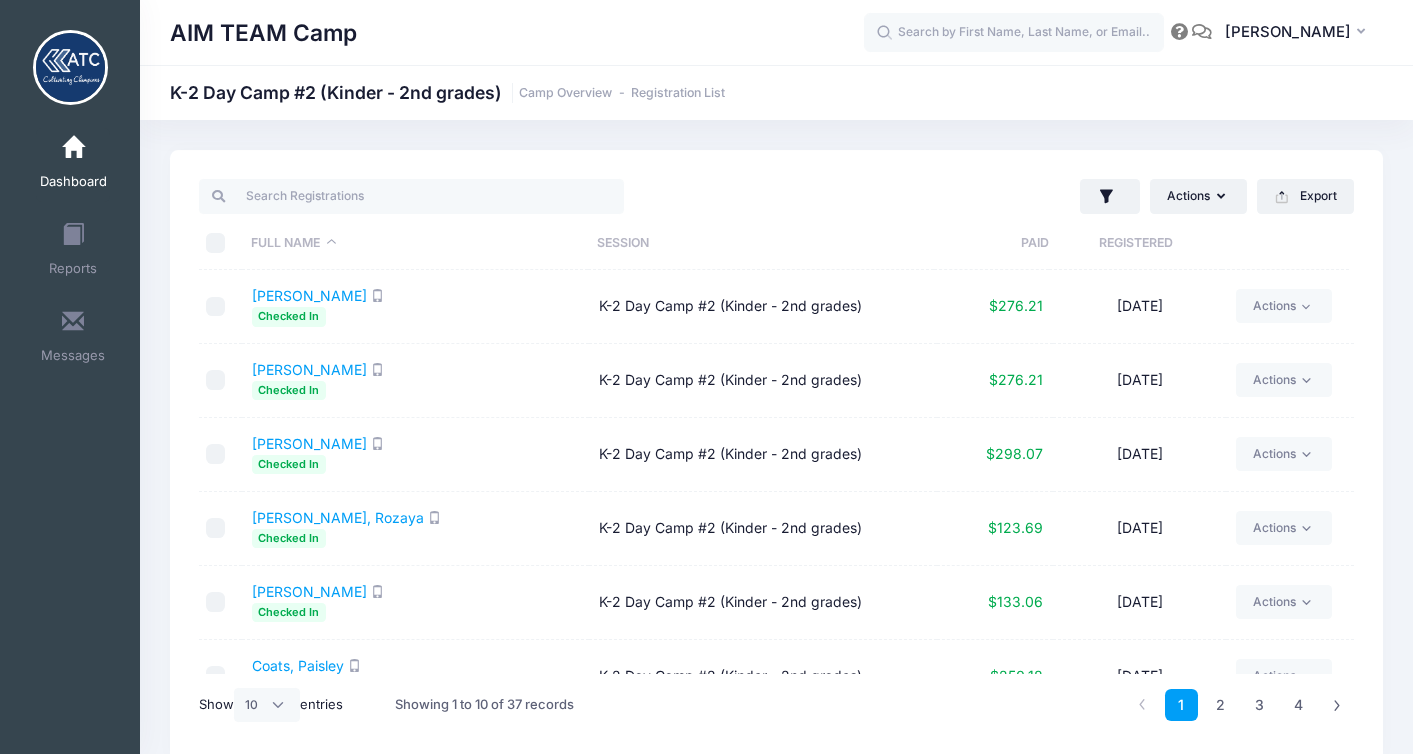 drag, startPoint x: 454, startPoint y: 280, endPoint x: 356, endPoint y: 277, distance: 98.045906 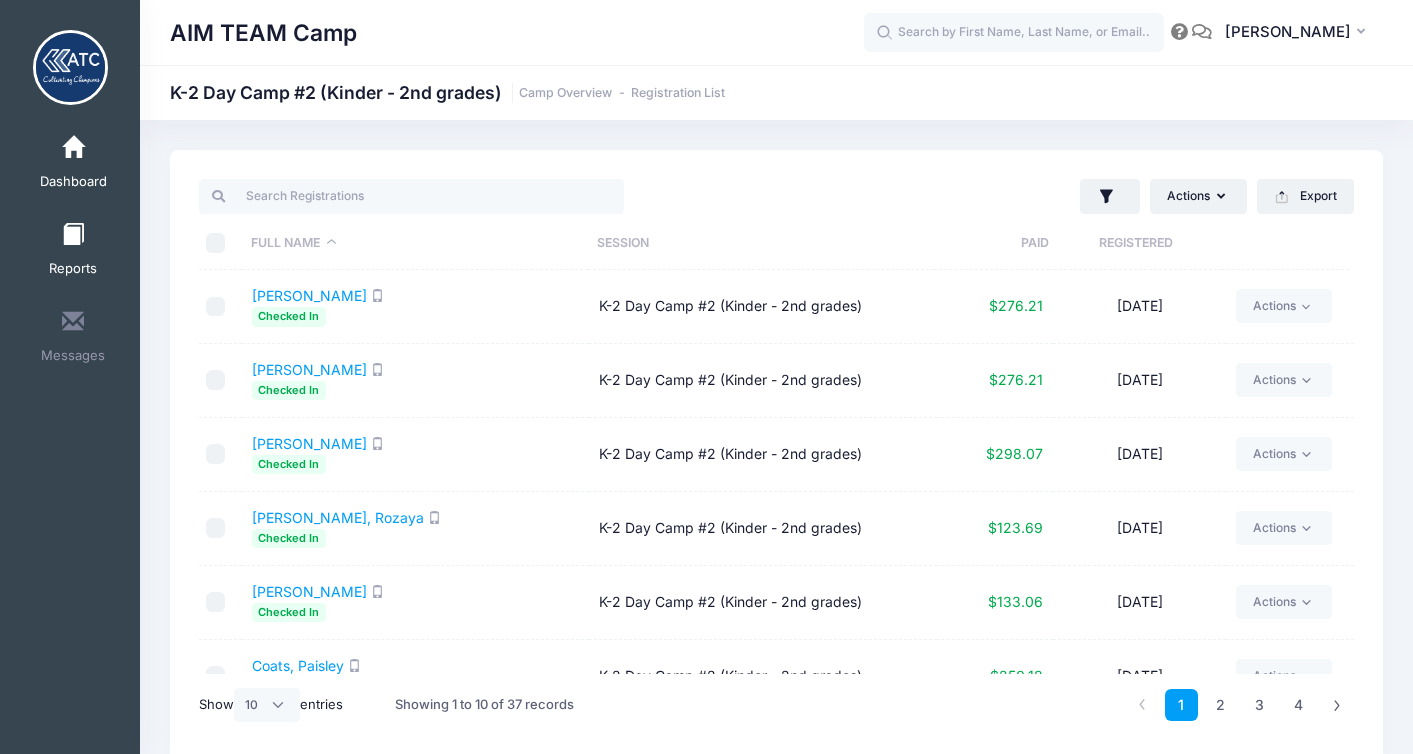 click at bounding box center (73, 235) 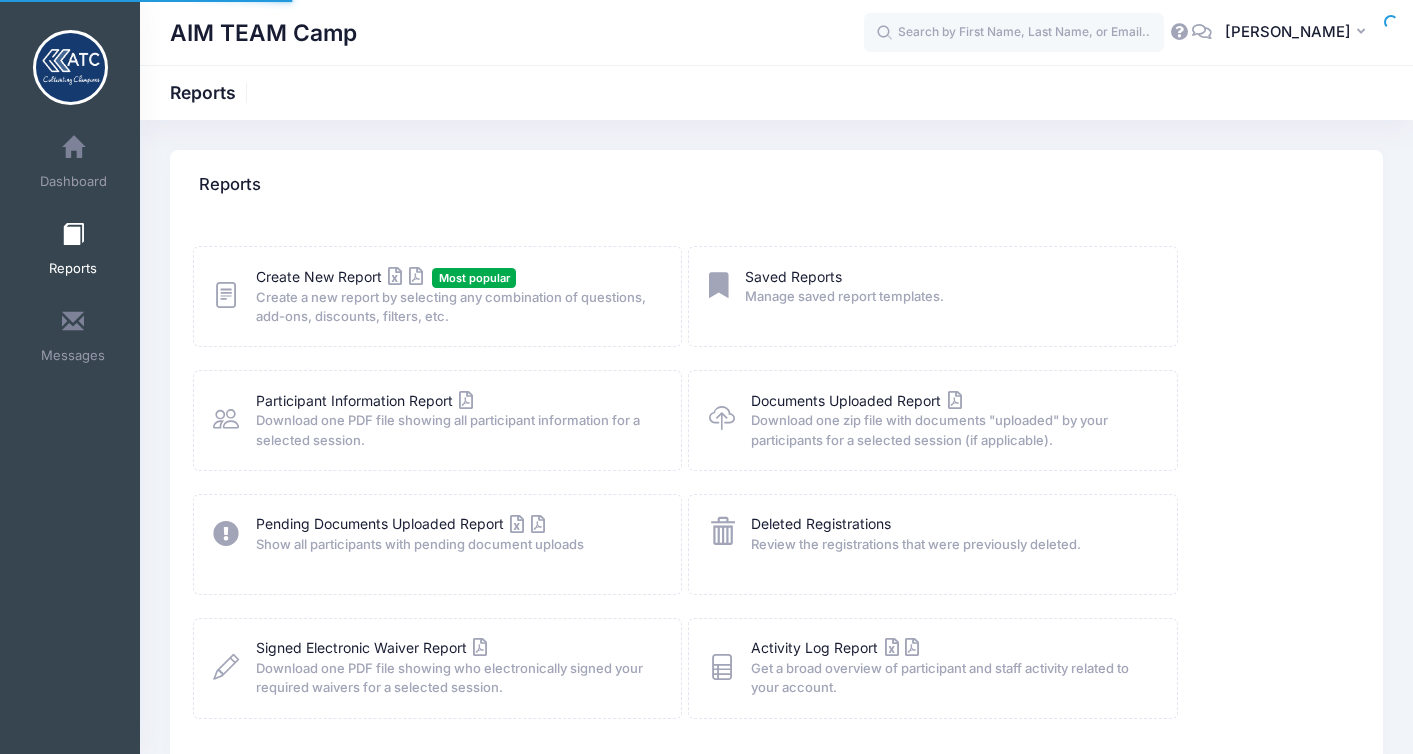 scroll, scrollTop: 0, scrollLeft: 0, axis: both 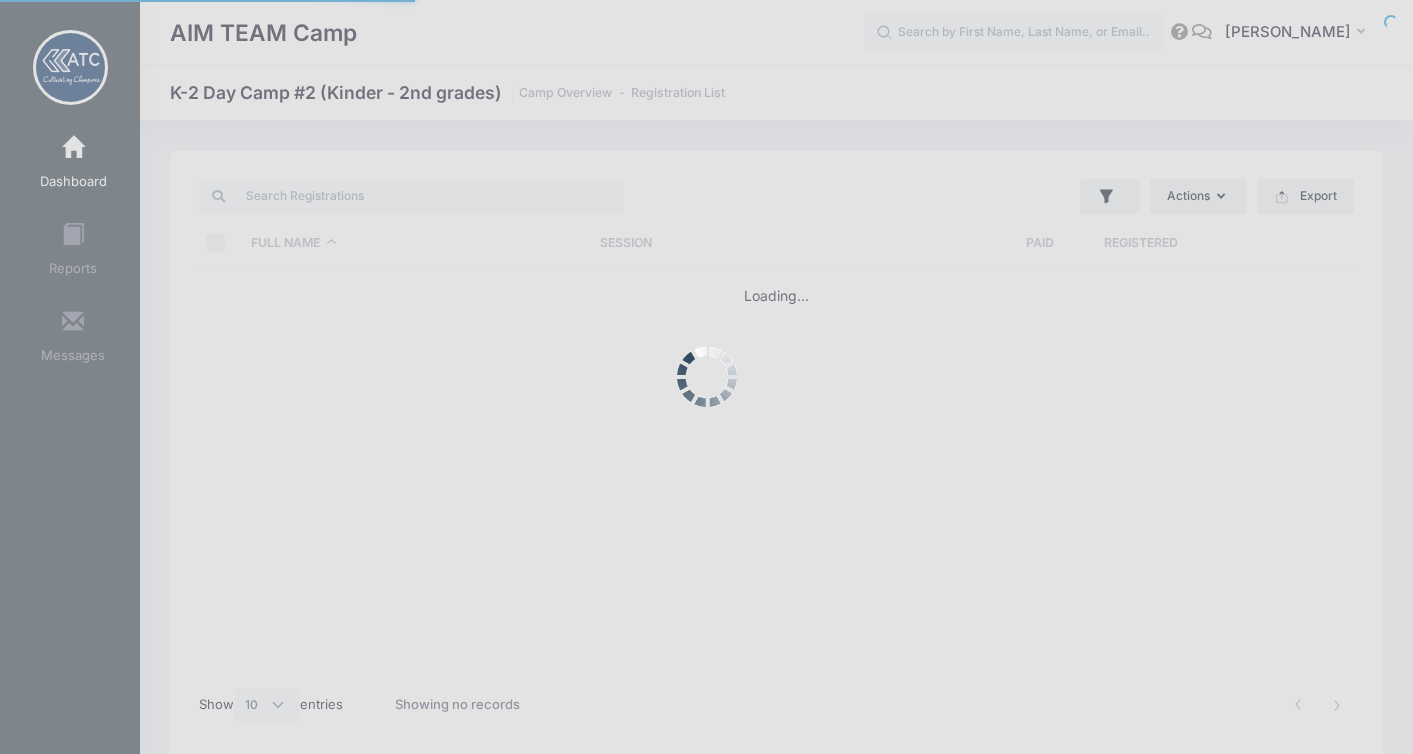 select on "10" 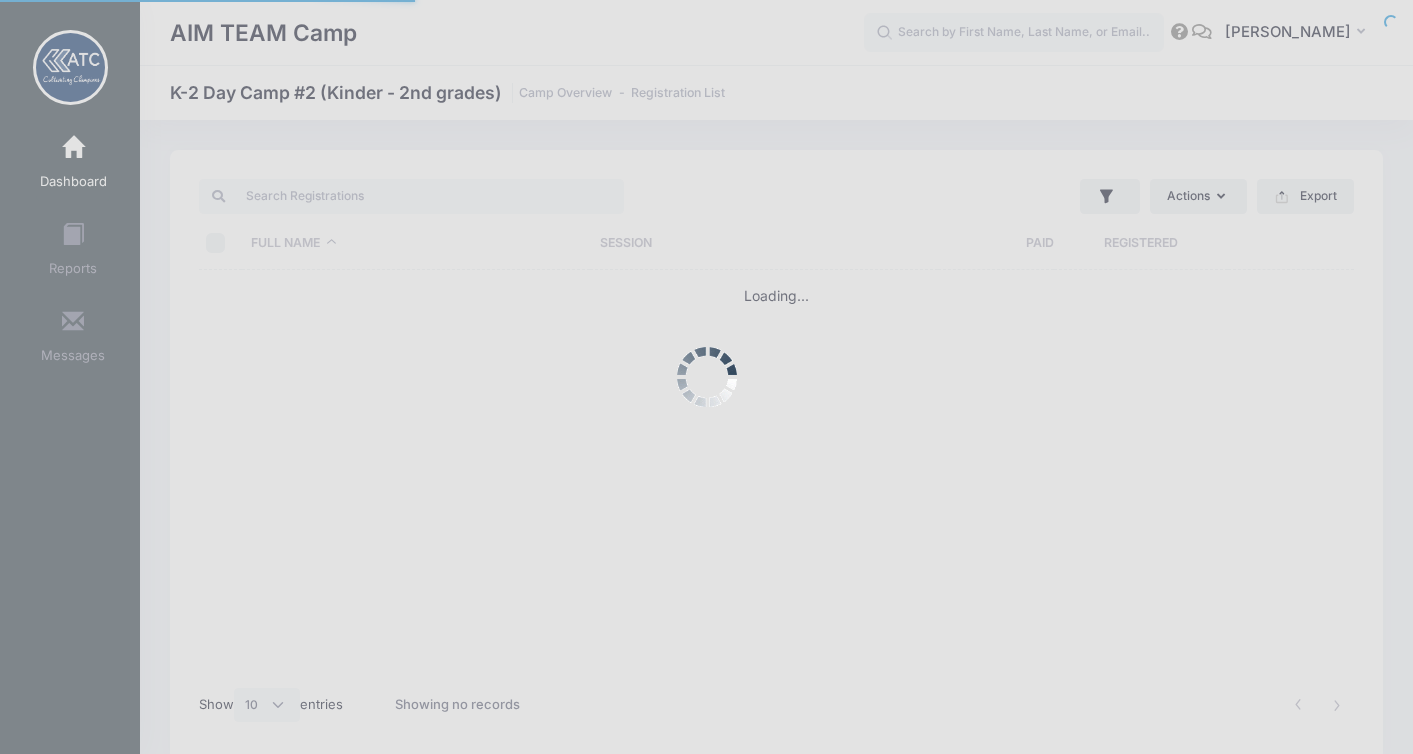 scroll, scrollTop: 0, scrollLeft: 0, axis: both 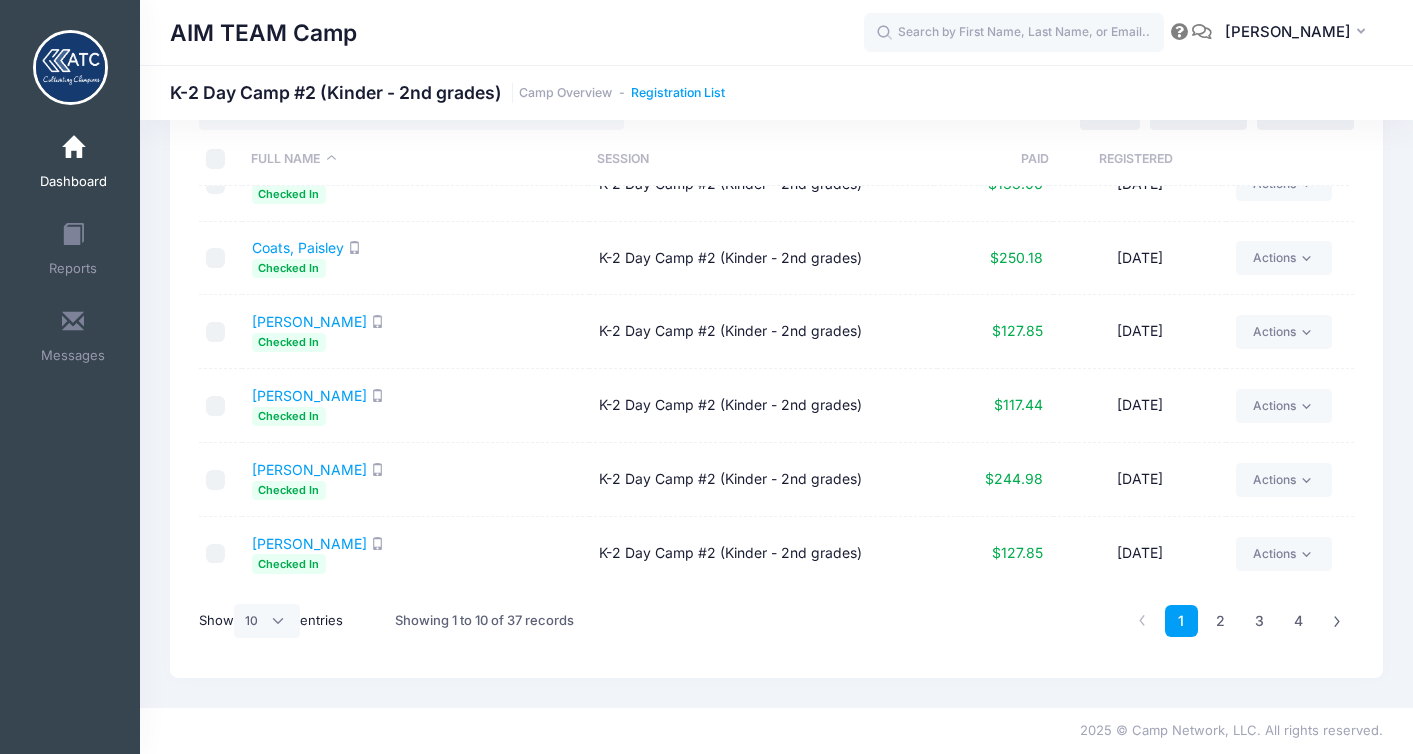 click on "Registration List" at bounding box center [678, 93] 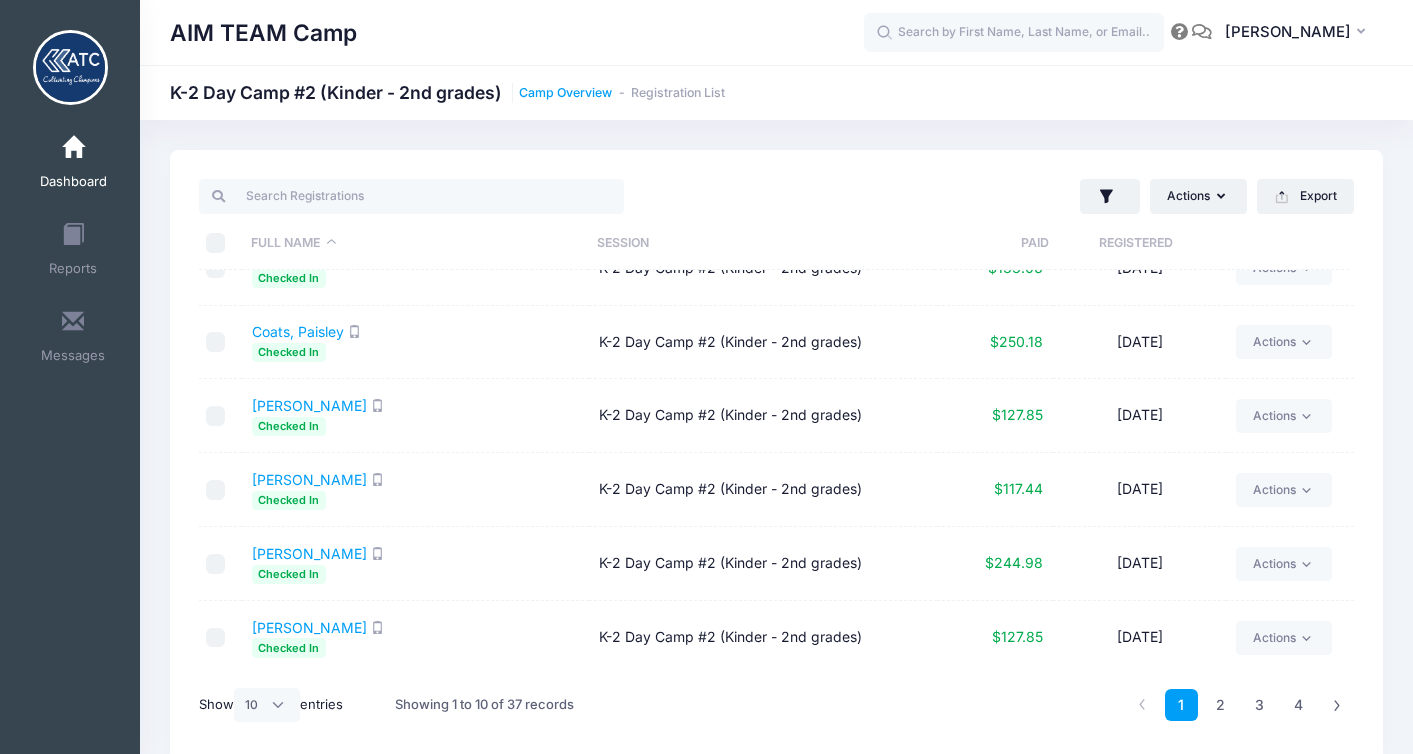 click on "Camp Overview" at bounding box center [565, 93] 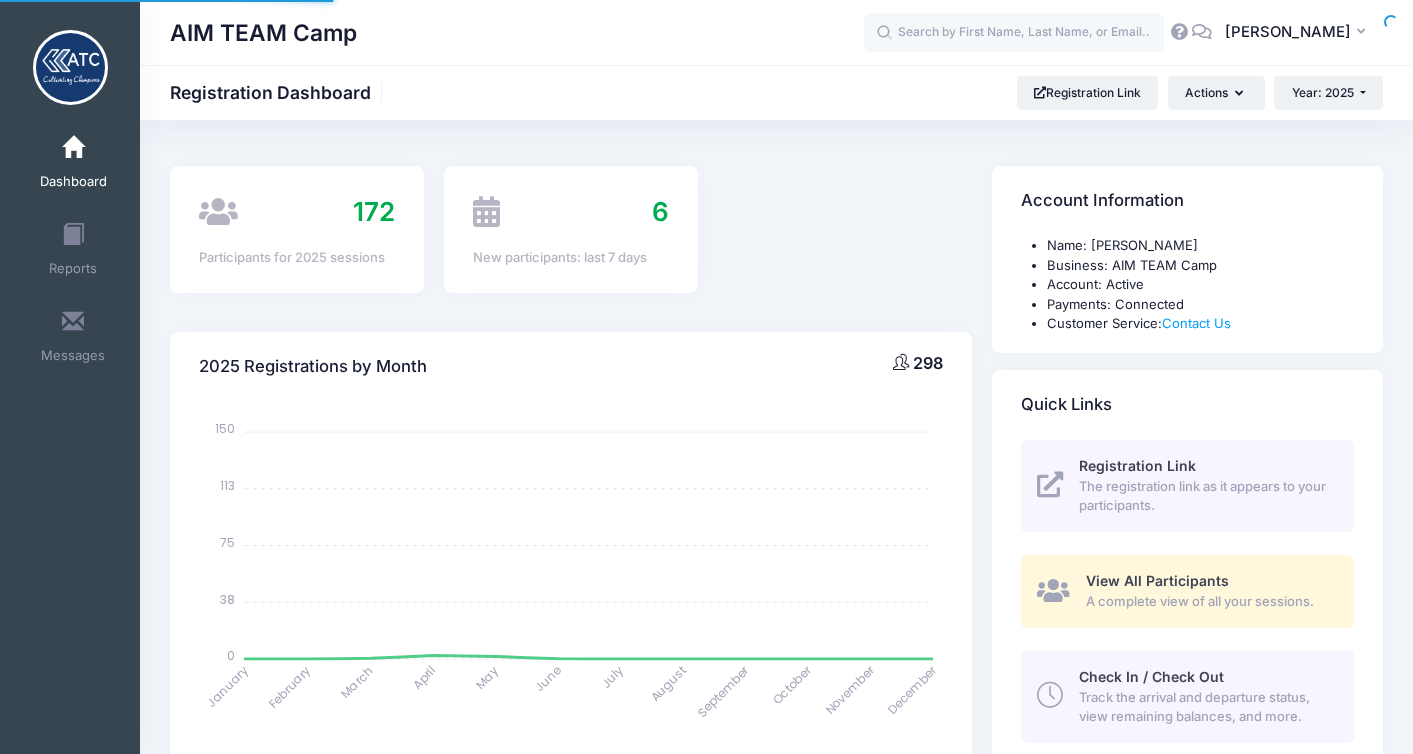 scroll, scrollTop: 0, scrollLeft: 0, axis: both 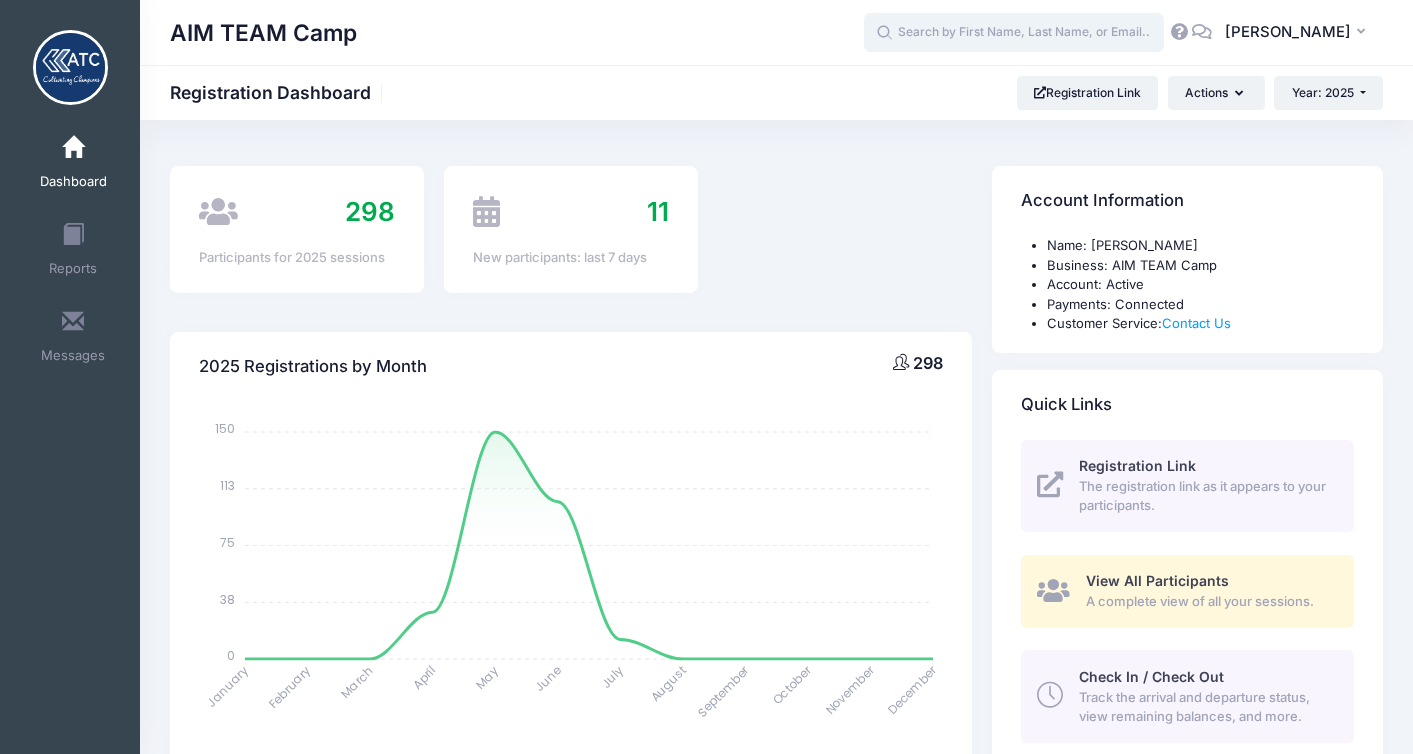 click at bounding box center [1014, 33] 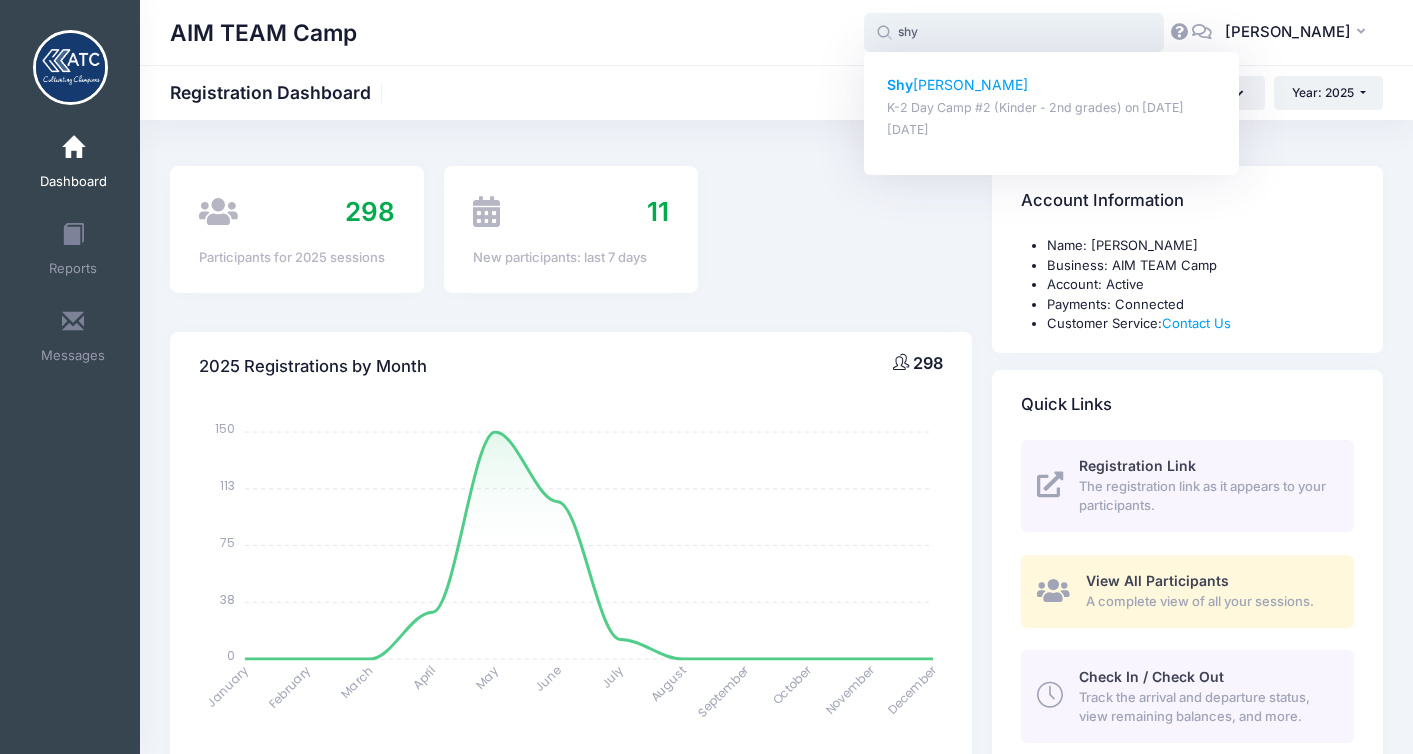 click on "Shy anne Bass" at bounding box center [1052, 85] 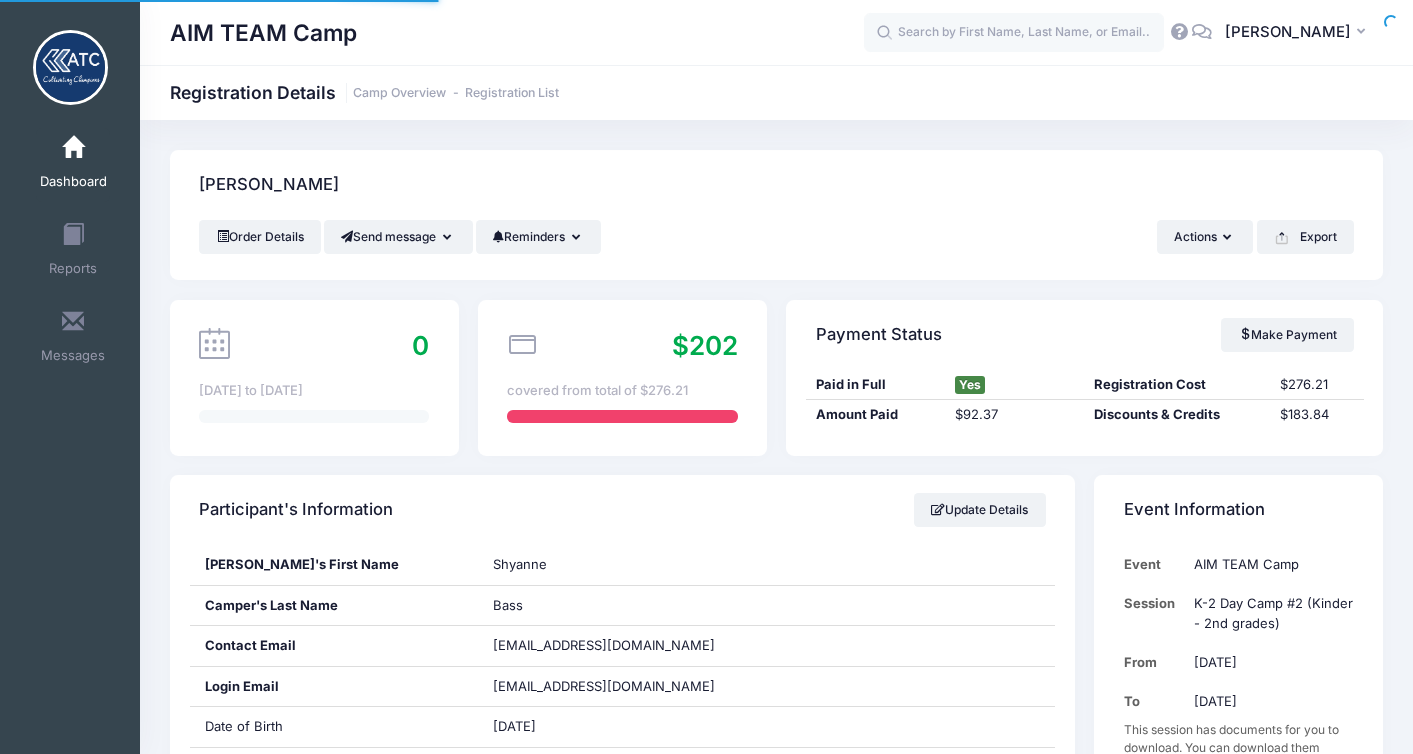 scroll, scrollTop: 0, scrollLeft: 0, axis: both 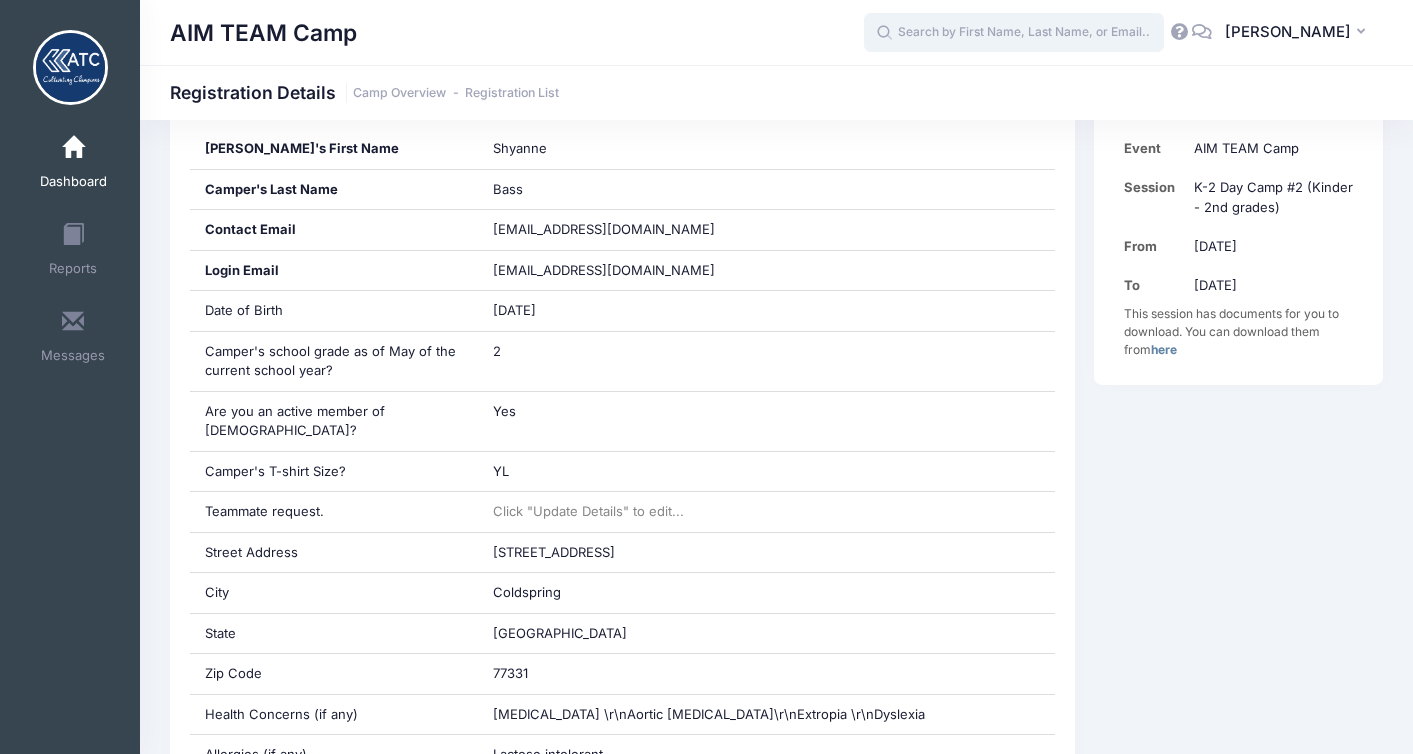 click at bounding box center [1014, 33] 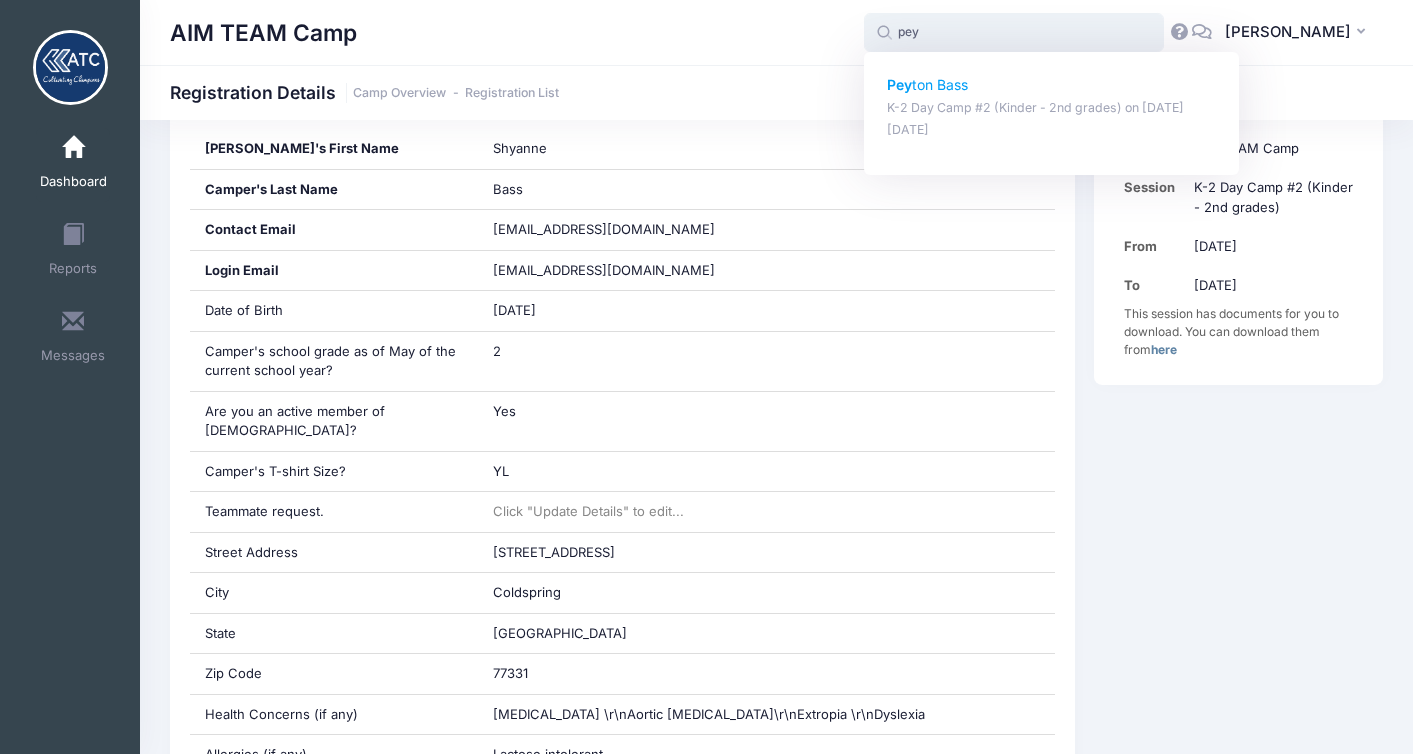 click on "Pey ton Bass" at bounding box center [1052, 85] 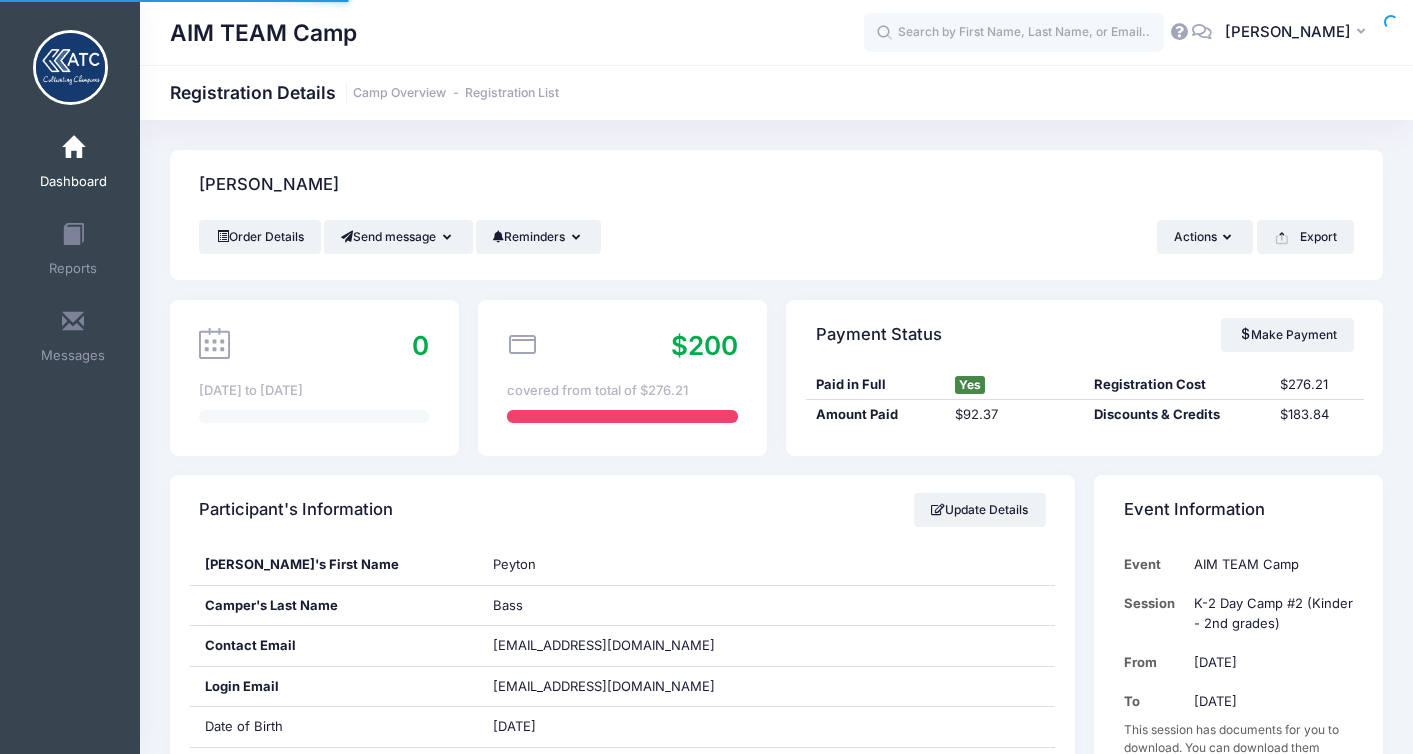 scroll, scrollTop: 0, scrollLeft: 0, axis: both 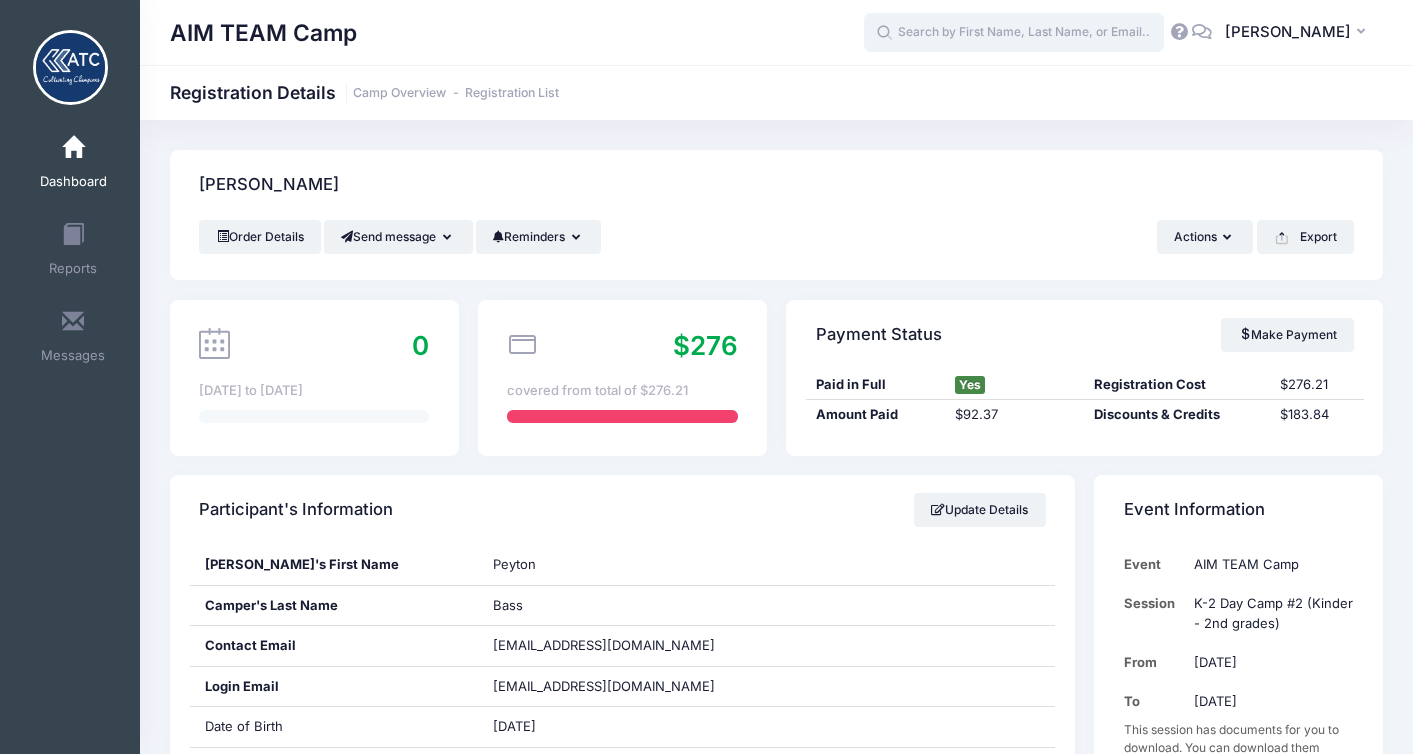click at bounding box center [1014, 33] 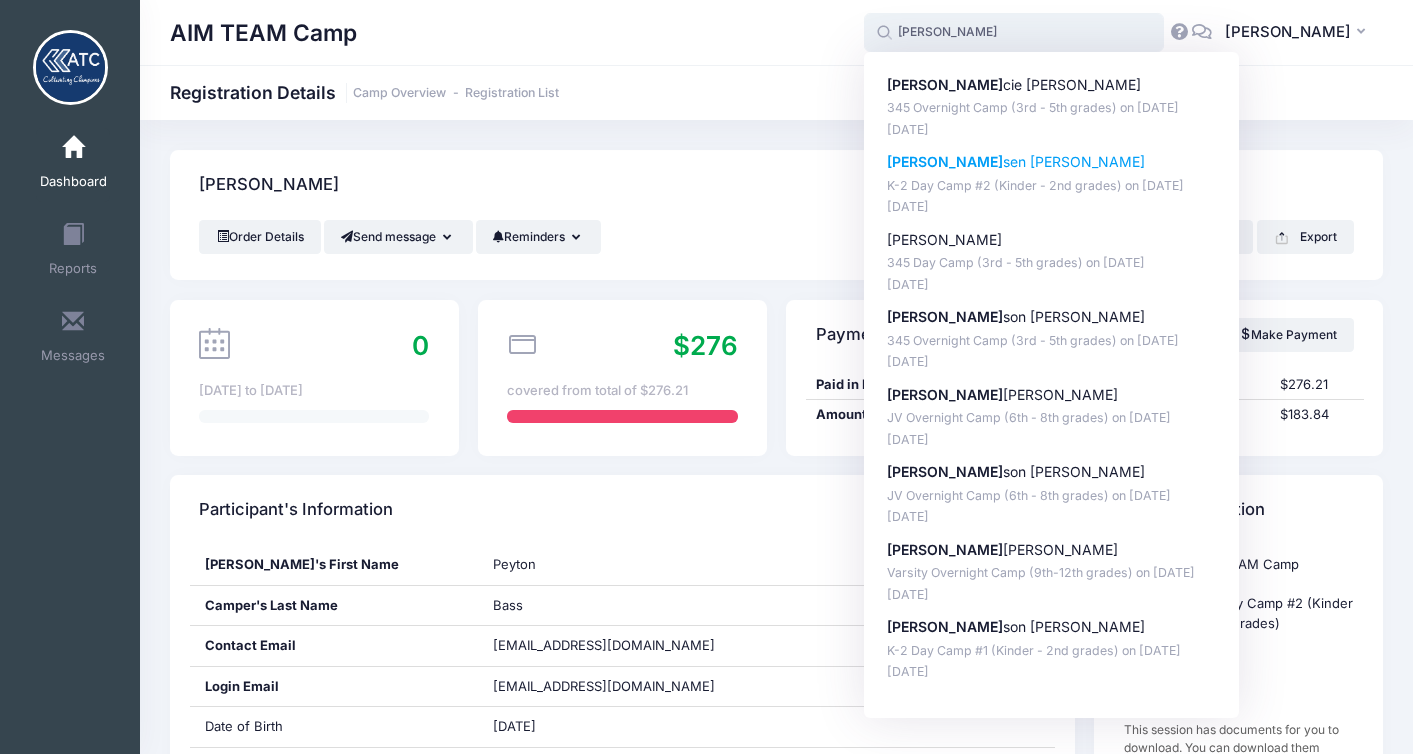 click on "Kay sen Blunk" at bounding box center (1052, 162) 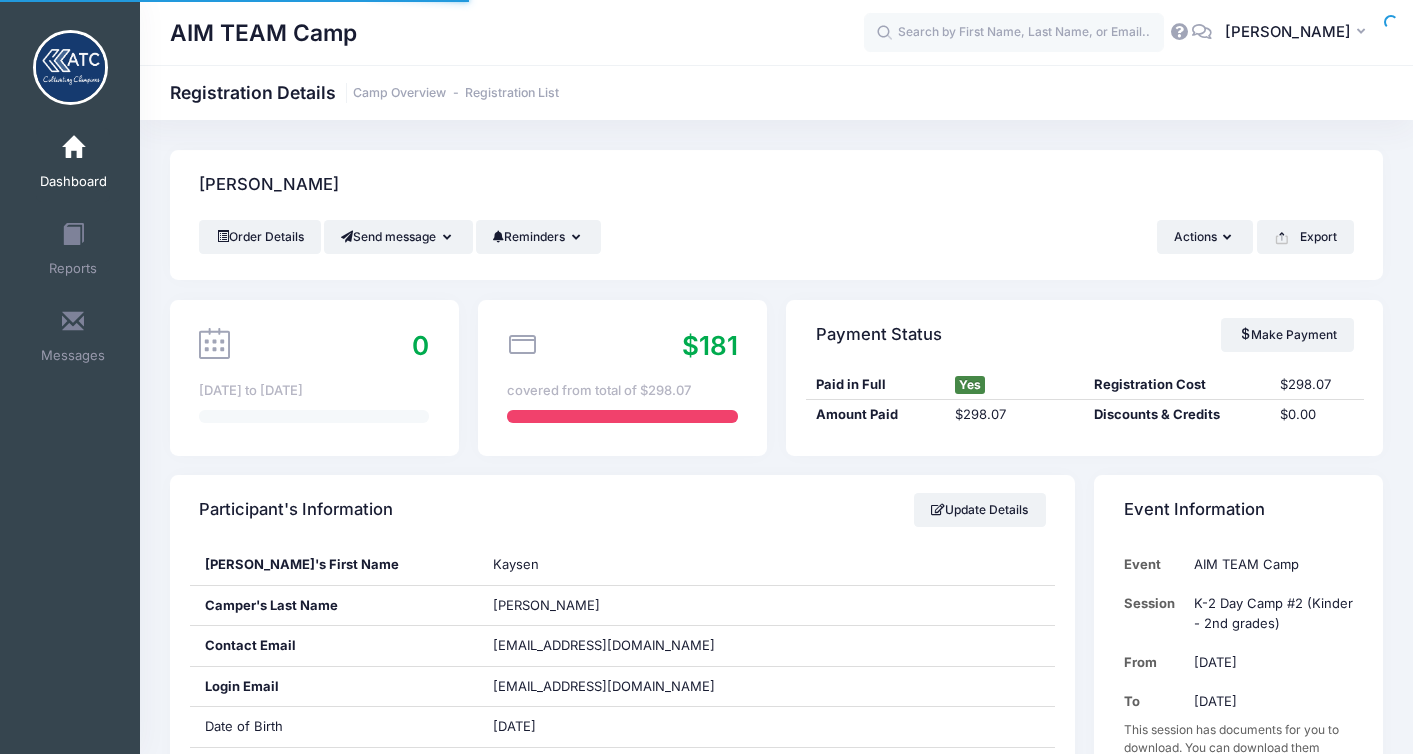 scroll, scrollTop: 0, scrollLeft: 0, axis: both 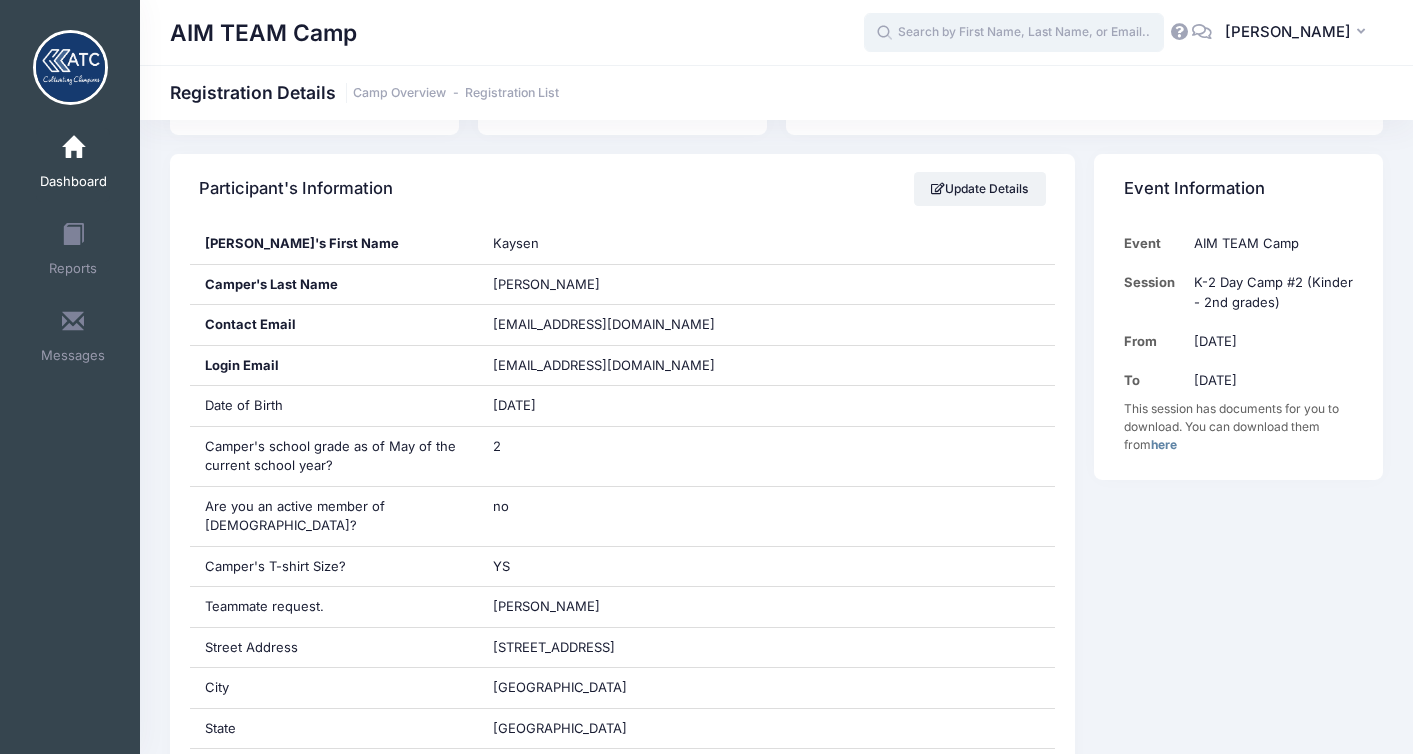 click at bounding box center (1014, 33) 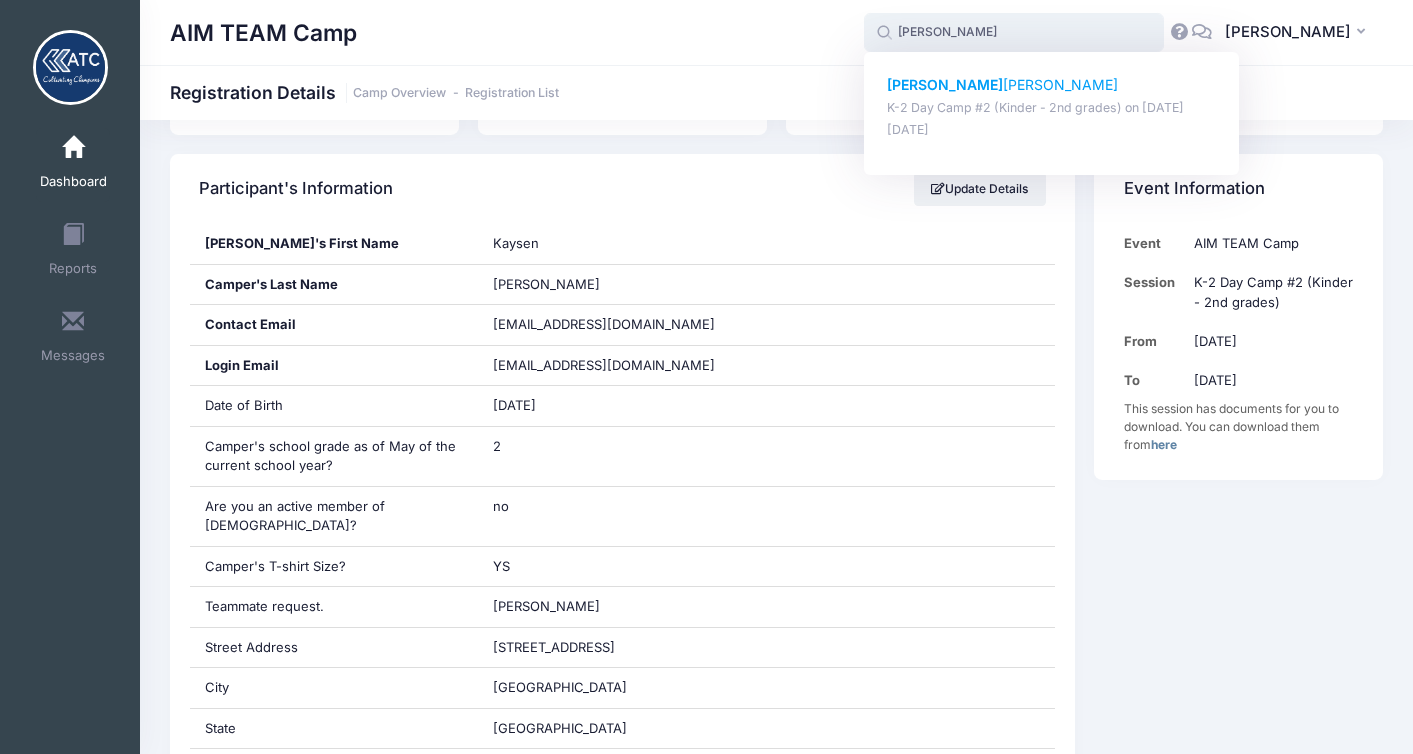 click on "Paxton  Condra" at bounding box center [1052, 85] 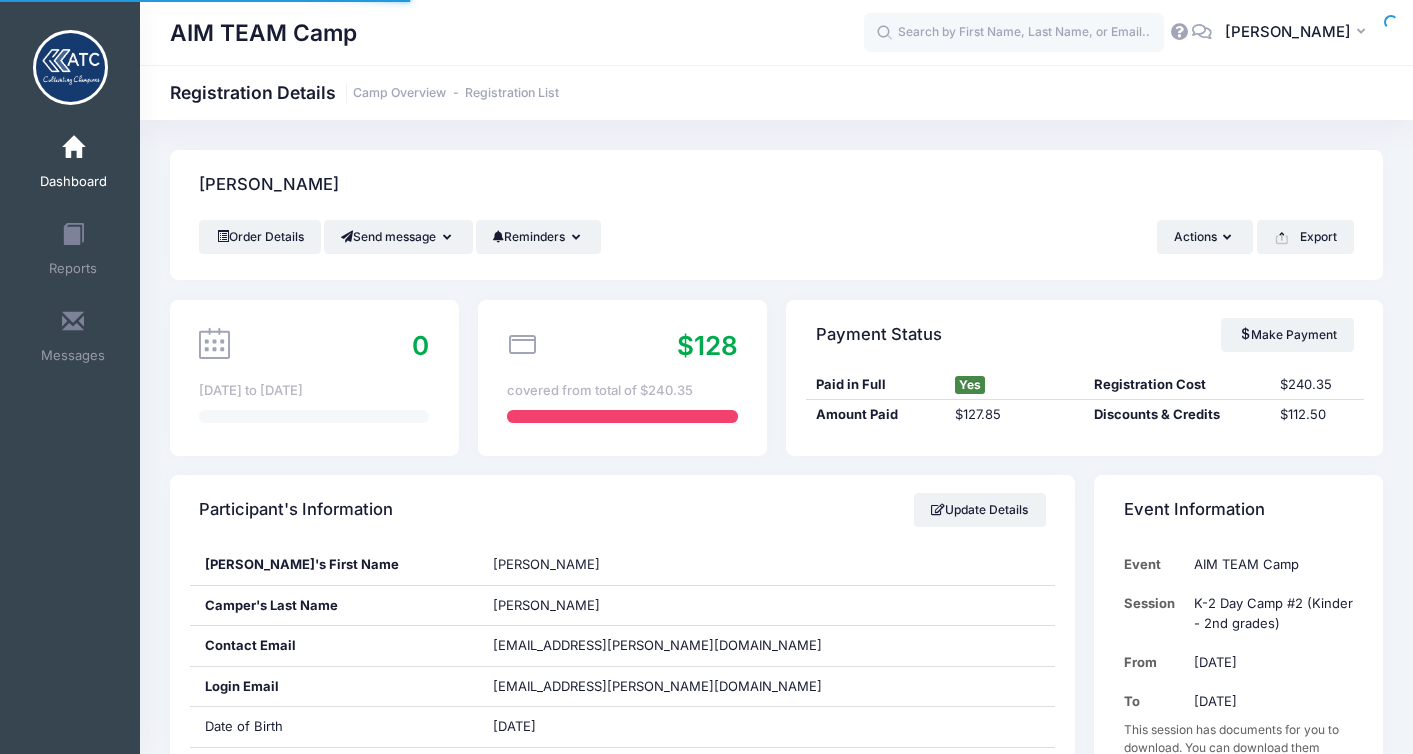 scroll, scrollTop: 0, scrollLeft: 0, axis: both 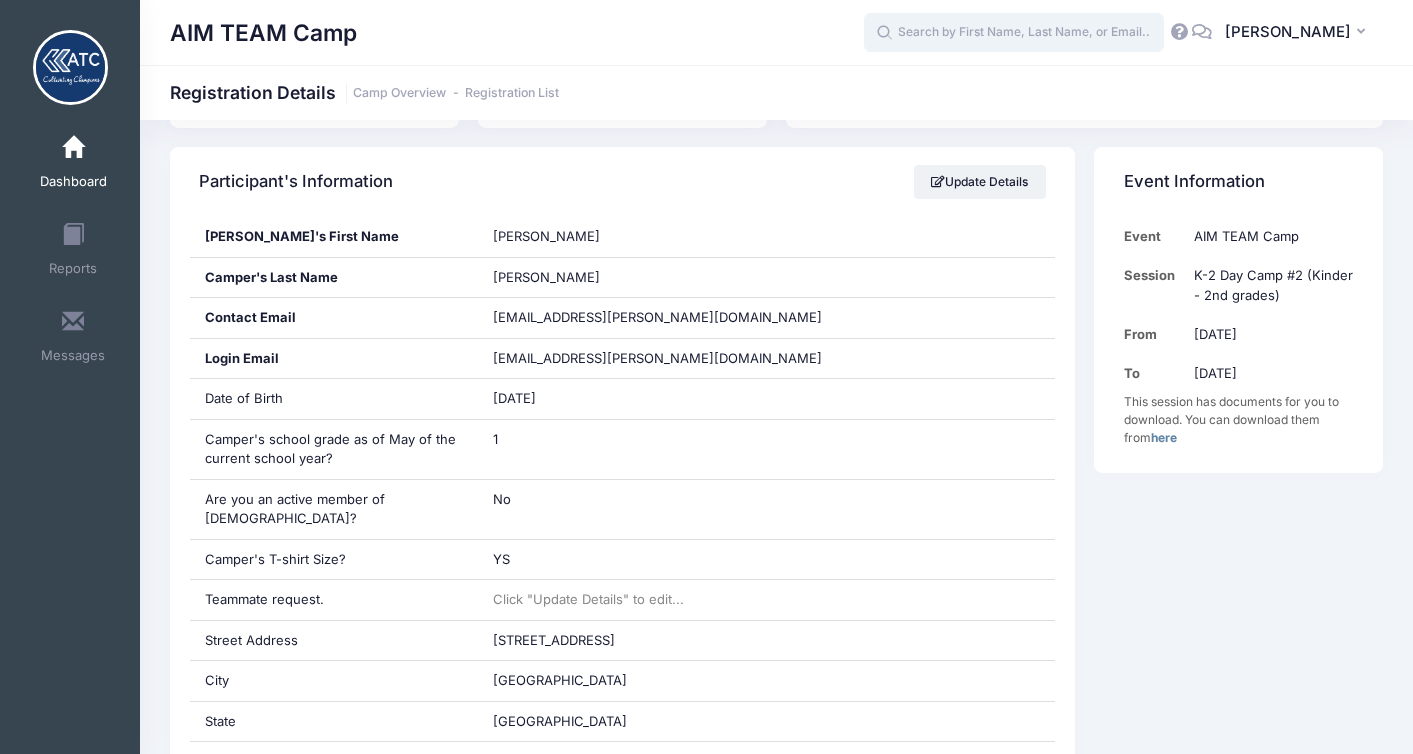 click at bounding box center (1014, 33) 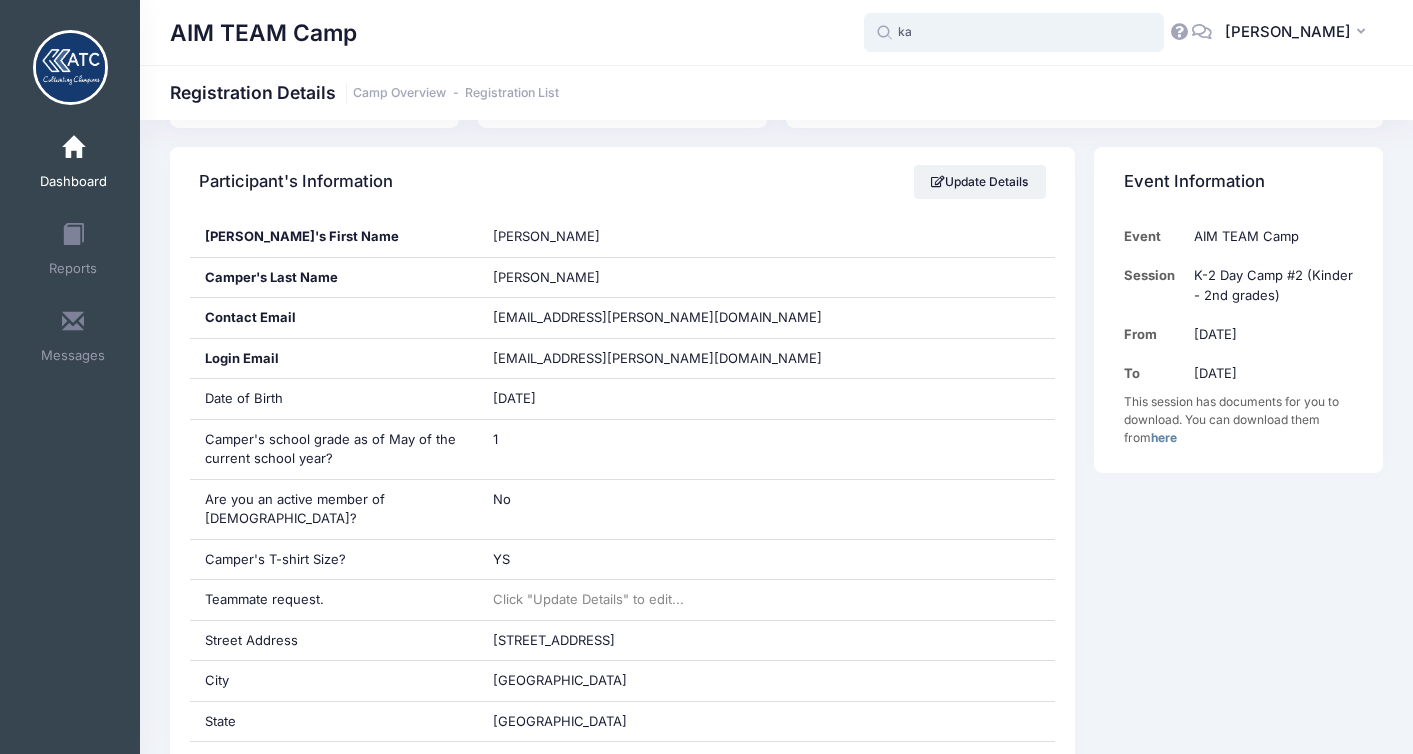 type on "k" 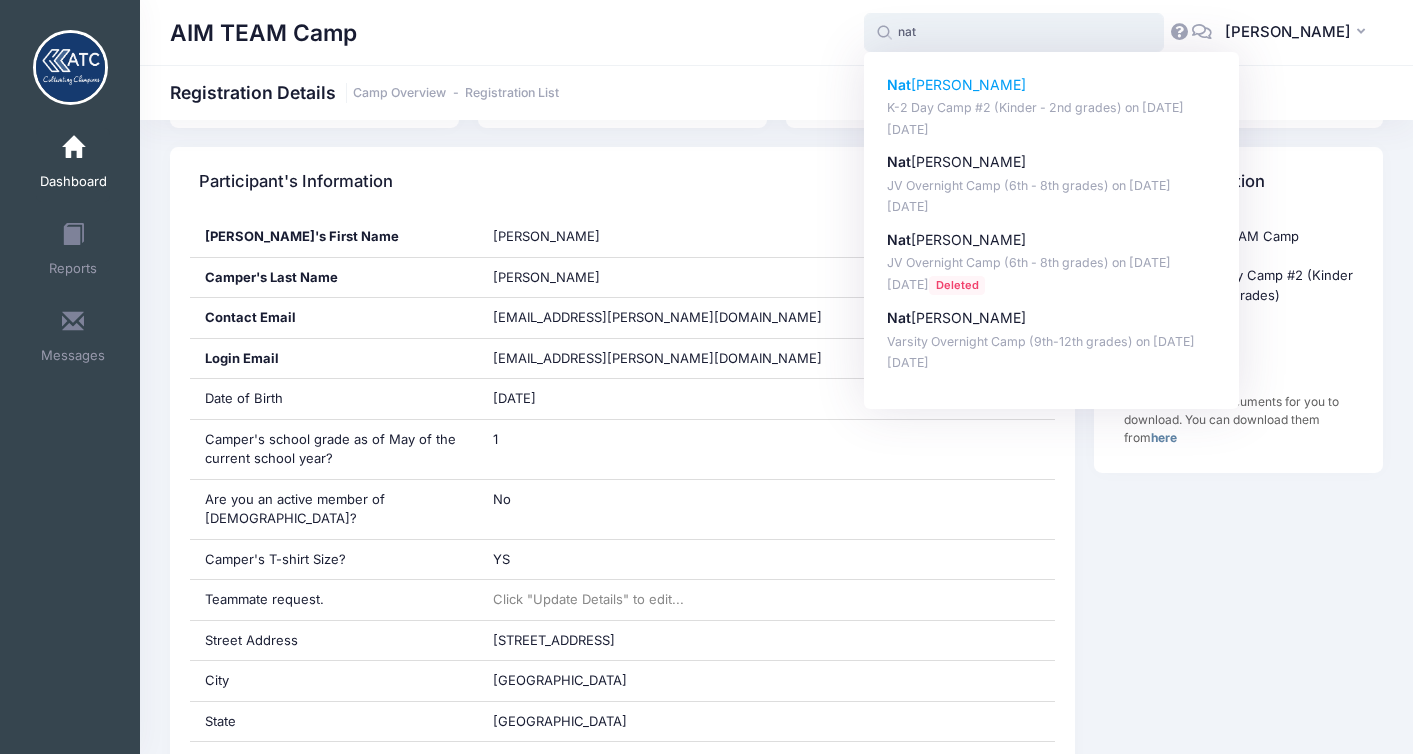 click on "Nat aly Gamboa" at bounding box center (1052, 85) 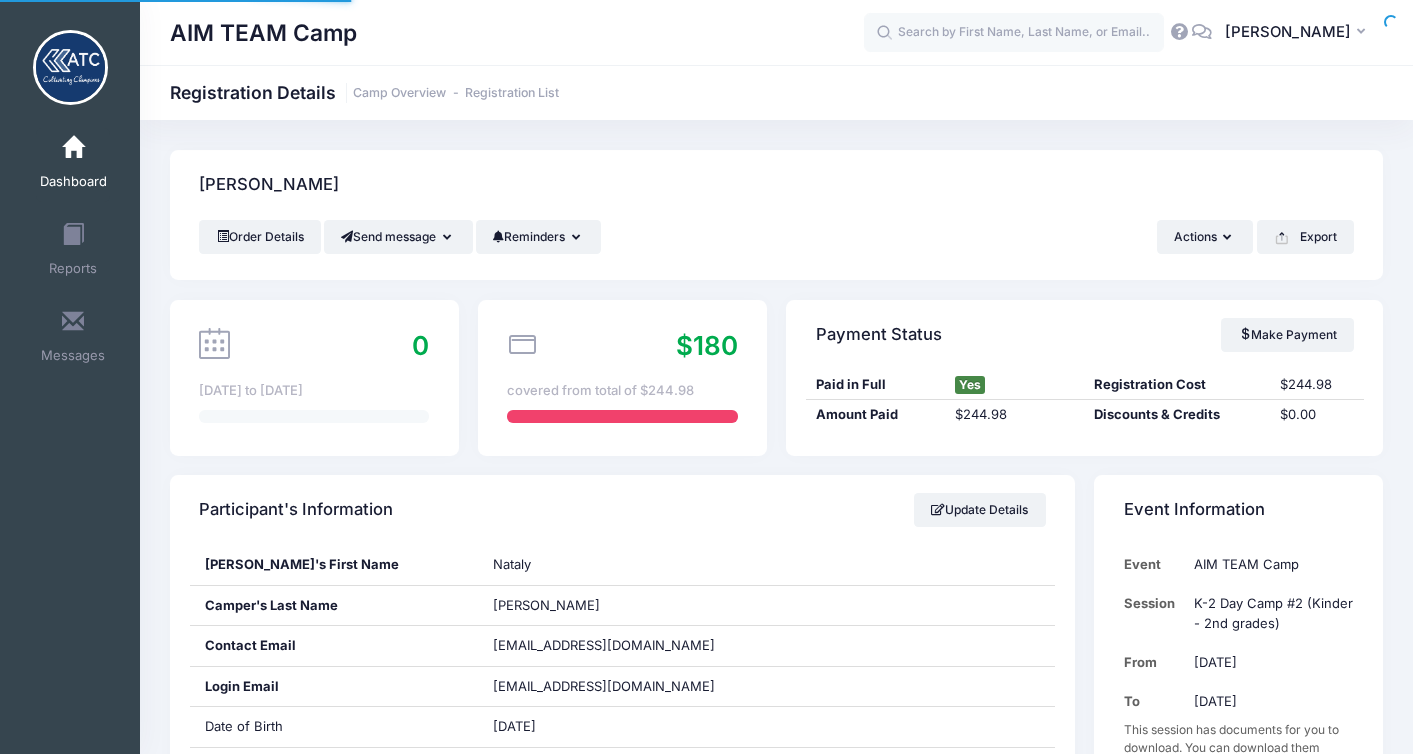 scroll, scrollTop: 0, scrollLeft: 0, axis: both 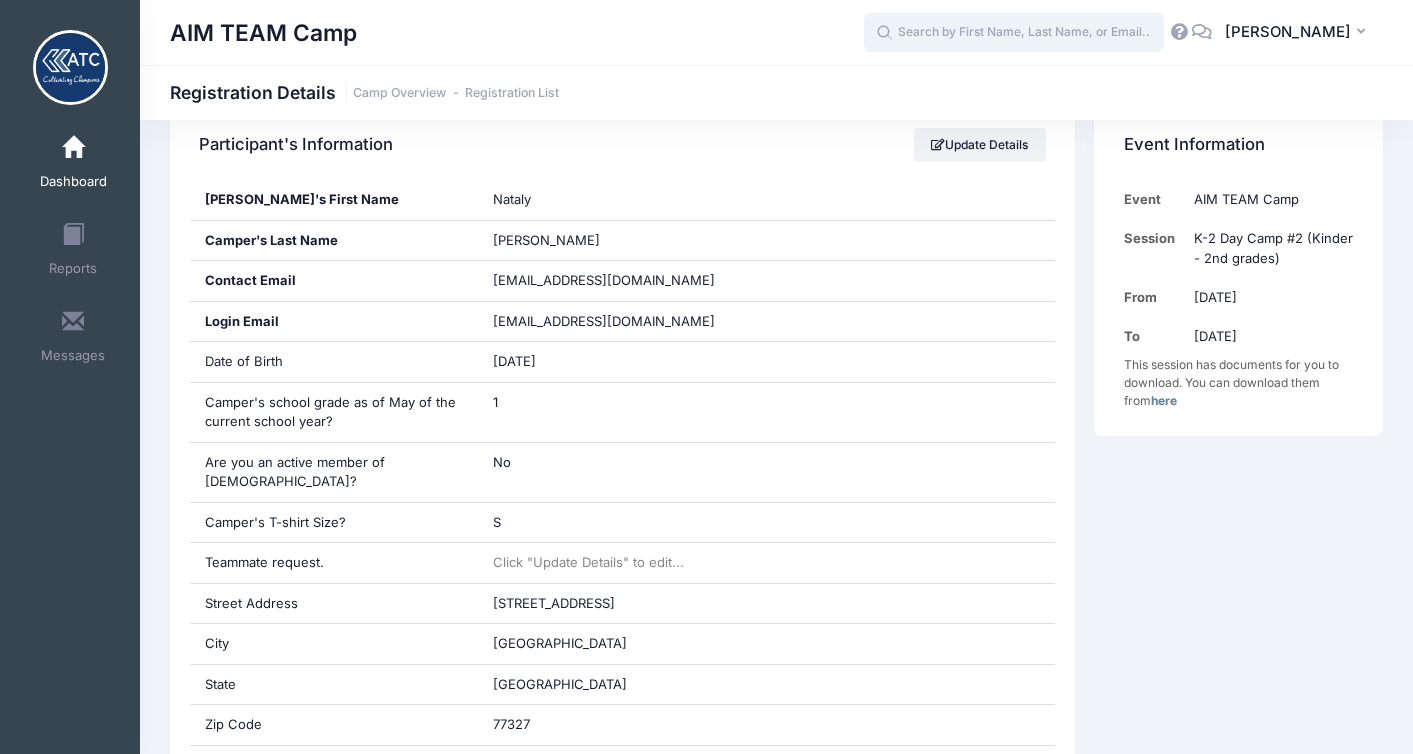 click at bounding box center [1014, 33] 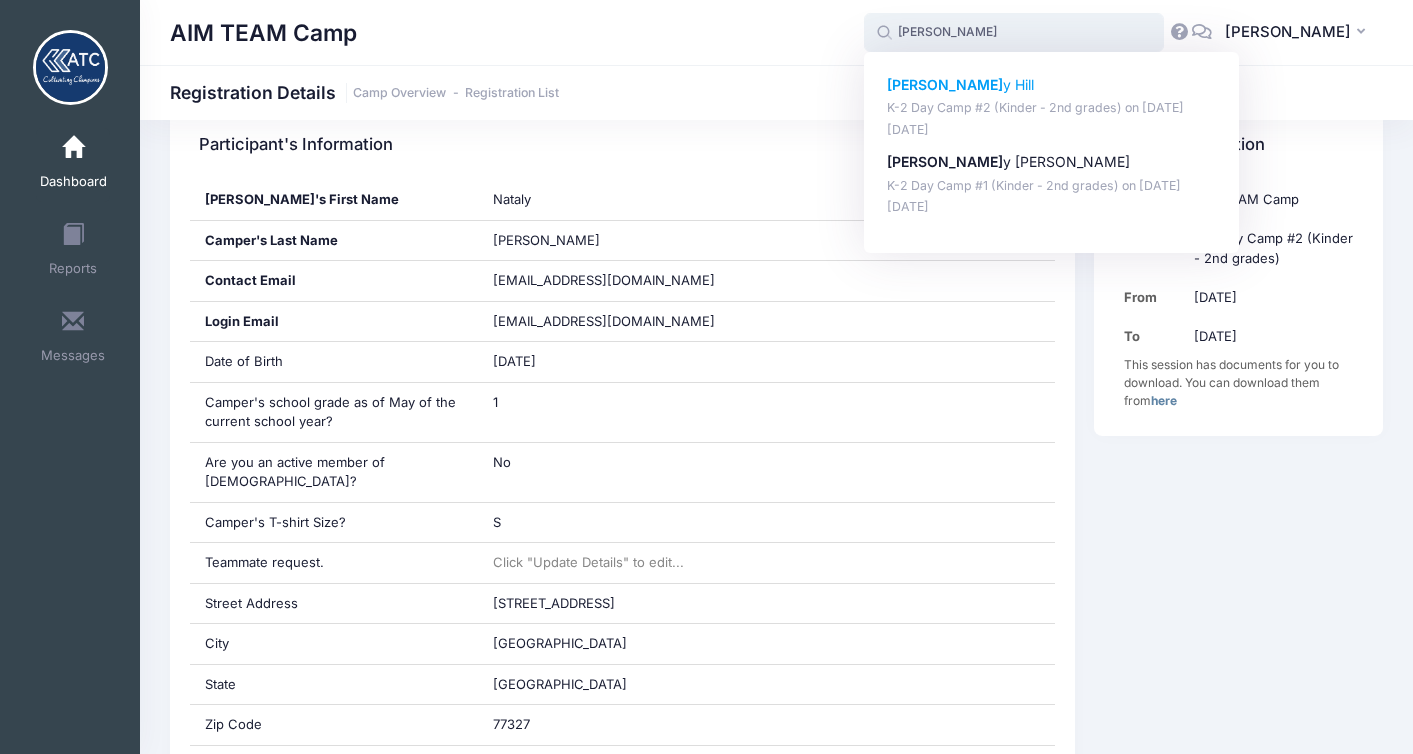click on "Brod y Hill" at bounding box center (1052, 85) 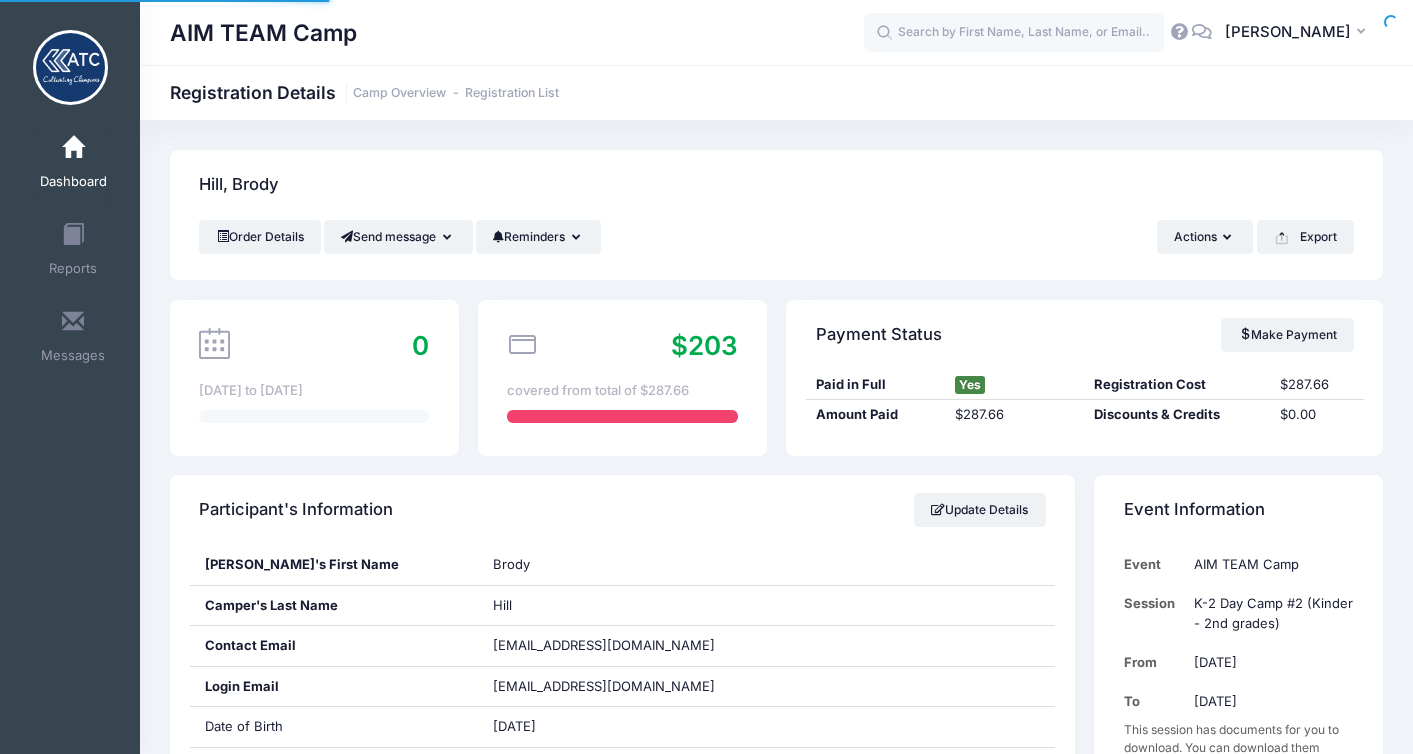 scroll, scrollTop: 0, scrollLeft: 0, axis: both 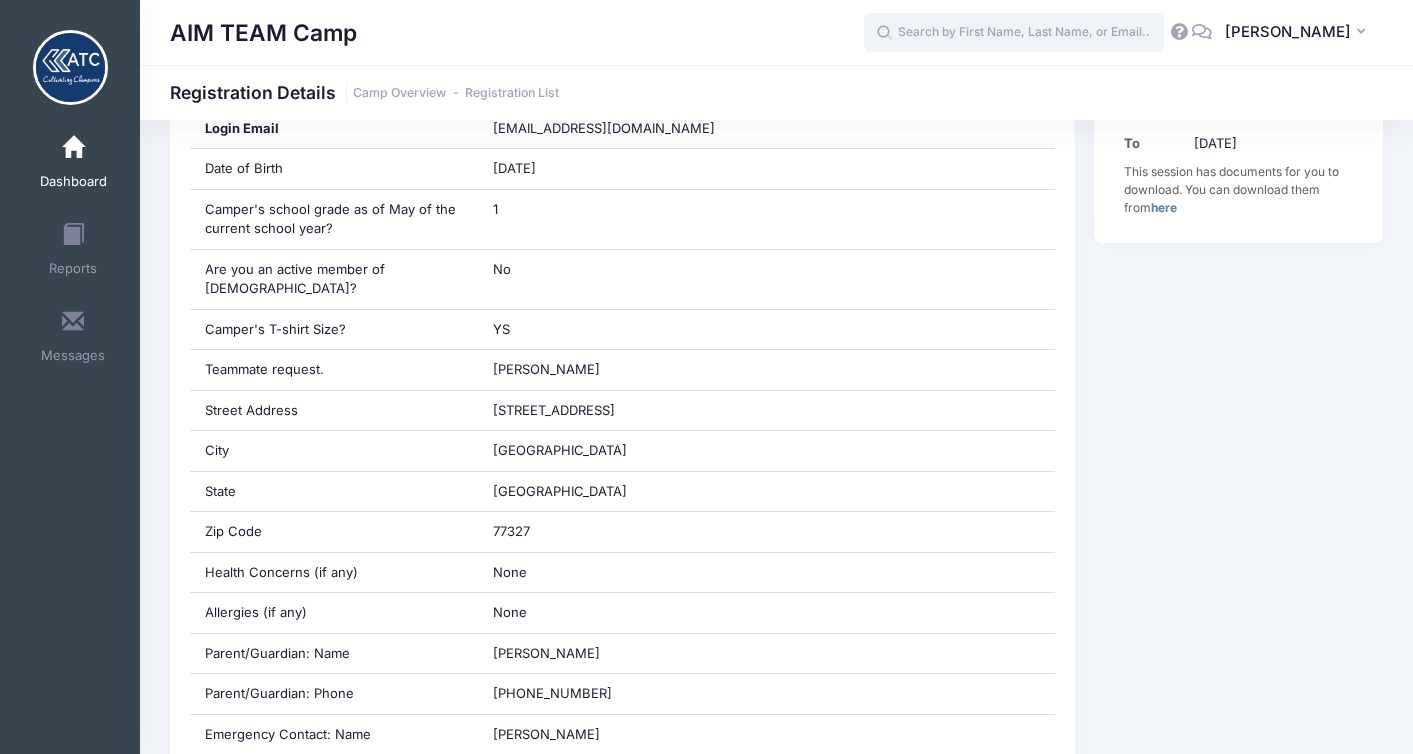 click at bounding box center (1014, 33) 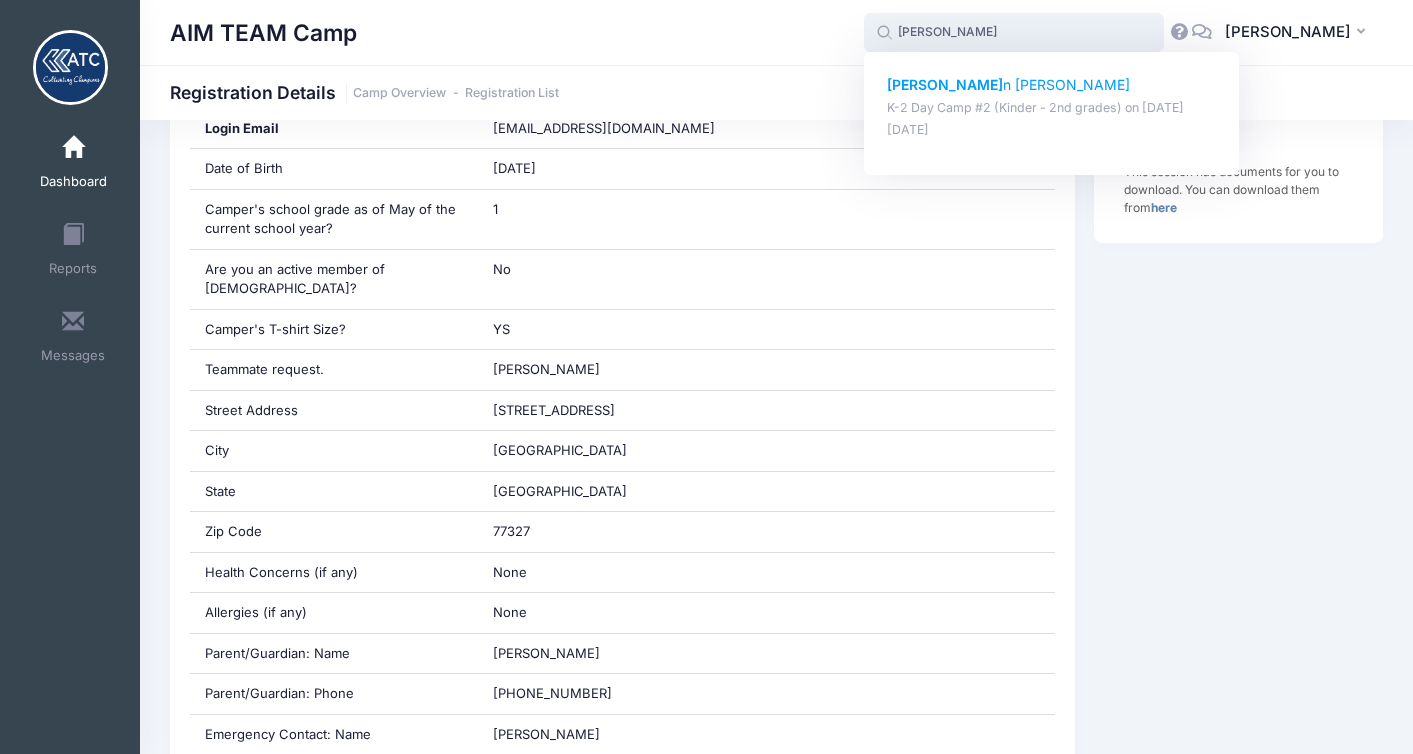 click on "[PERSON_NAME]" at bounding box center (1052, 85) 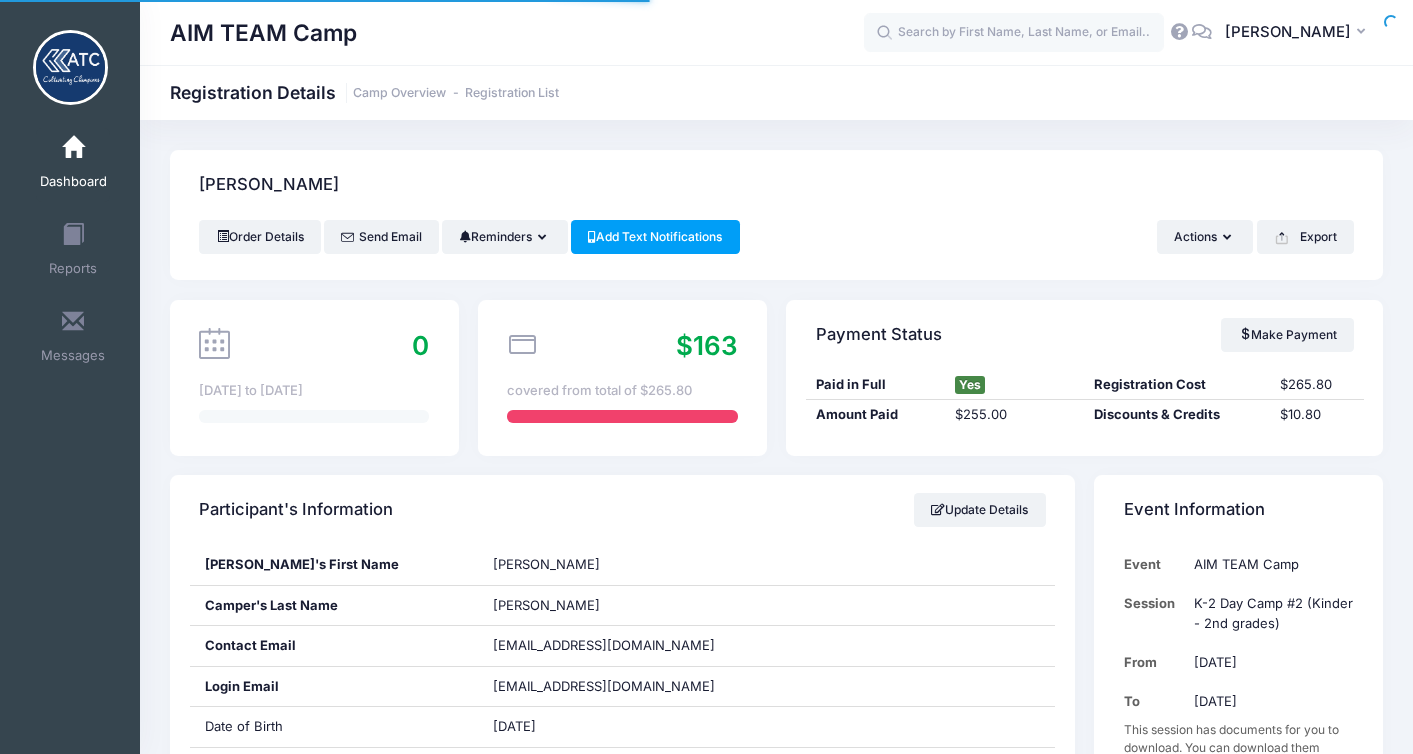 scroll, scrollTop: 0, scrollLeft: 0, axis: both 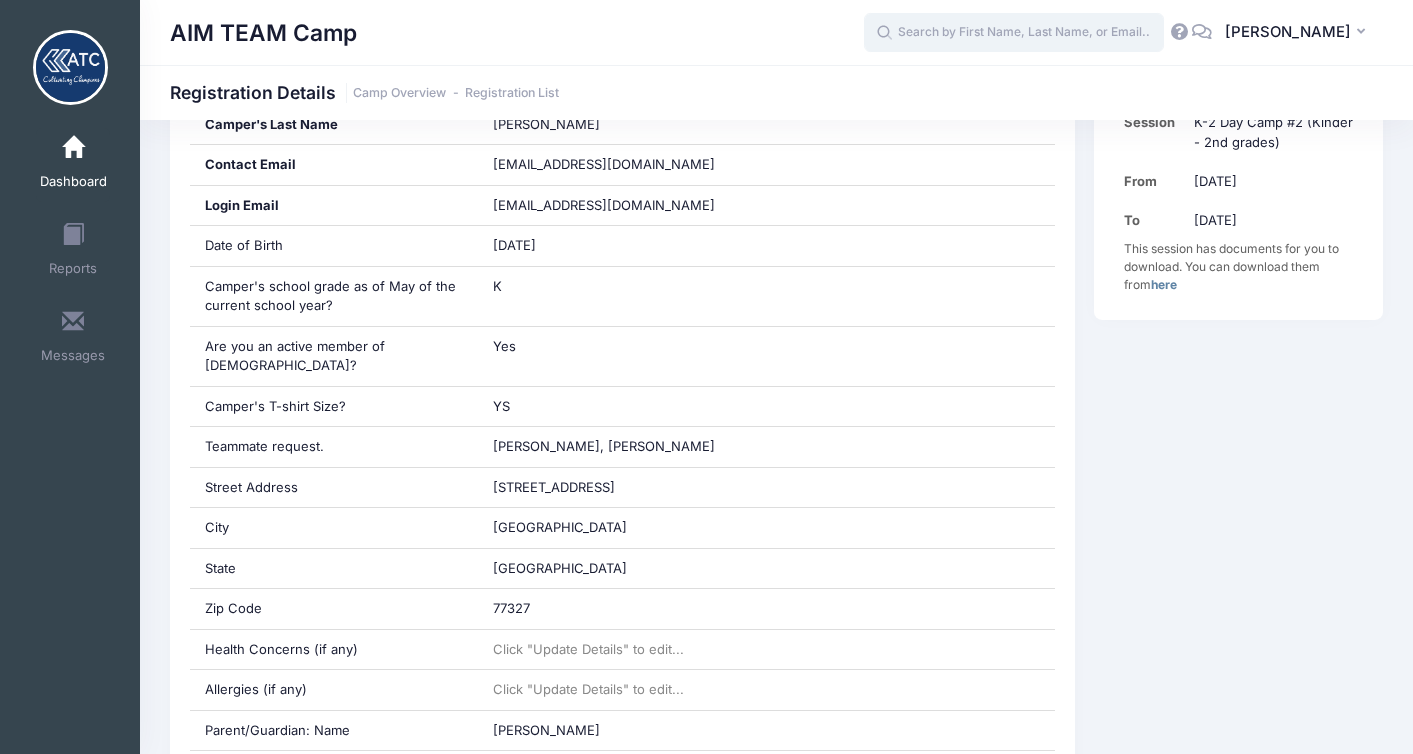click 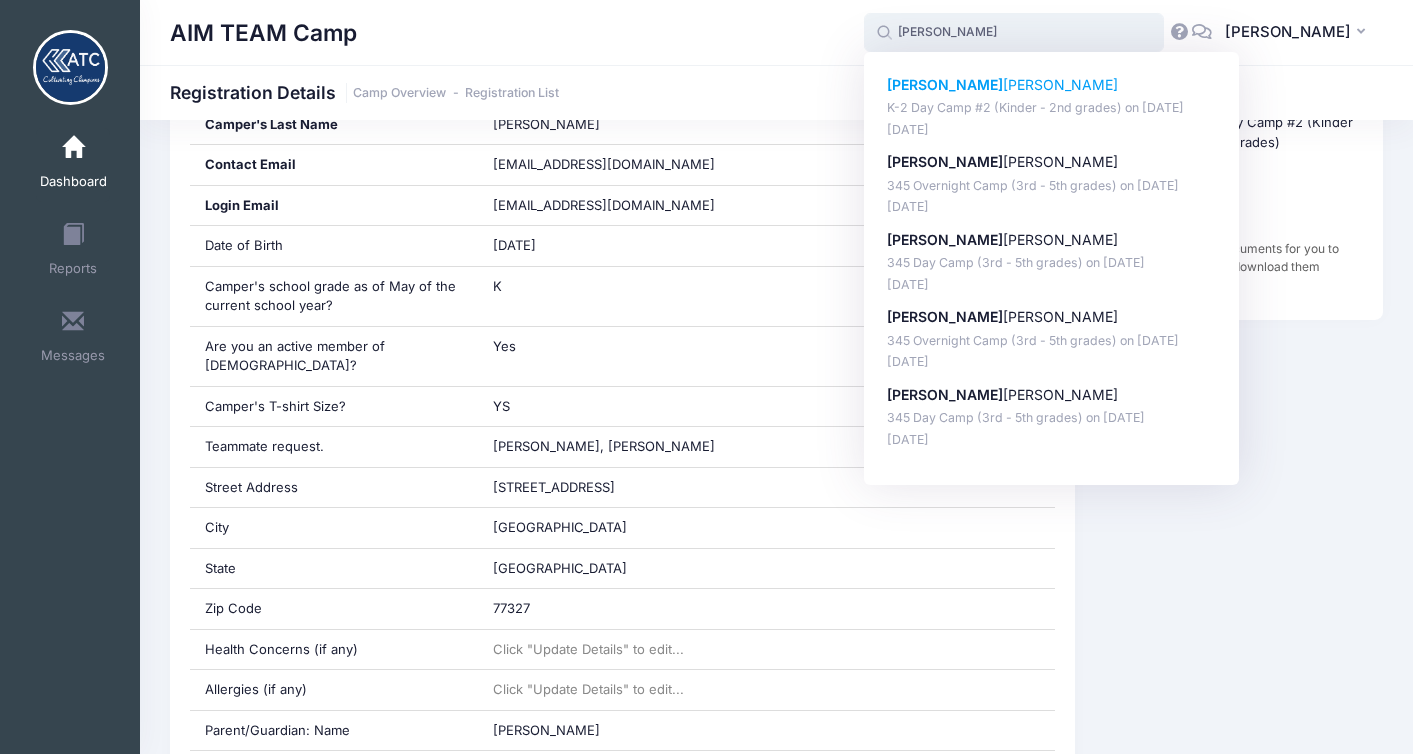 click on "Rhett  Jenkins" 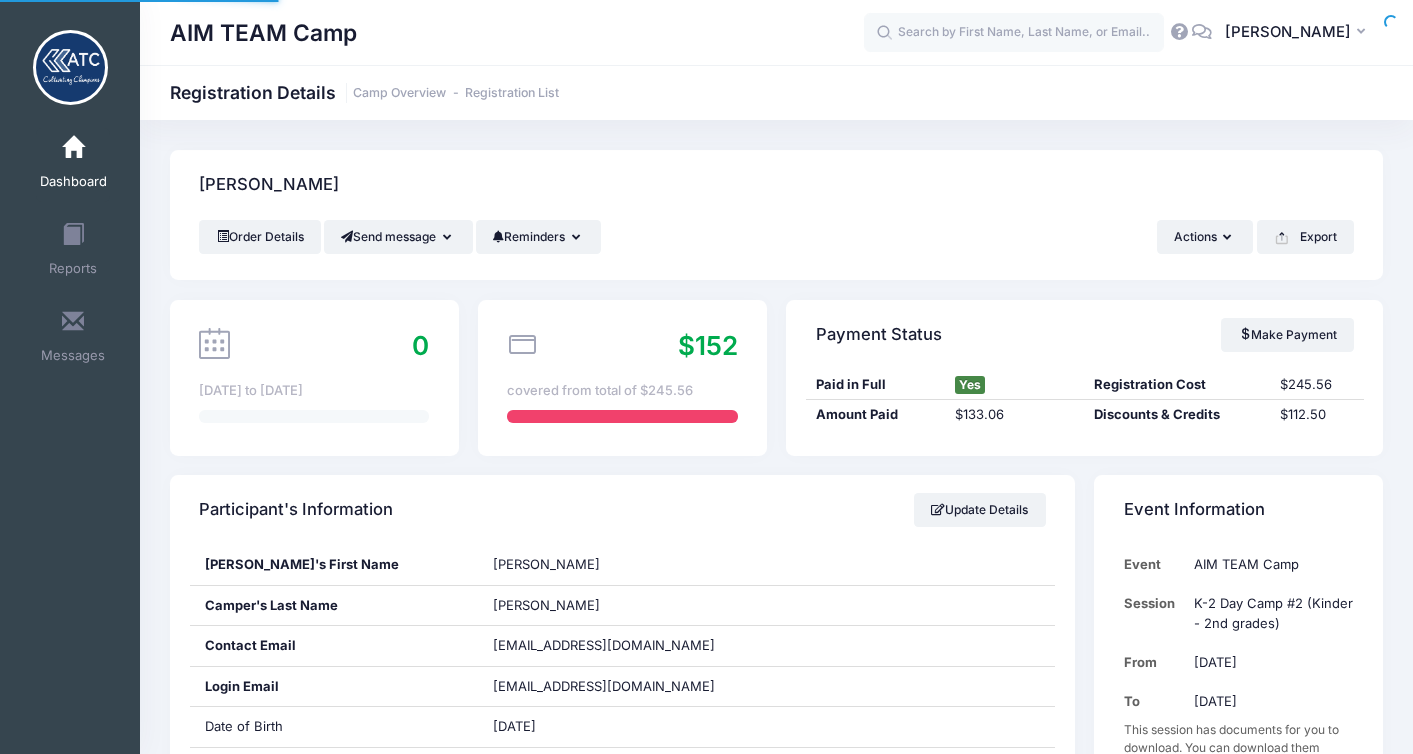scroll, scrollTop: 0, scrollLeft: 0, axis: both 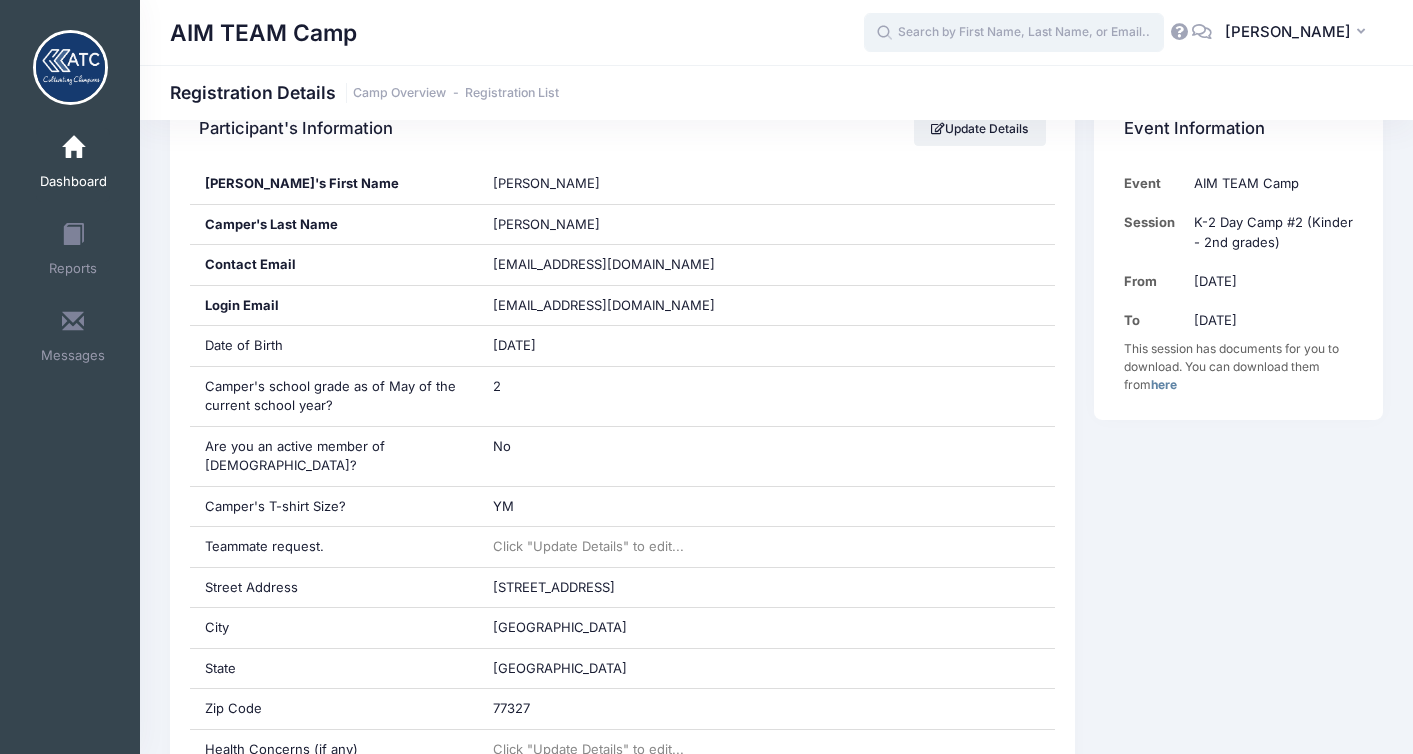 click at bounding box center [1014, 33] 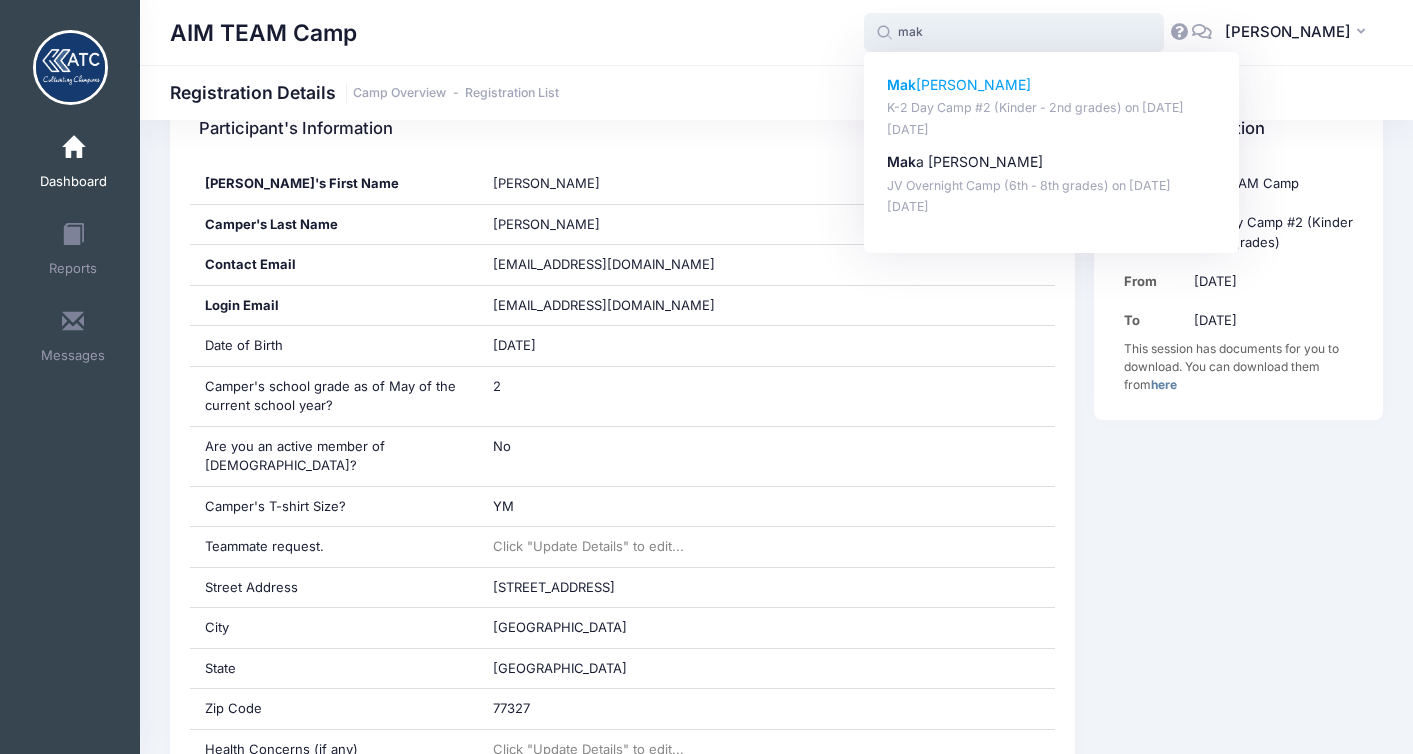 click on "Mak [PERSON_NAME]" at bounding box center (1052, 85) 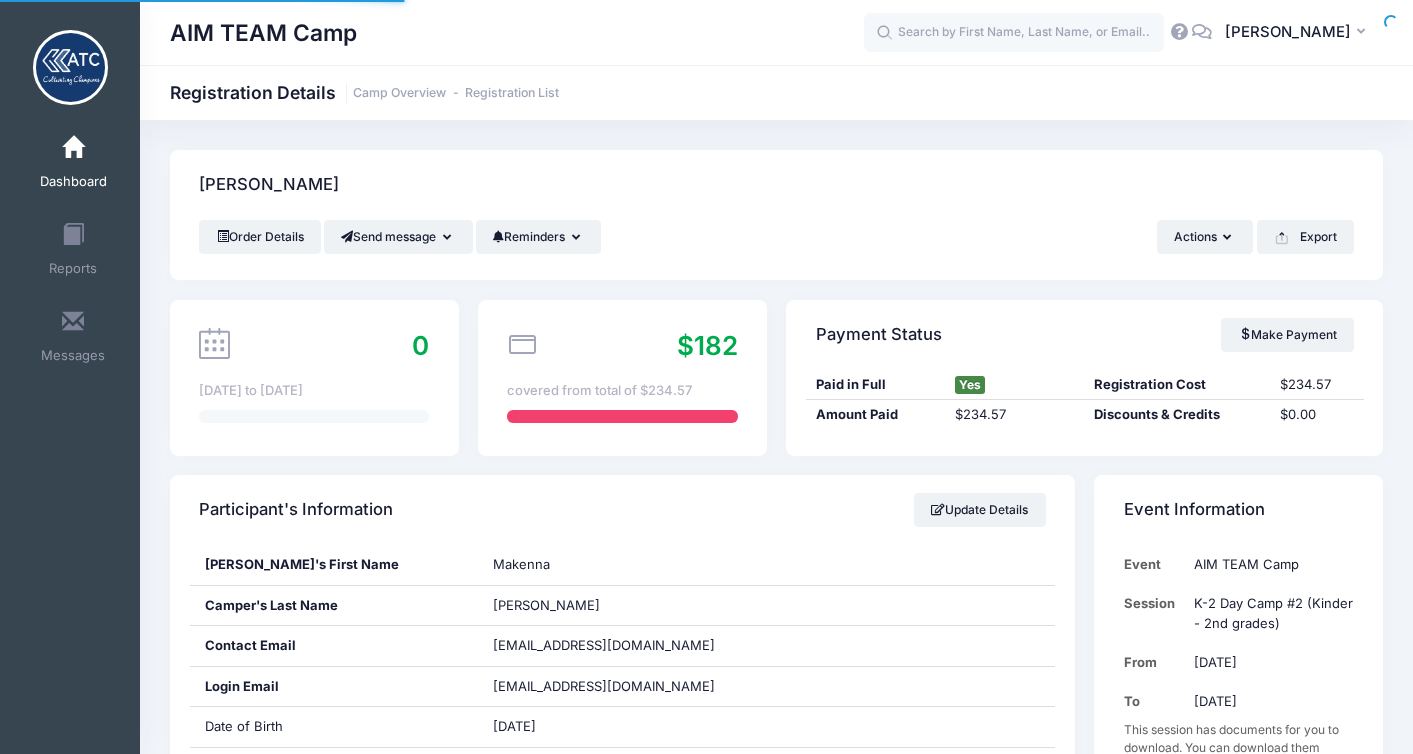 scroll, scrollTop: 0, scrollLeft: 0, axis: both 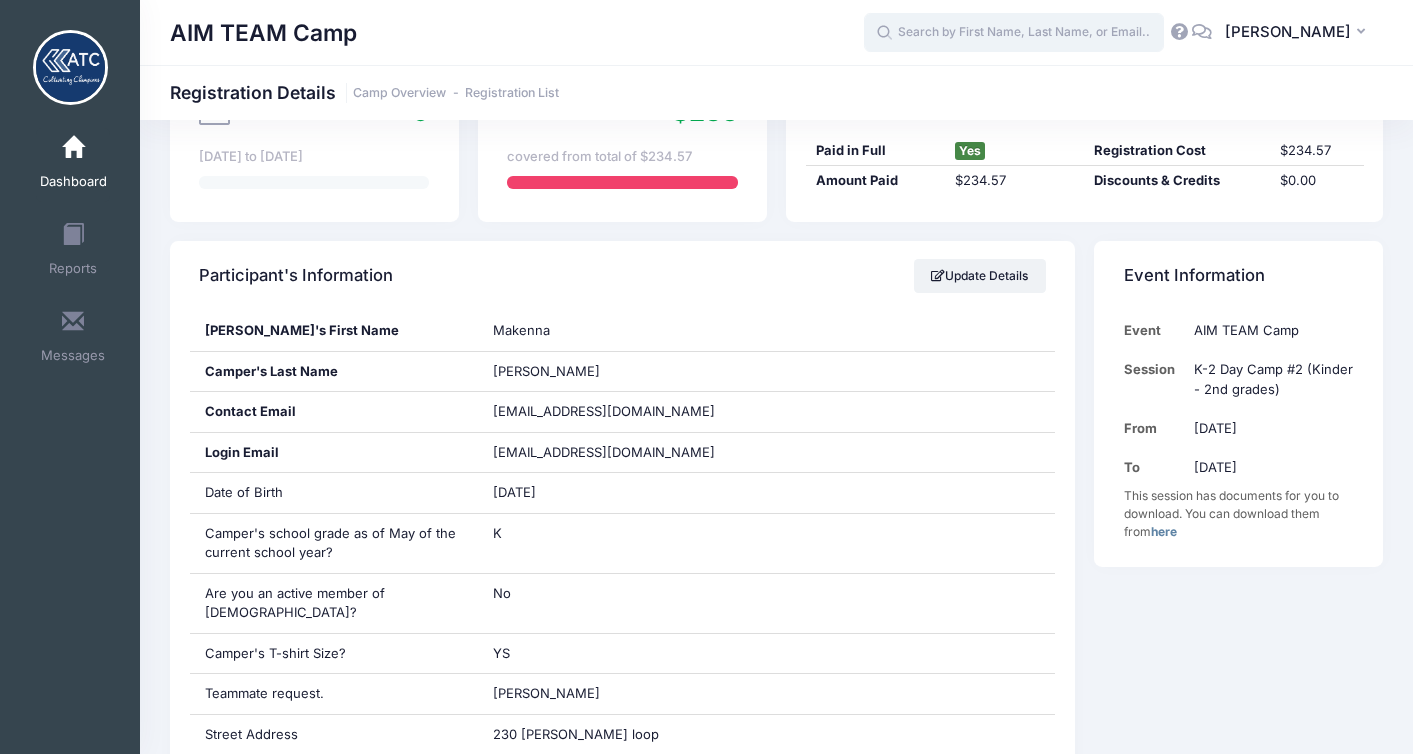 click at bounding box center [1014, 33] 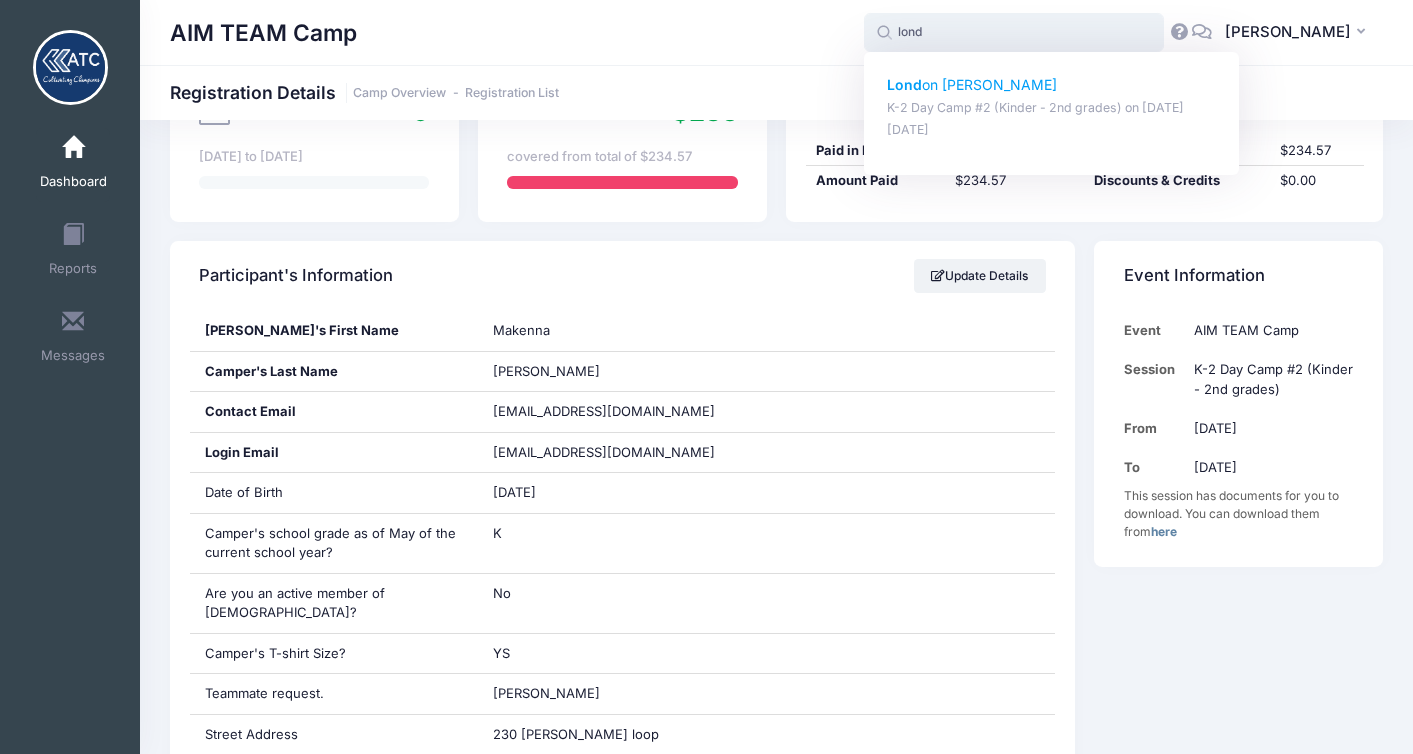click on "Lond on Manigault" at bounding box center [1052, 85] 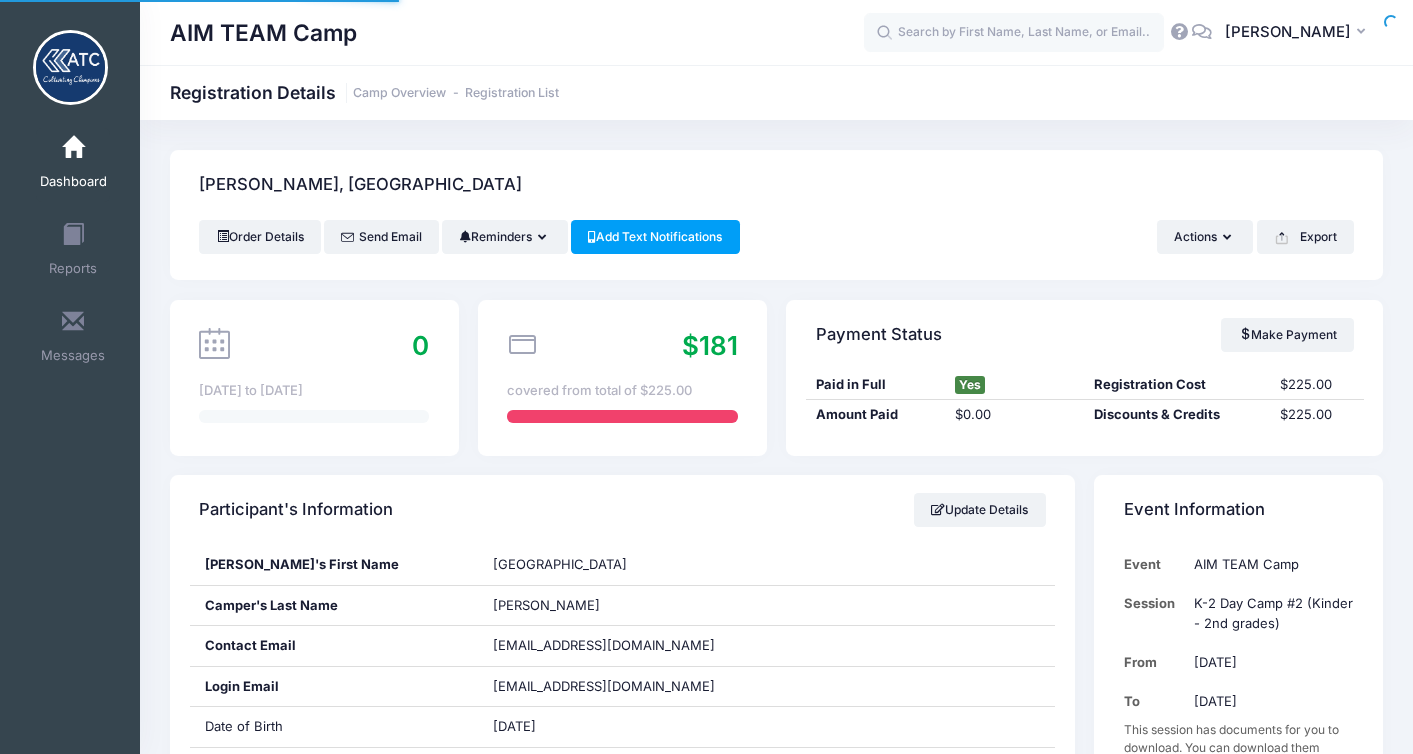 scroll, scrollTop: 142, scrollLeft: 0, axis: vertical 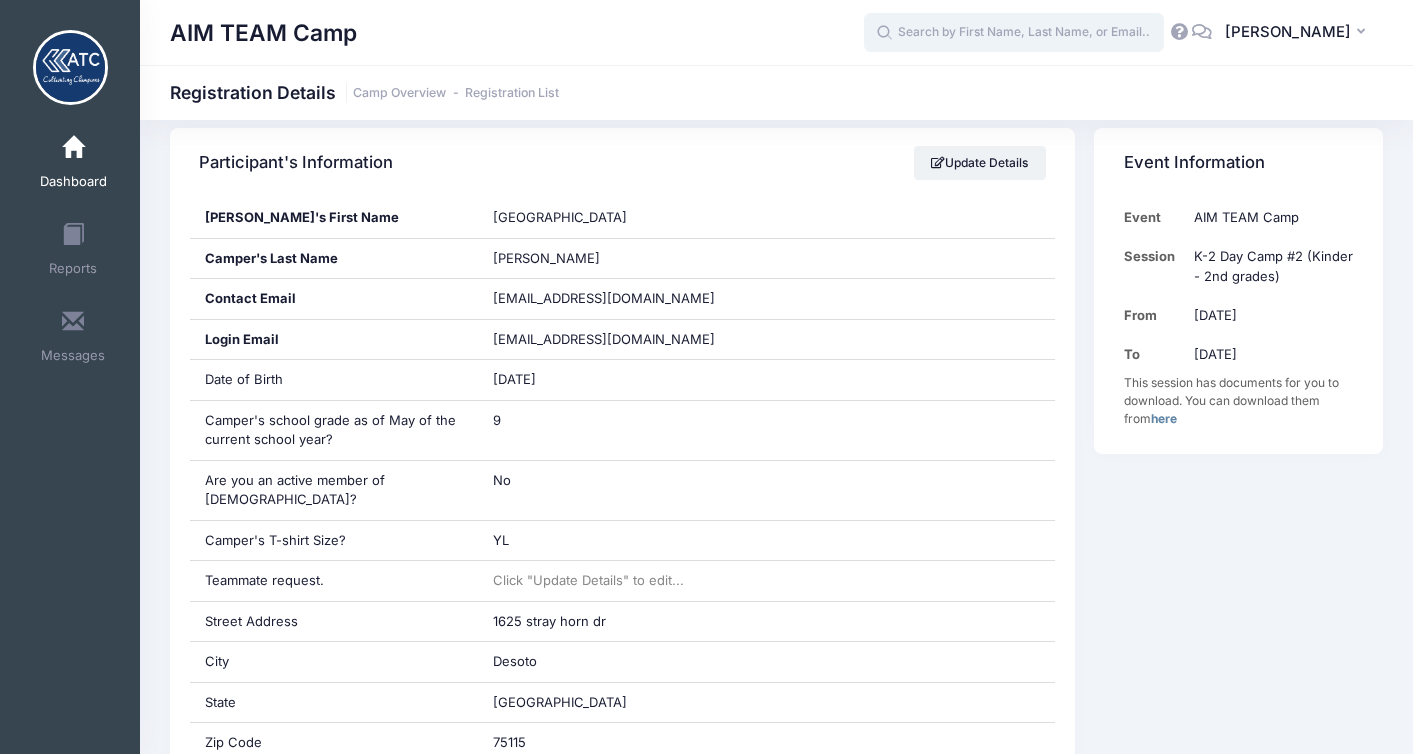 click at bounding box center (1014, 33) 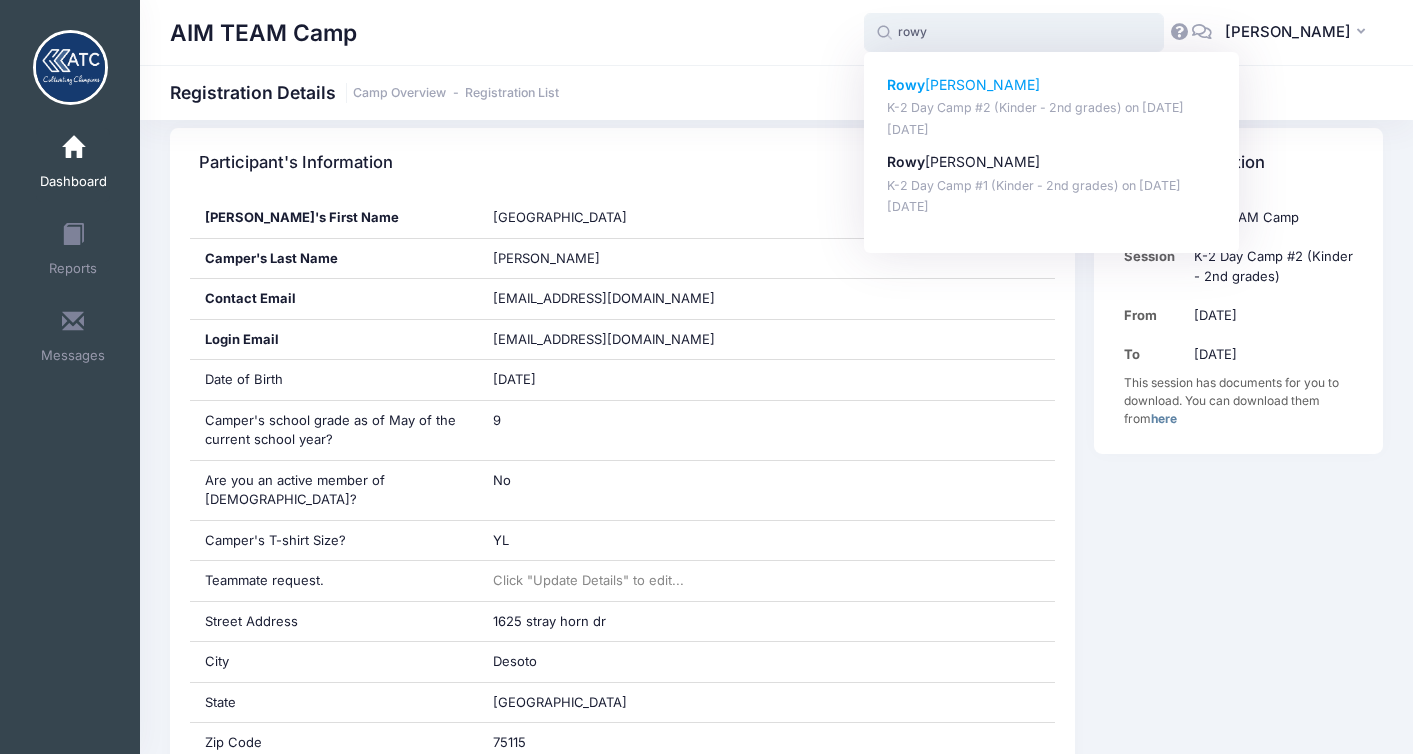 click on "Rowy nn Roberts" at bounding box center [1052, 85] 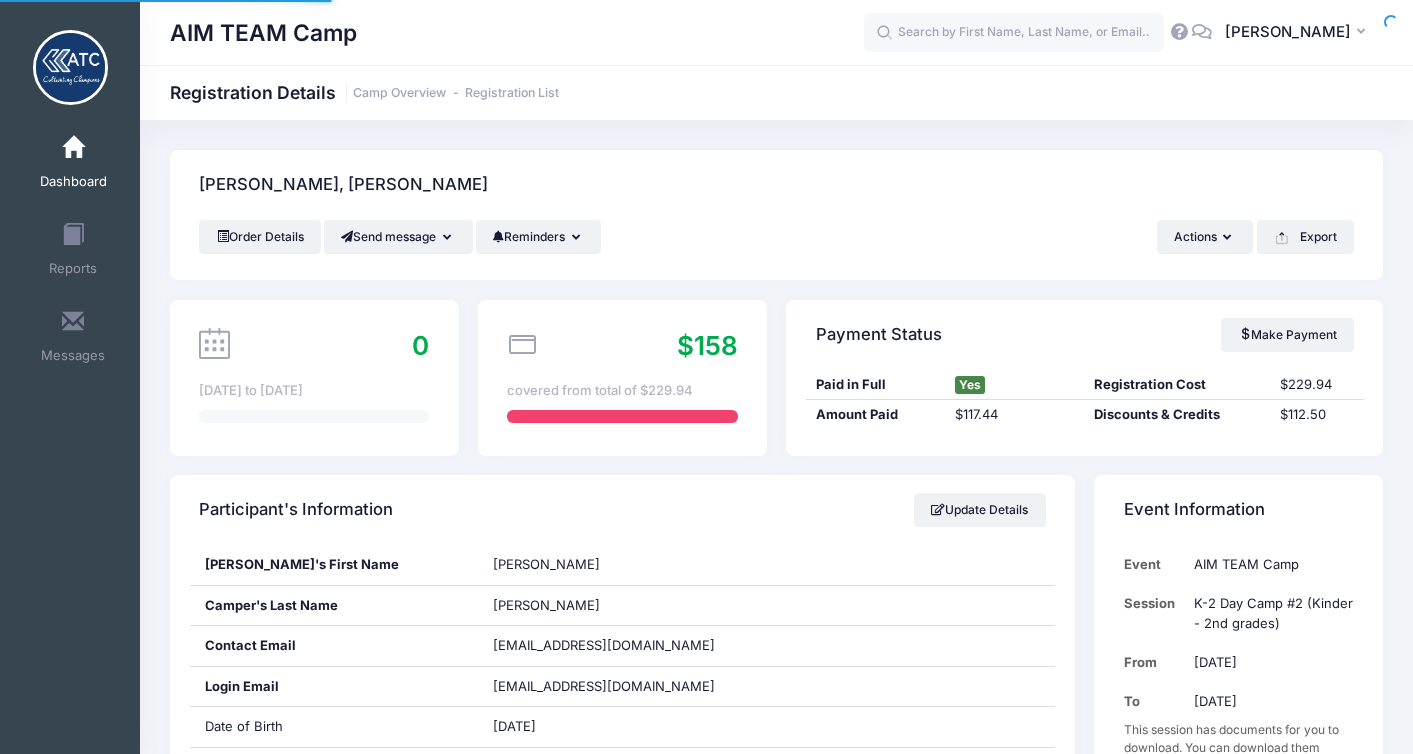 scroll, scrollTop: 0, scrollLeft: 0, axis: both 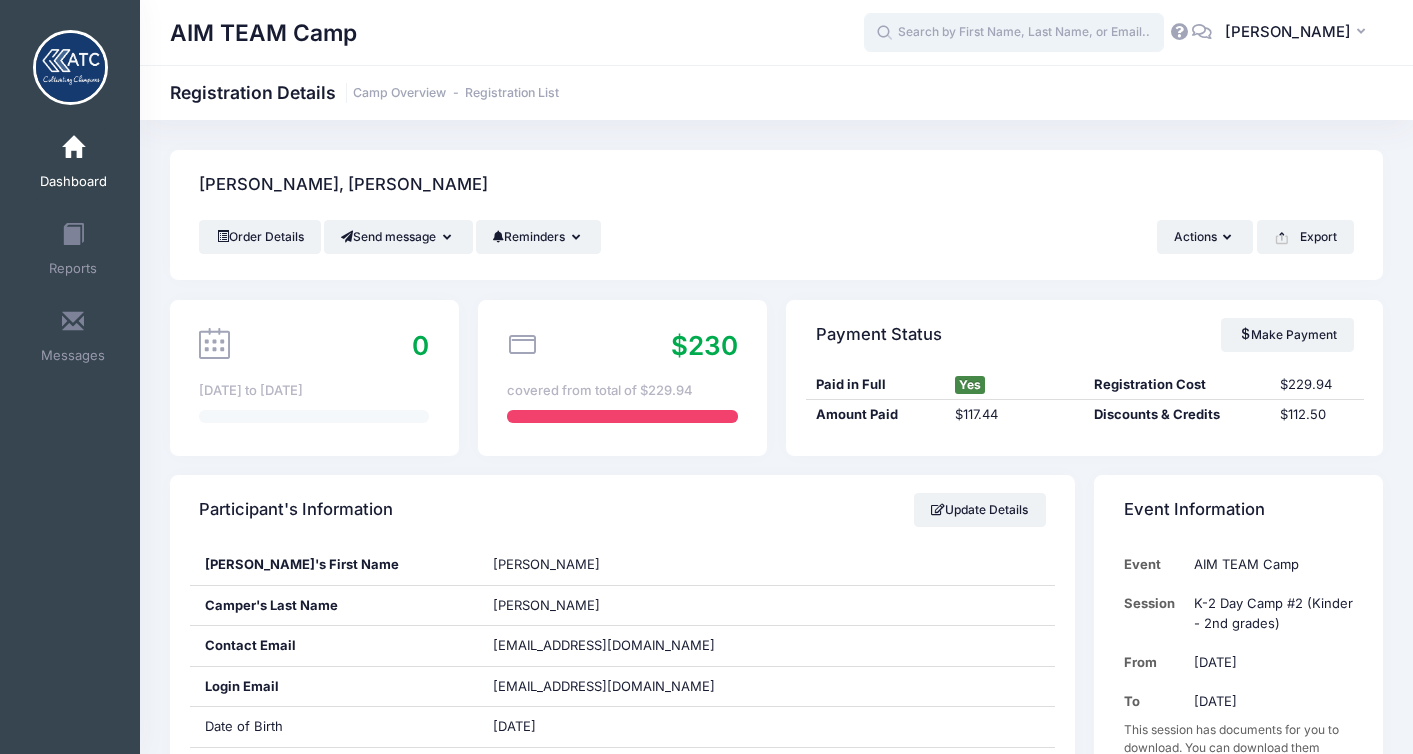click at bounding box center (1014, 33) 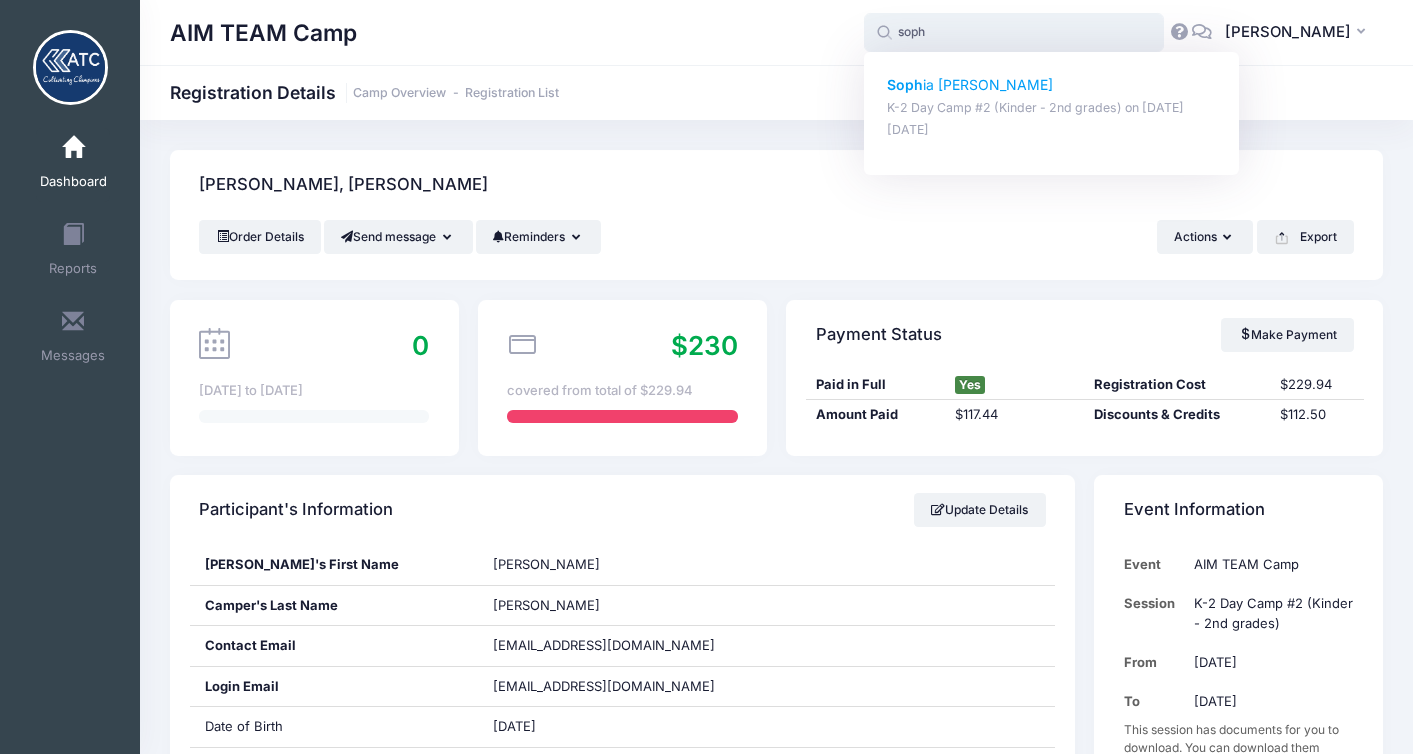 click on "Soph ia Salcedo" at bounding box center (1052, 85) 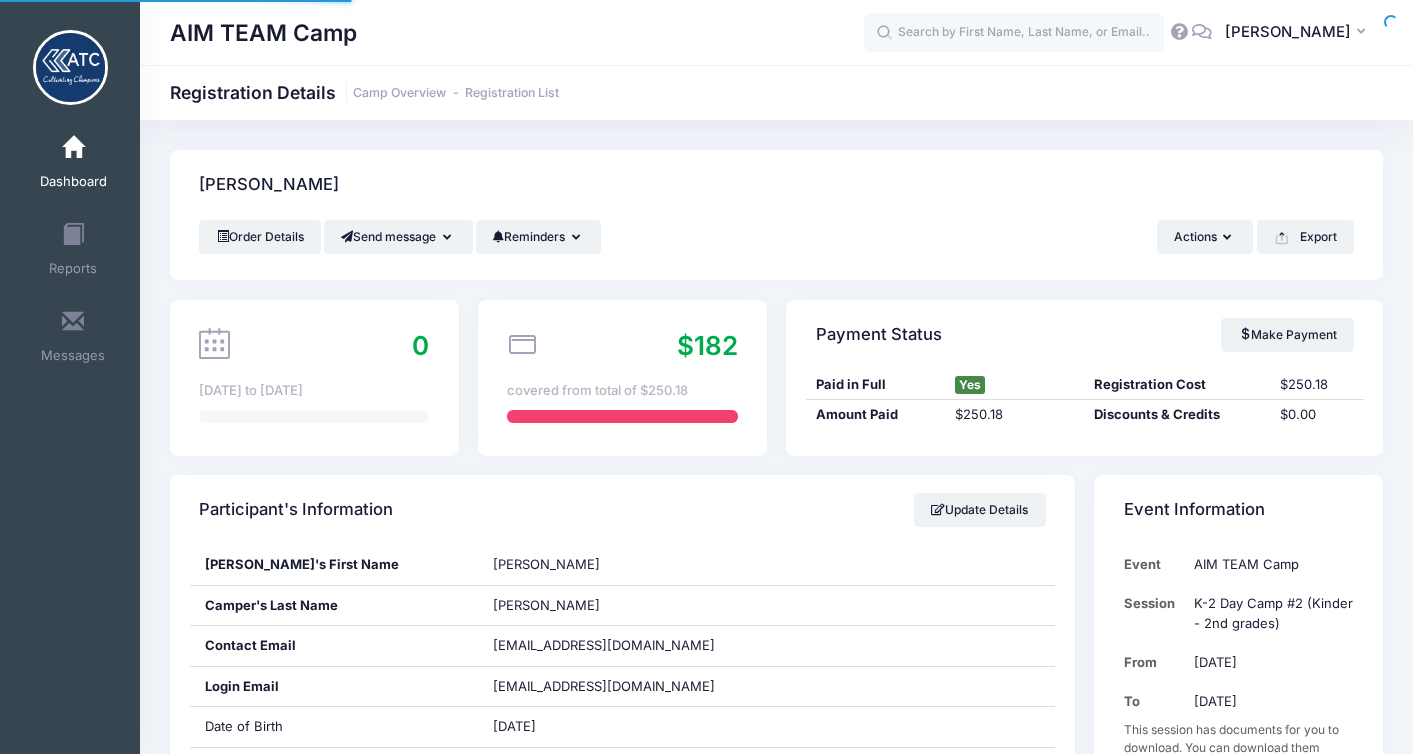 scroll, scrollTop: 0, scrollLeft: 0, axis: both 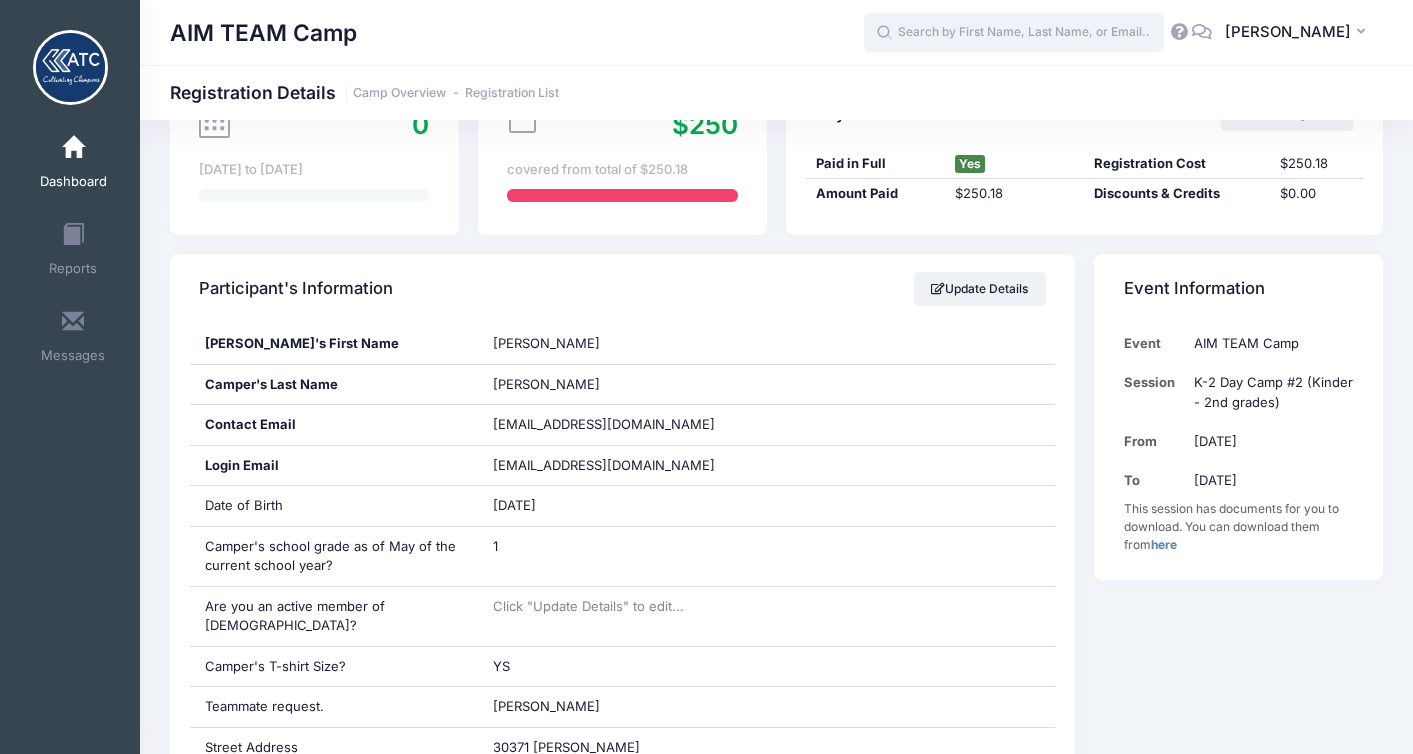 click at bounding box center (1014, 33) 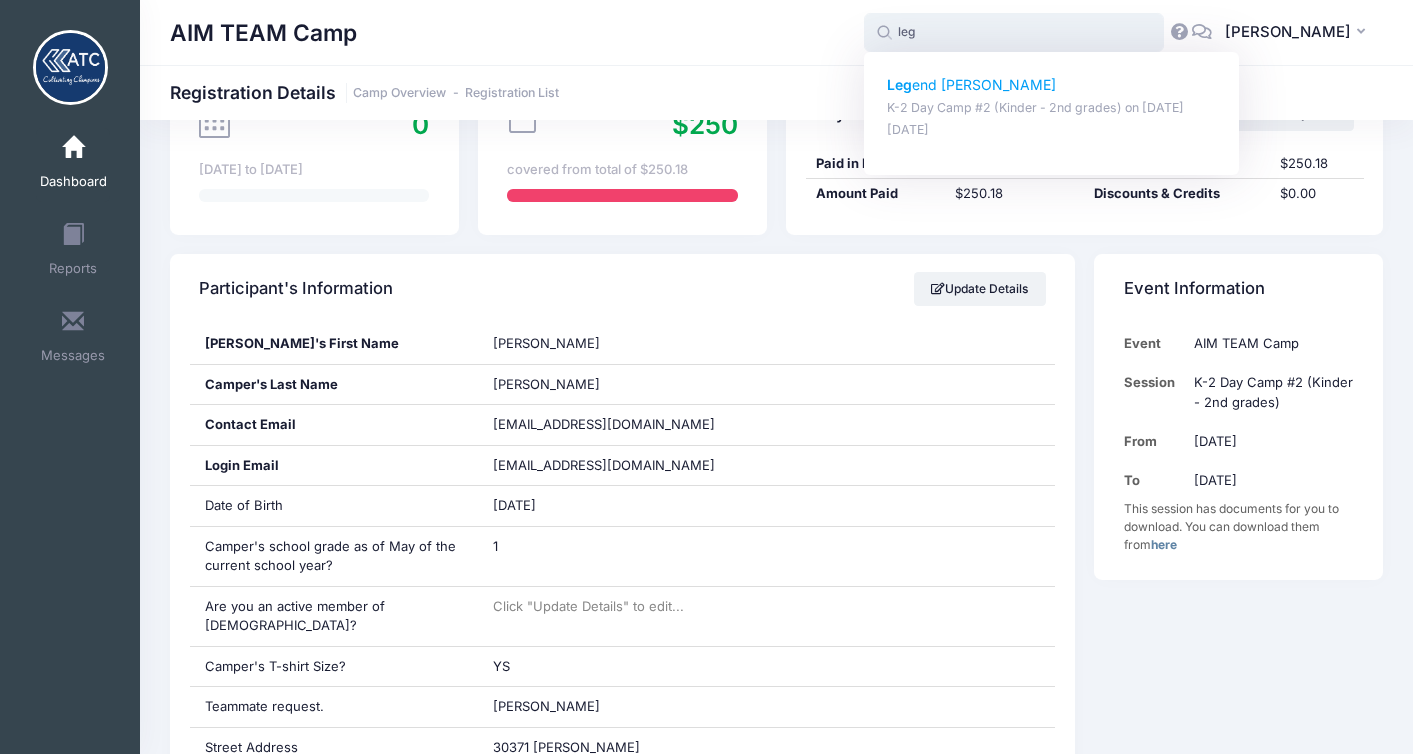 click on "Leg end Theriot" at bounding box center (1052, 85) 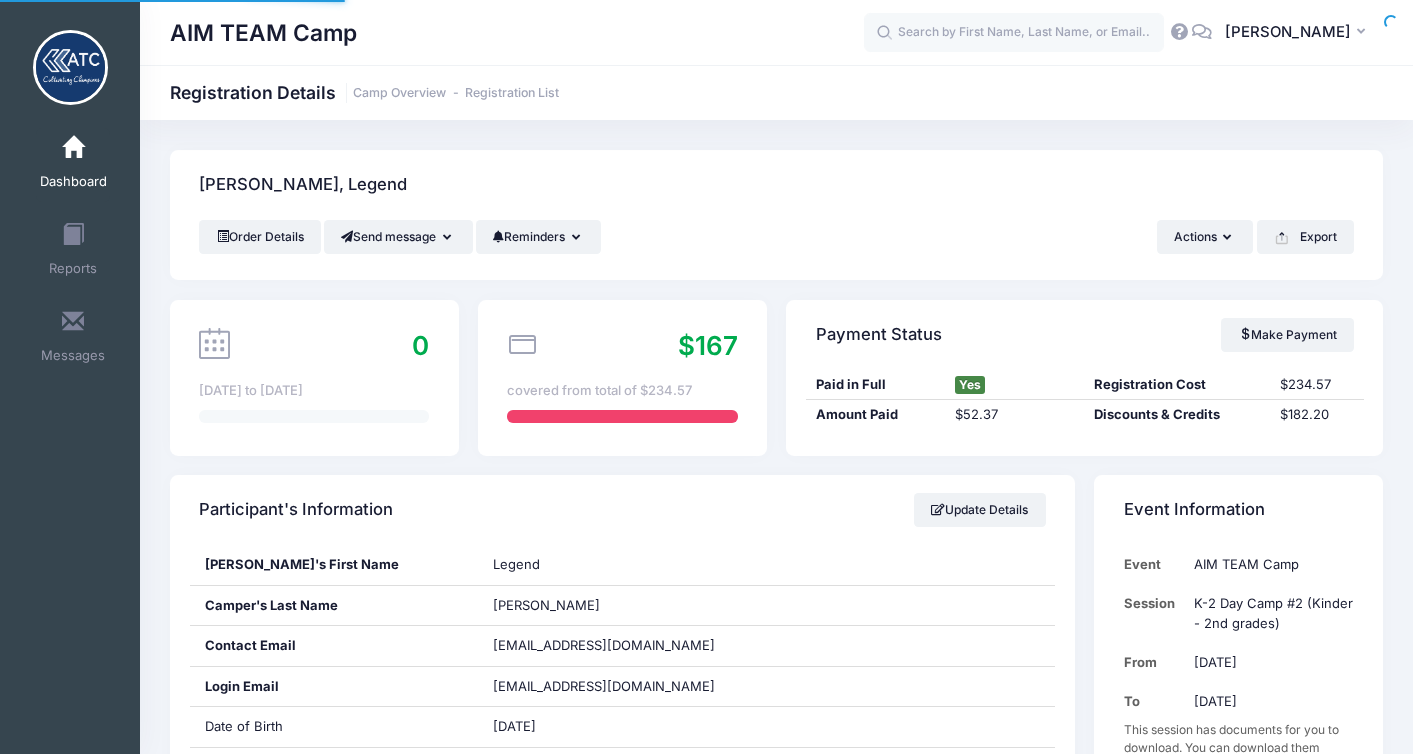scroll, scrollTop: 0, scrollLeft: 0, axis: both 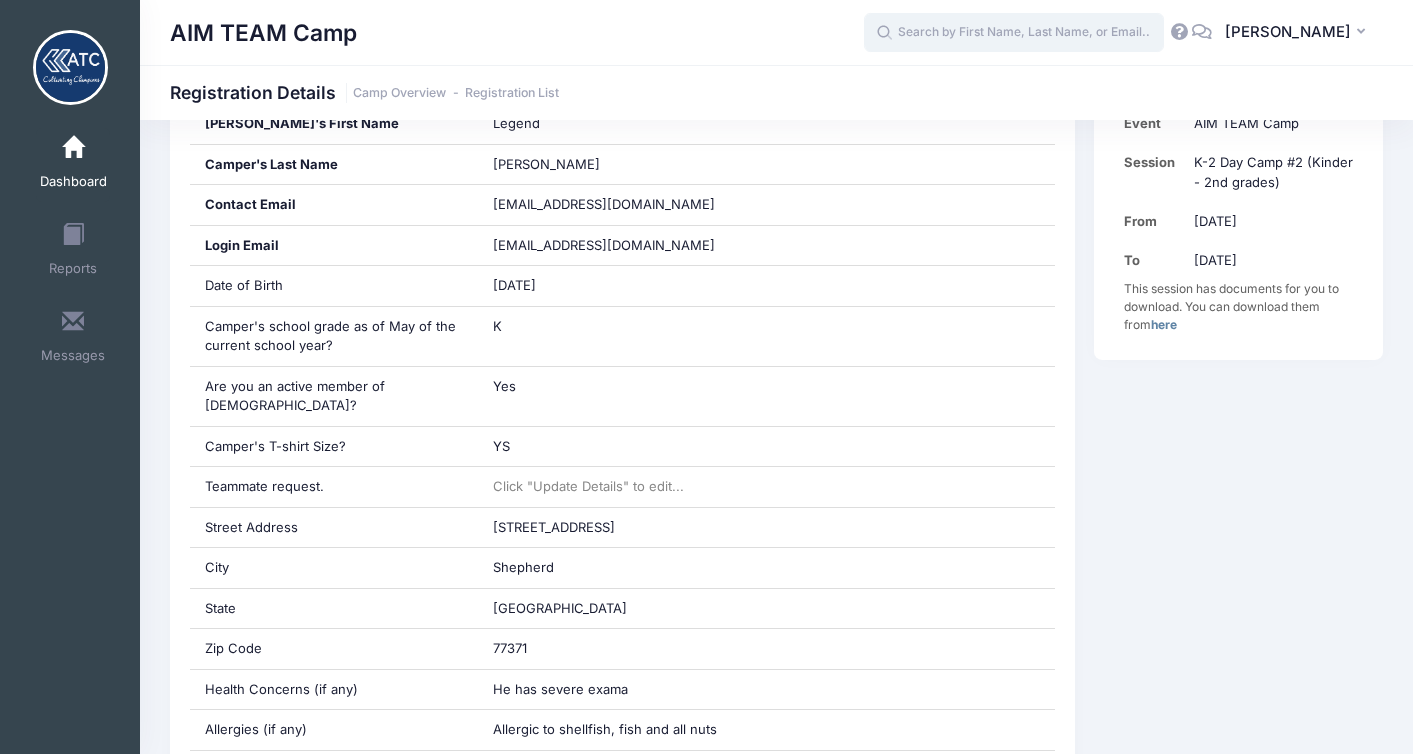 click at bounding box center [1014, 33] 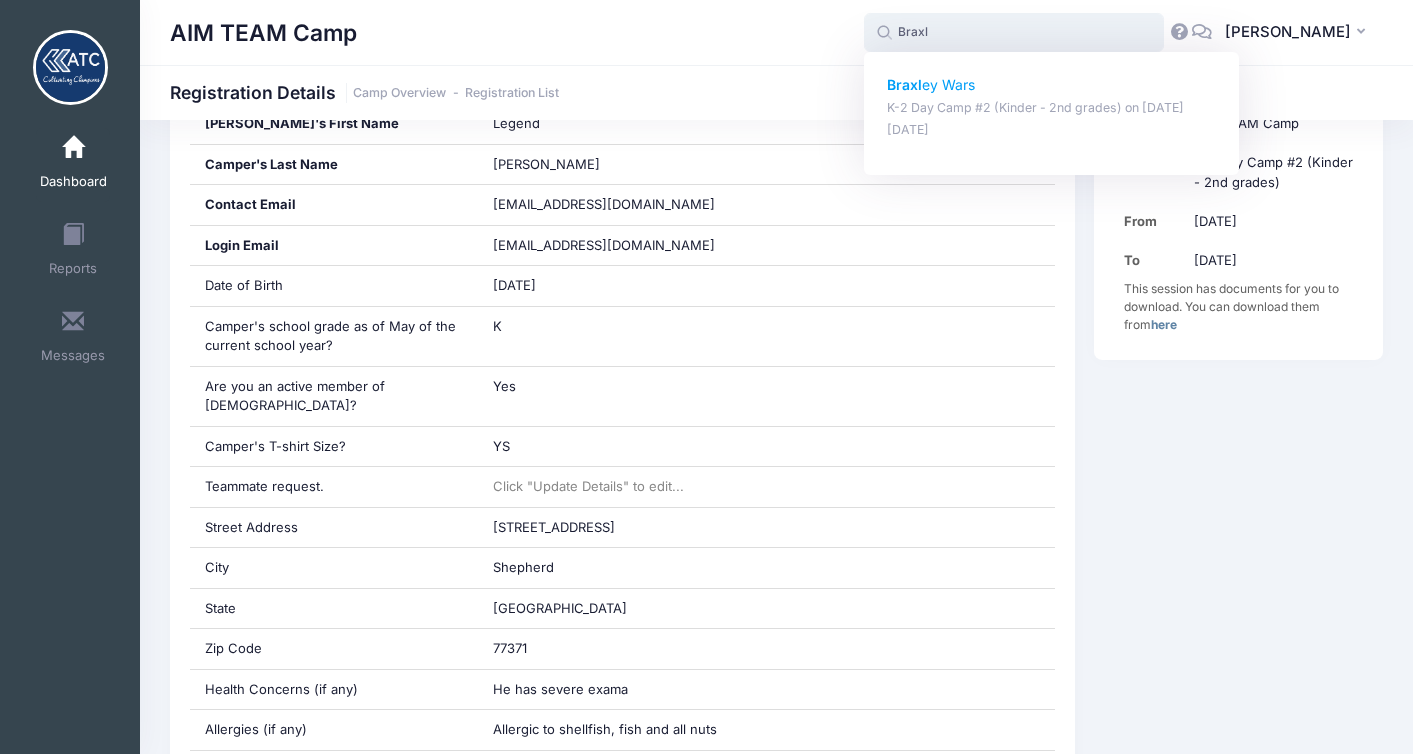 click on "Braxl ey Wars" at bounding box center [1052, 85] 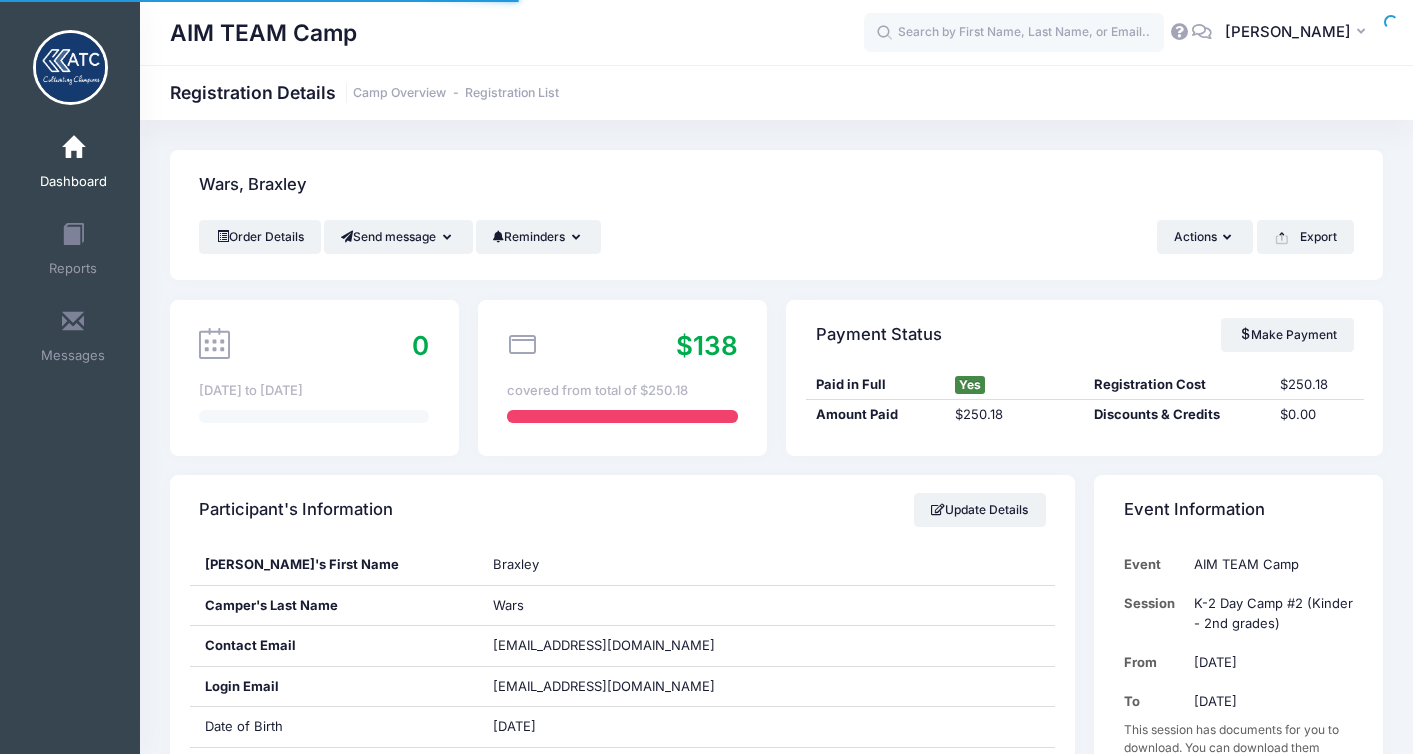 scroll, scrollTop: 0, scrollLeft: 0, axis: both 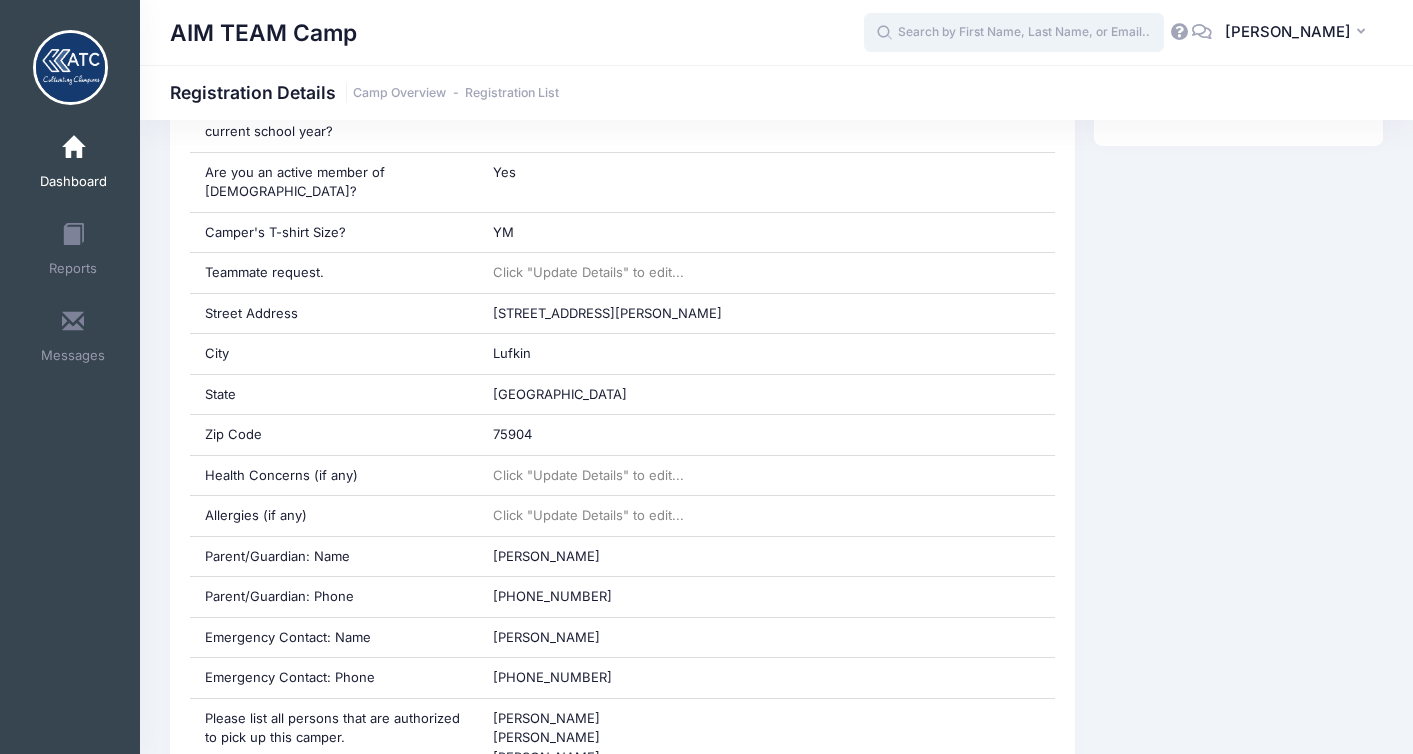click at bounding box center [1014, 33] 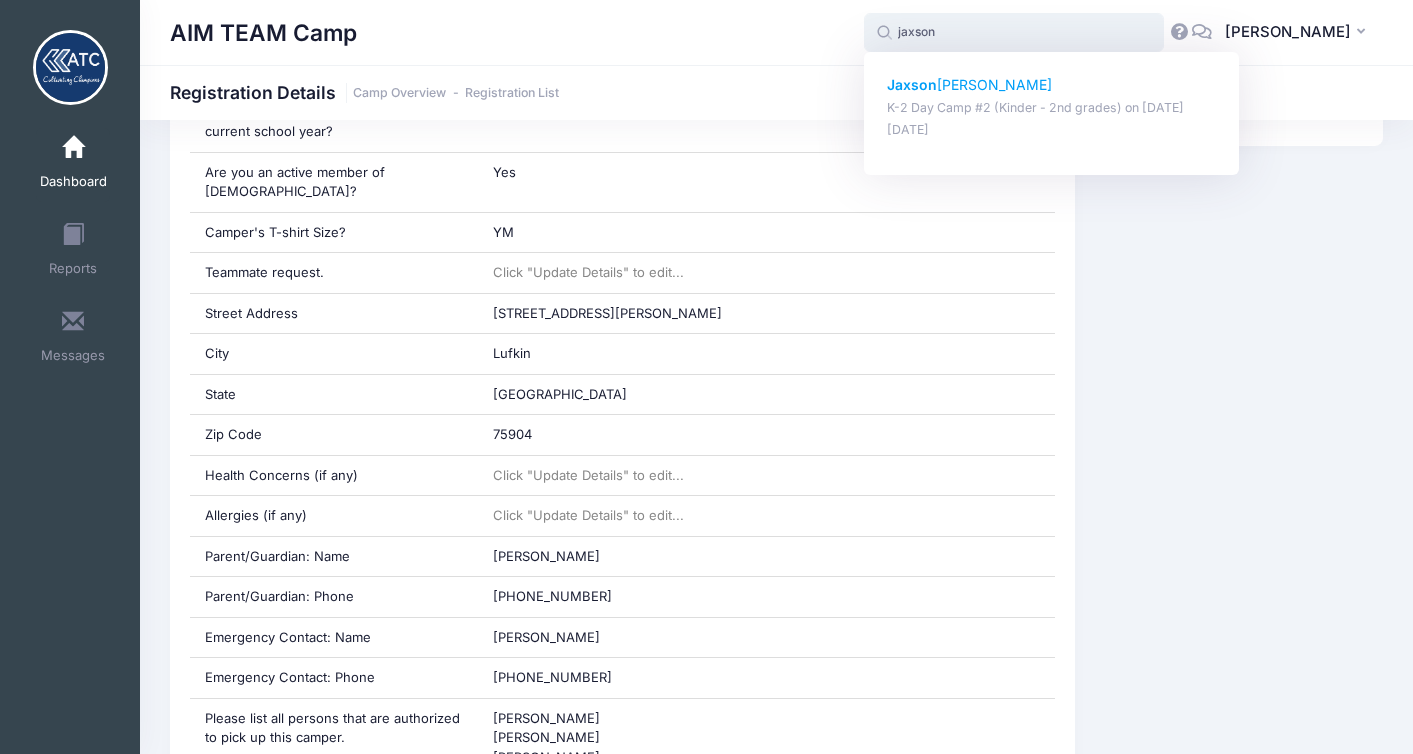 click on "Jaxson" 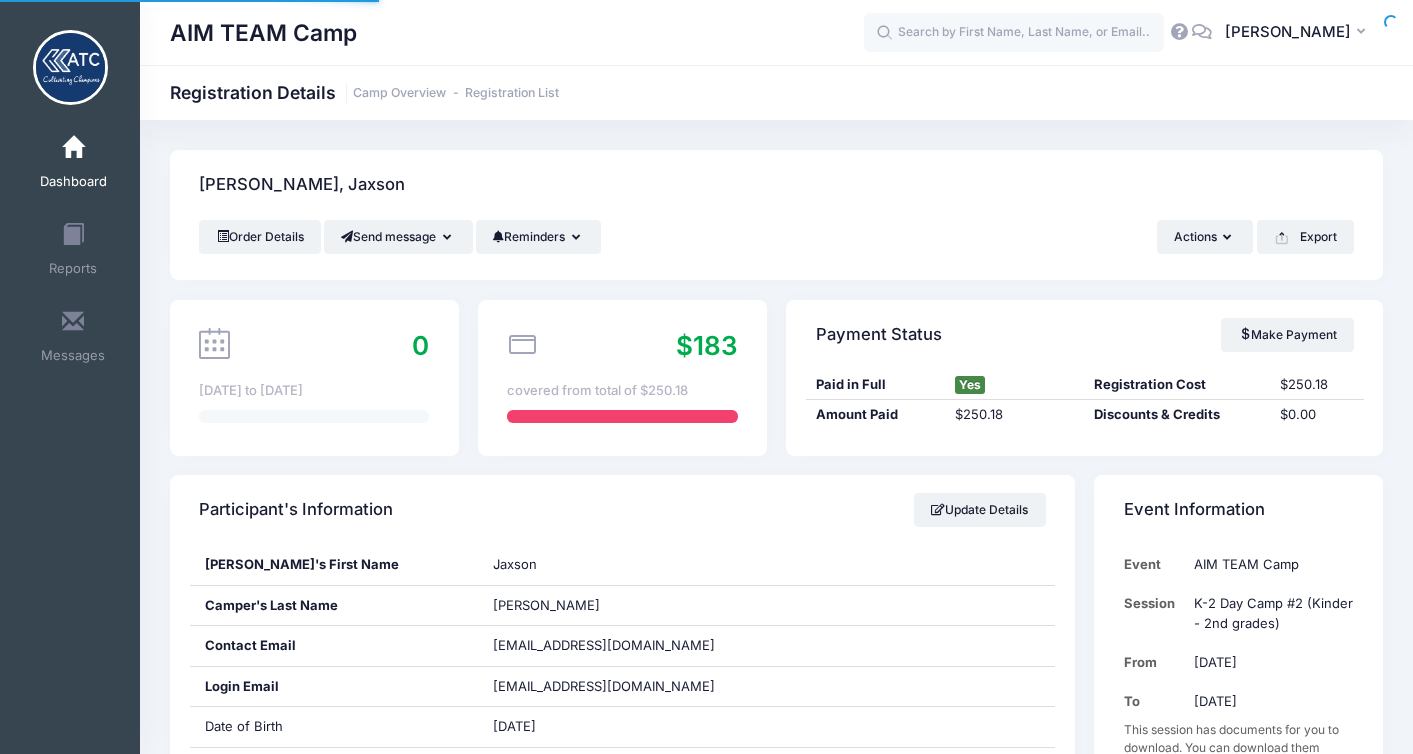 scroll, scrollTop: 0, scrollLeft: 0, axis: both 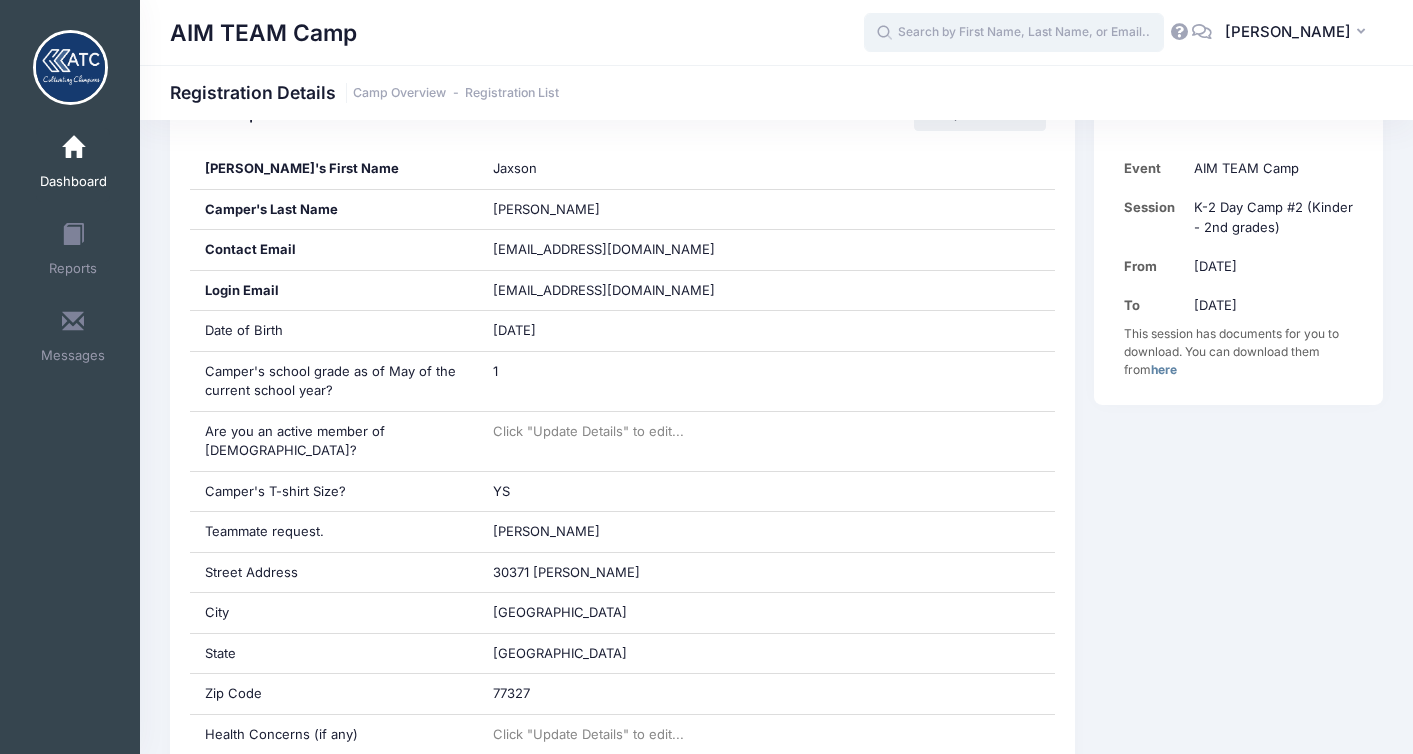 click at bounding box center [1014, 33] 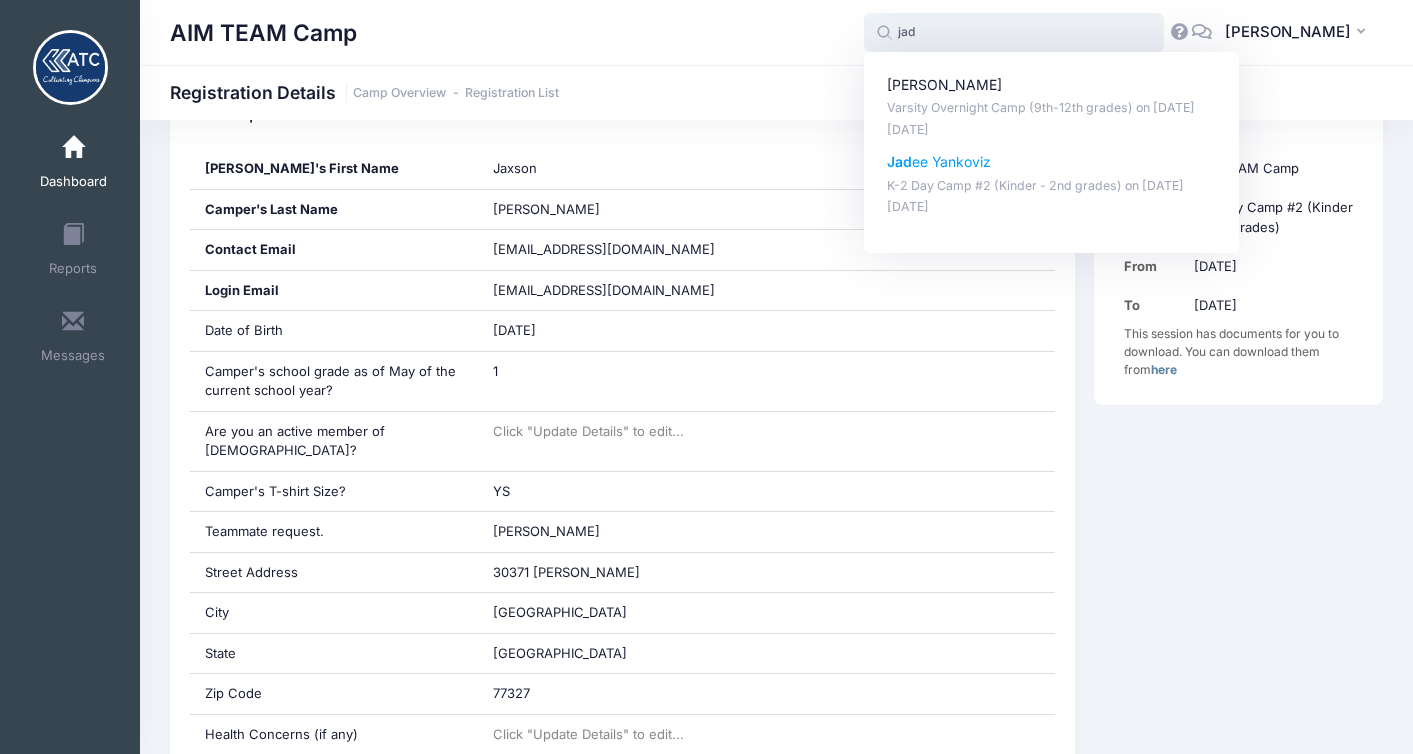 click on "Jad ee Yankoviz" at bounding box center (1052, 162) 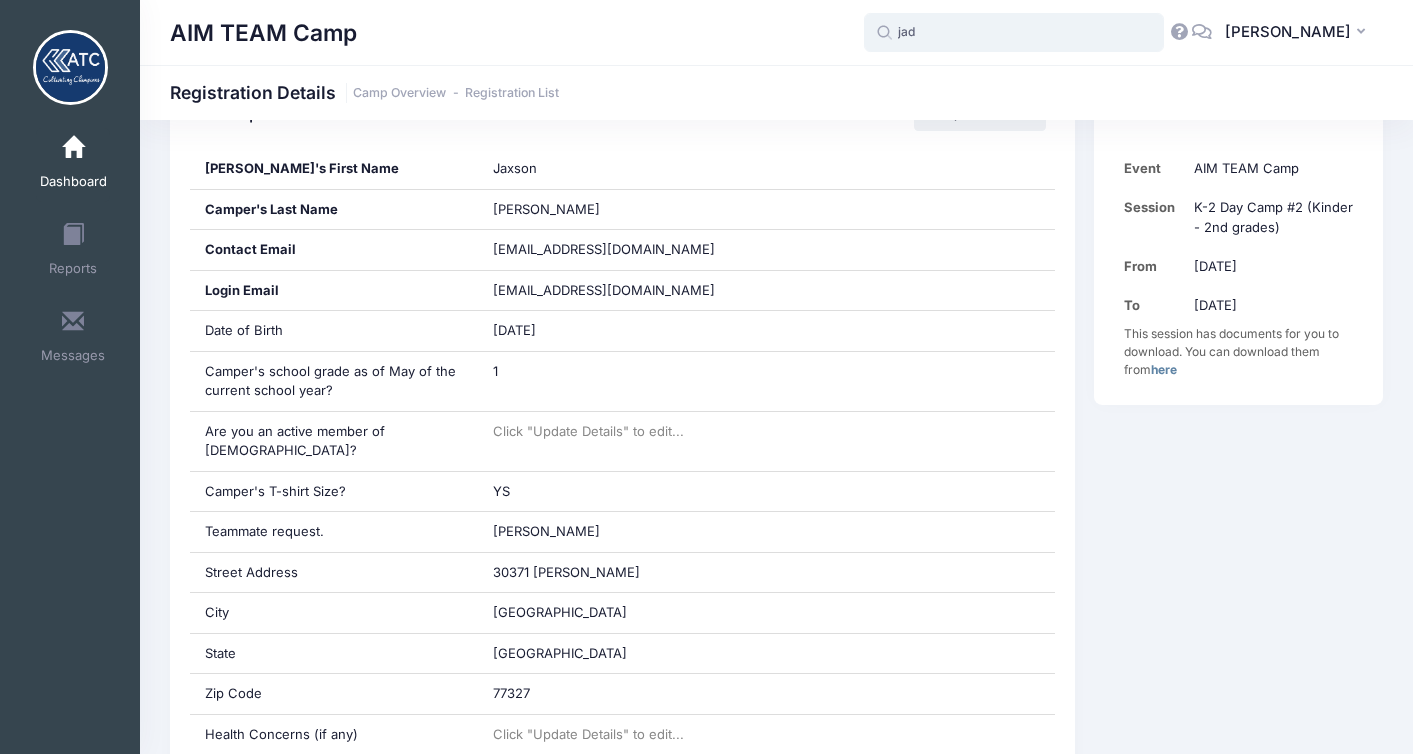 type on "[PERSON_NAME] (K-2 Day Camp #2 (Kinder - 2nd grades), [DATE])" 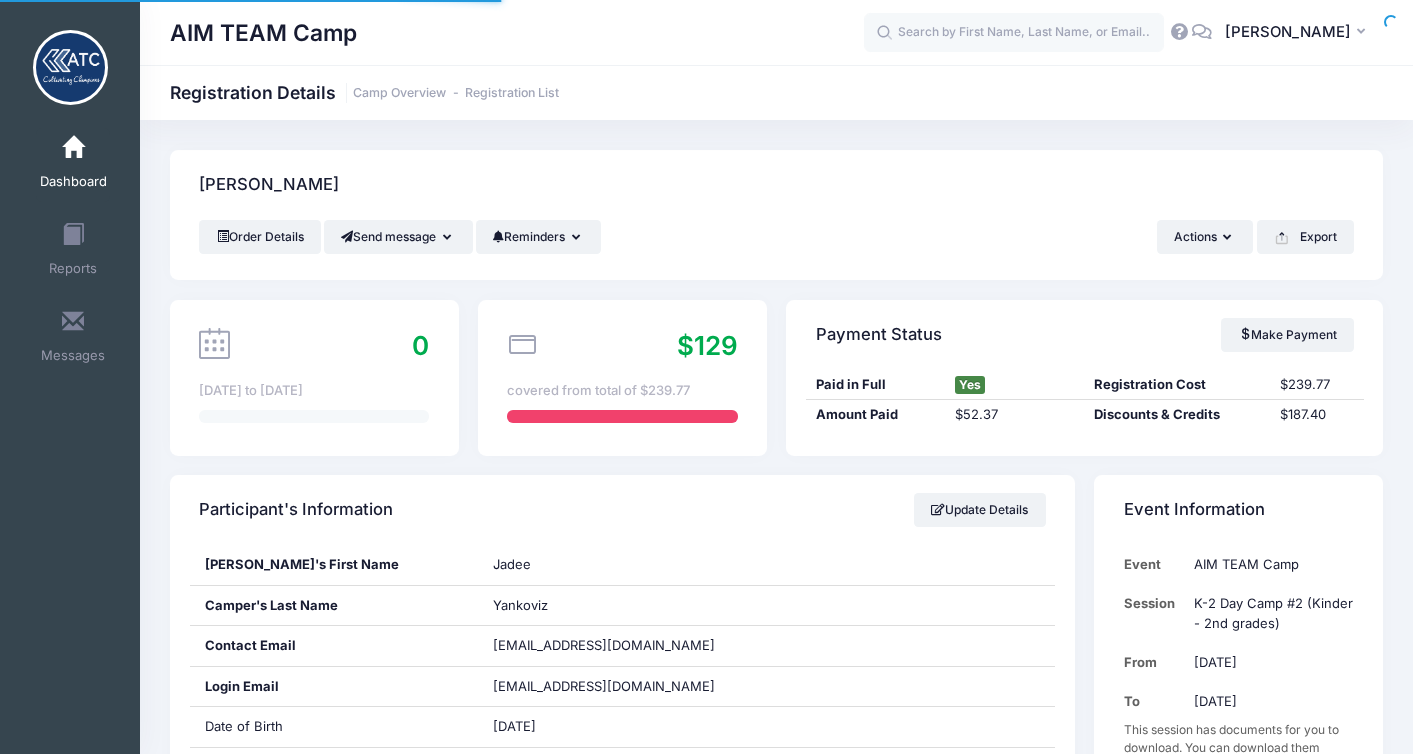 scroll, scrollTop: 0, scrollLeft: 0, axis: both 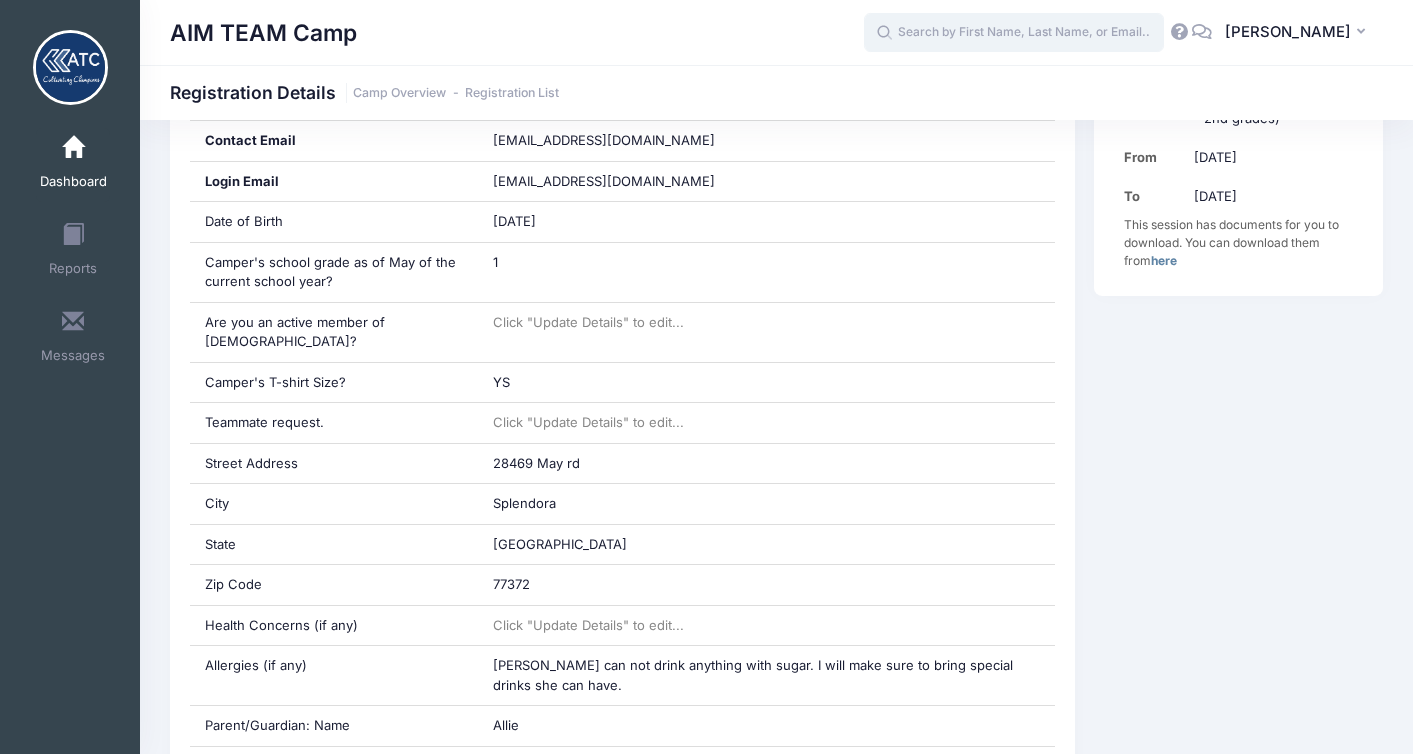 click at bounding box center (1014, 33) 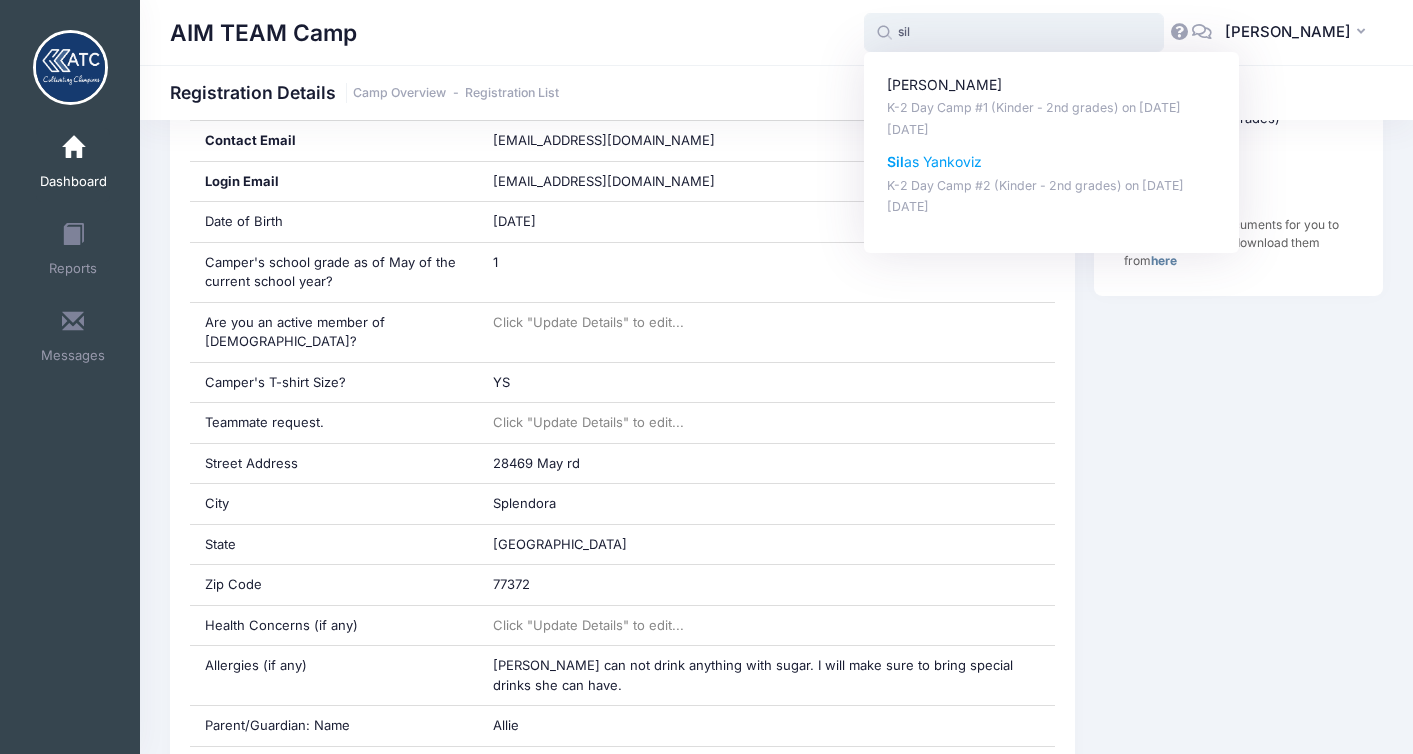click on "Sil as Yankoviz" at bounding box center (1052, 162) 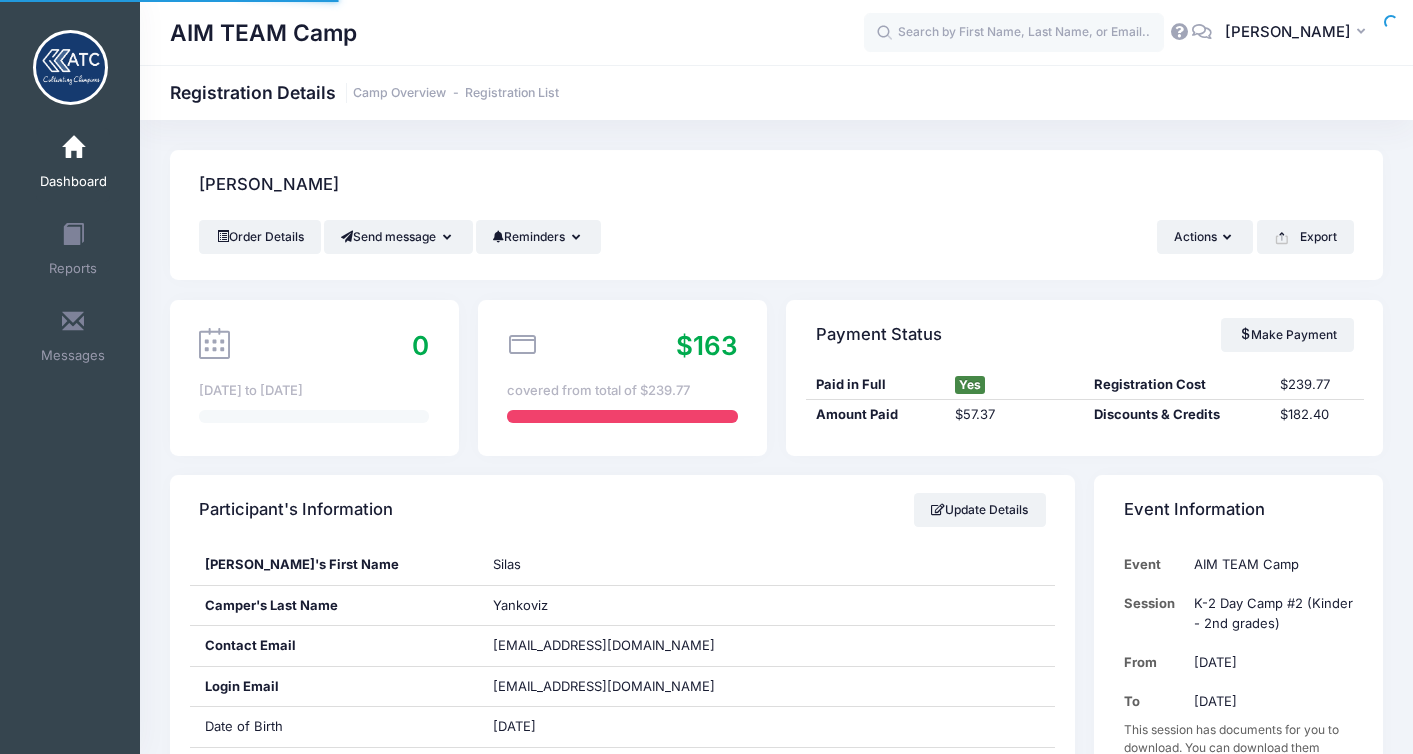scroll, scrollTop: 0, scrollLeft: 0, axis: both 